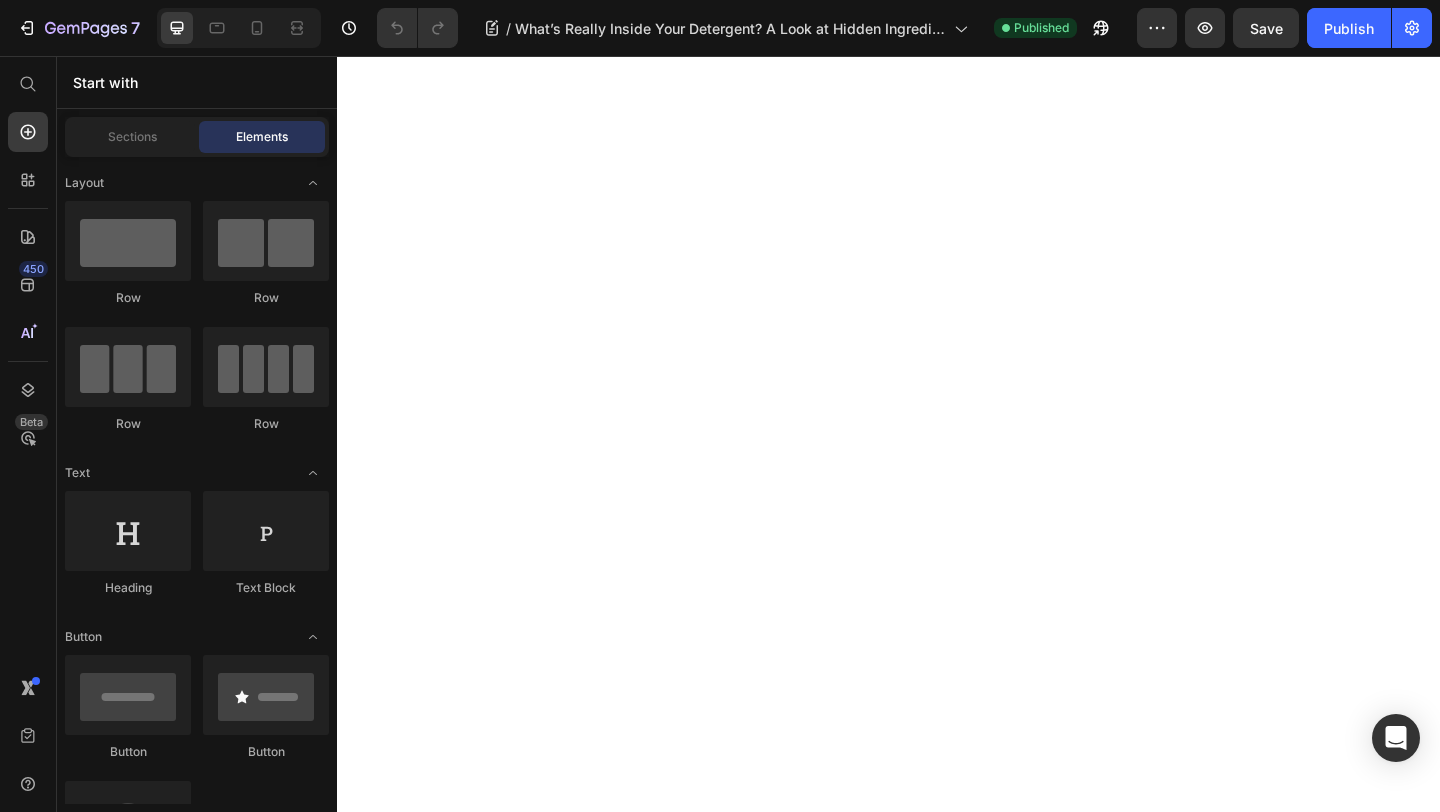 scroll, scrollTop: 0, scrollLeft: 0, axis: both 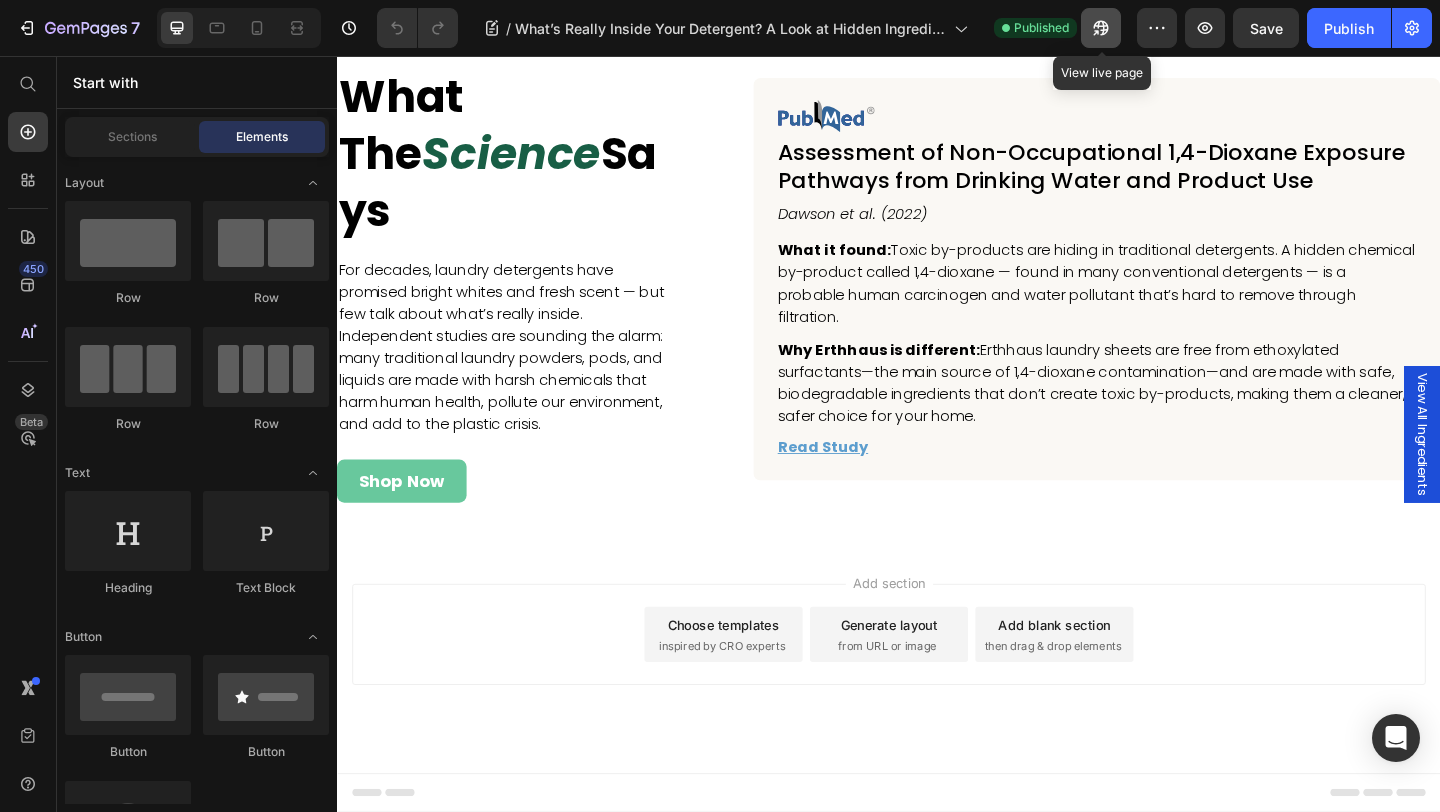 click 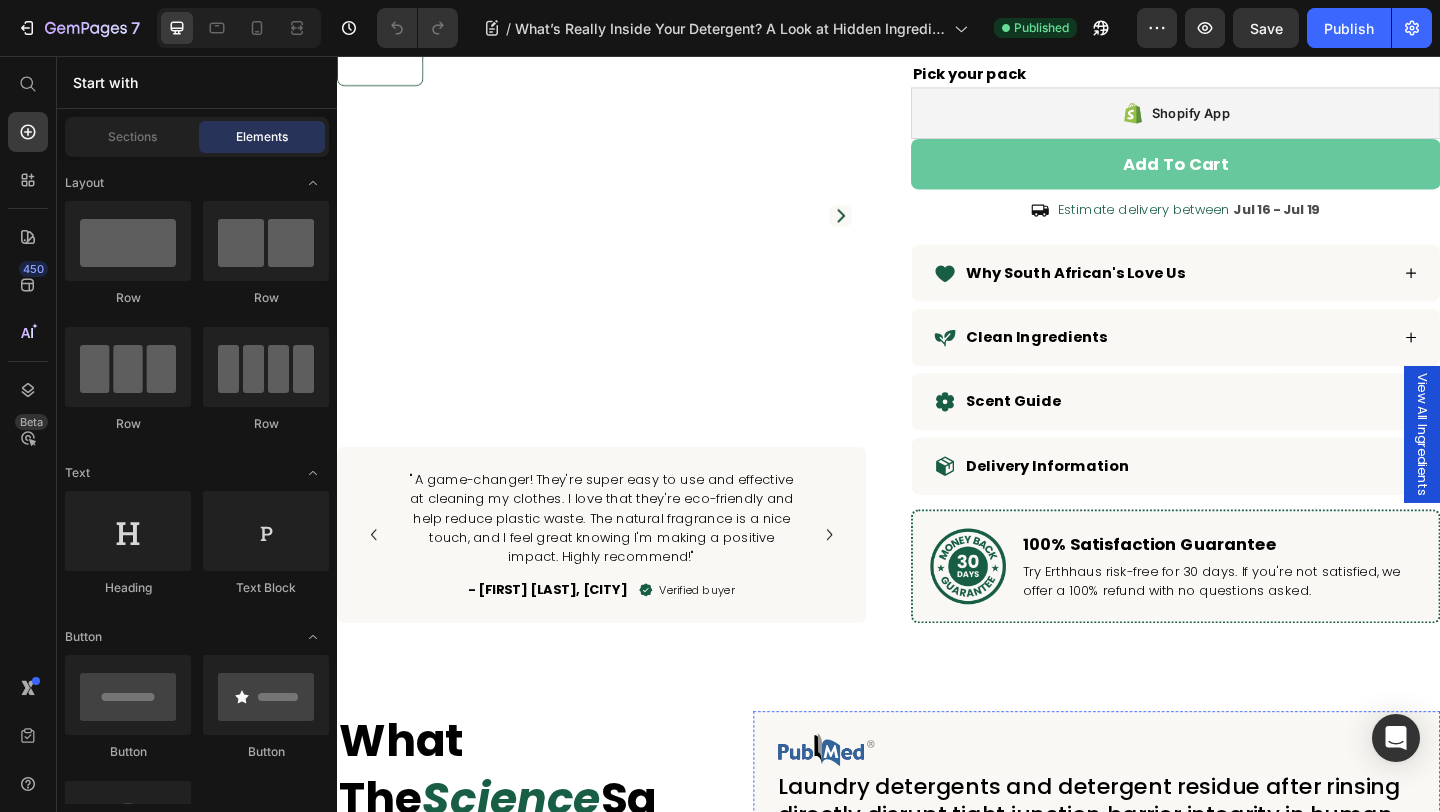 scroll, scrollTop: 7420, scrollLeft: 0, axis: vertical 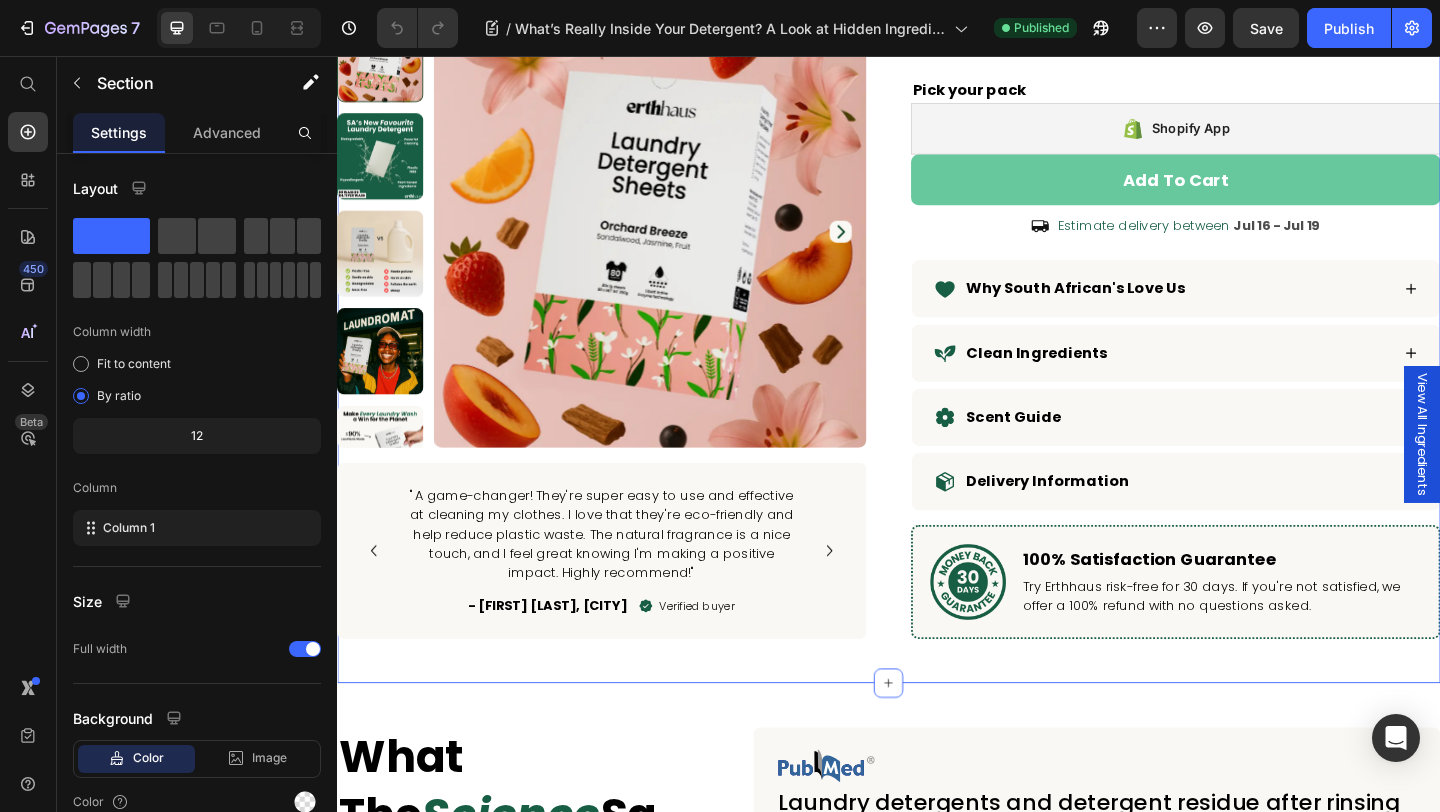 click on "SA's #1 Eco-friendly  Laundry Detergent Sheets Heading Icon Icon Icon Icon Icon Icon List Hoz 98% highly recommend Erthhaus 🇿🇦 Button Row
Product Images
"A game-changer! They're super easy to use and effective at cleaning my clothes. I love that they're eco-friendly and help reduce plastic waste. The natural fragrance is a nice touch, and I feel great knowing I'm making a positive impact. Highly recommend!" Text block - Sarah M, Cape Town Text block
Verified buyer Item list Row "Perfect for Sensitive Skin. As someone with sensitive skin, finding a detergent that doesn't irritate has been a challenge. Erthhaus Laundry Detergent Sheets are a game-changer! The plant-based formula is gentle yet effective, and I haven't had any issues with allergies." Text block - Lunga, East London Text block
Verified buyer Item list Row Text block - Mark, Pretoria Text block
Verified buyer Row" at bounding box center [937, 122] 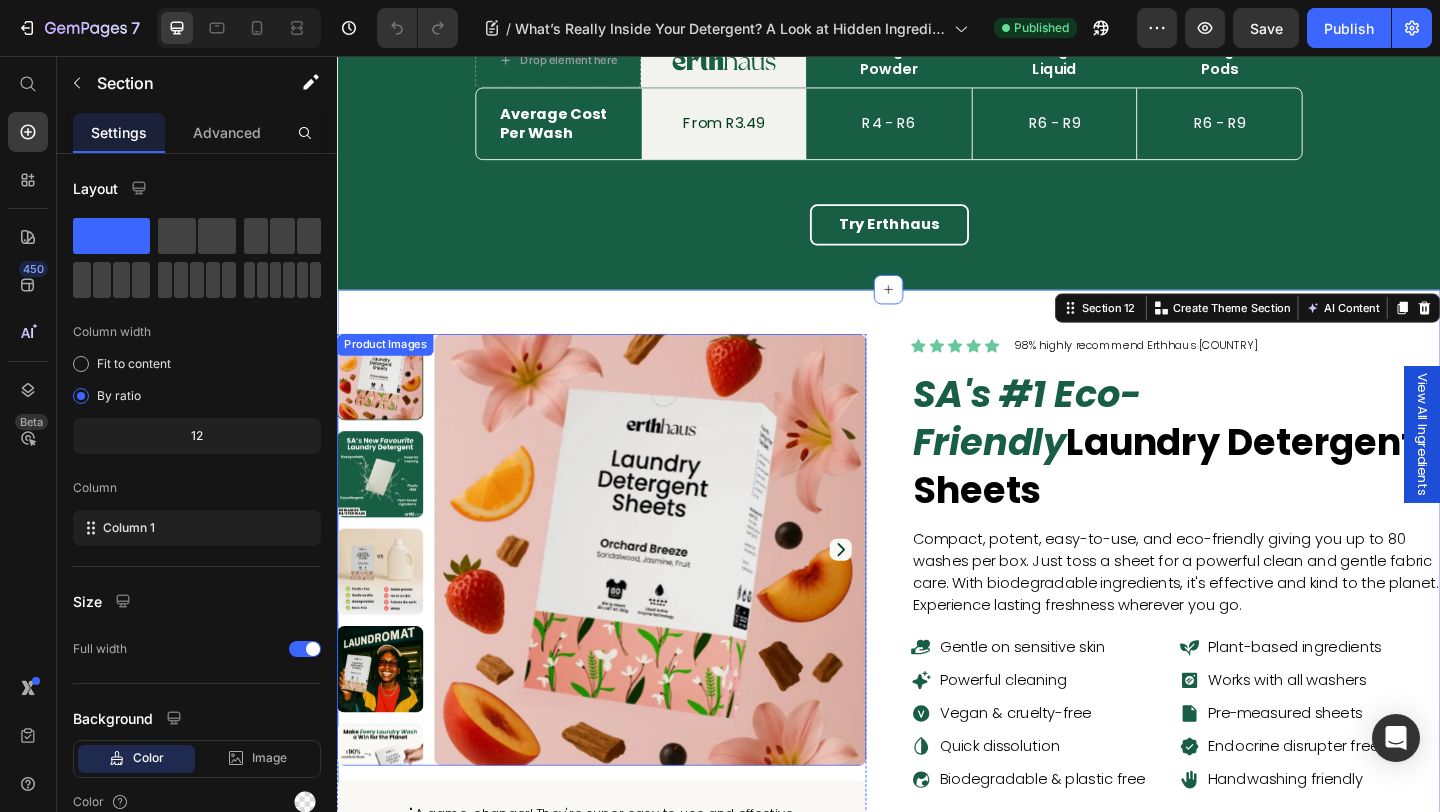 scroll, scrollTop: 6773, scrollLeft: 0, axis: vertical 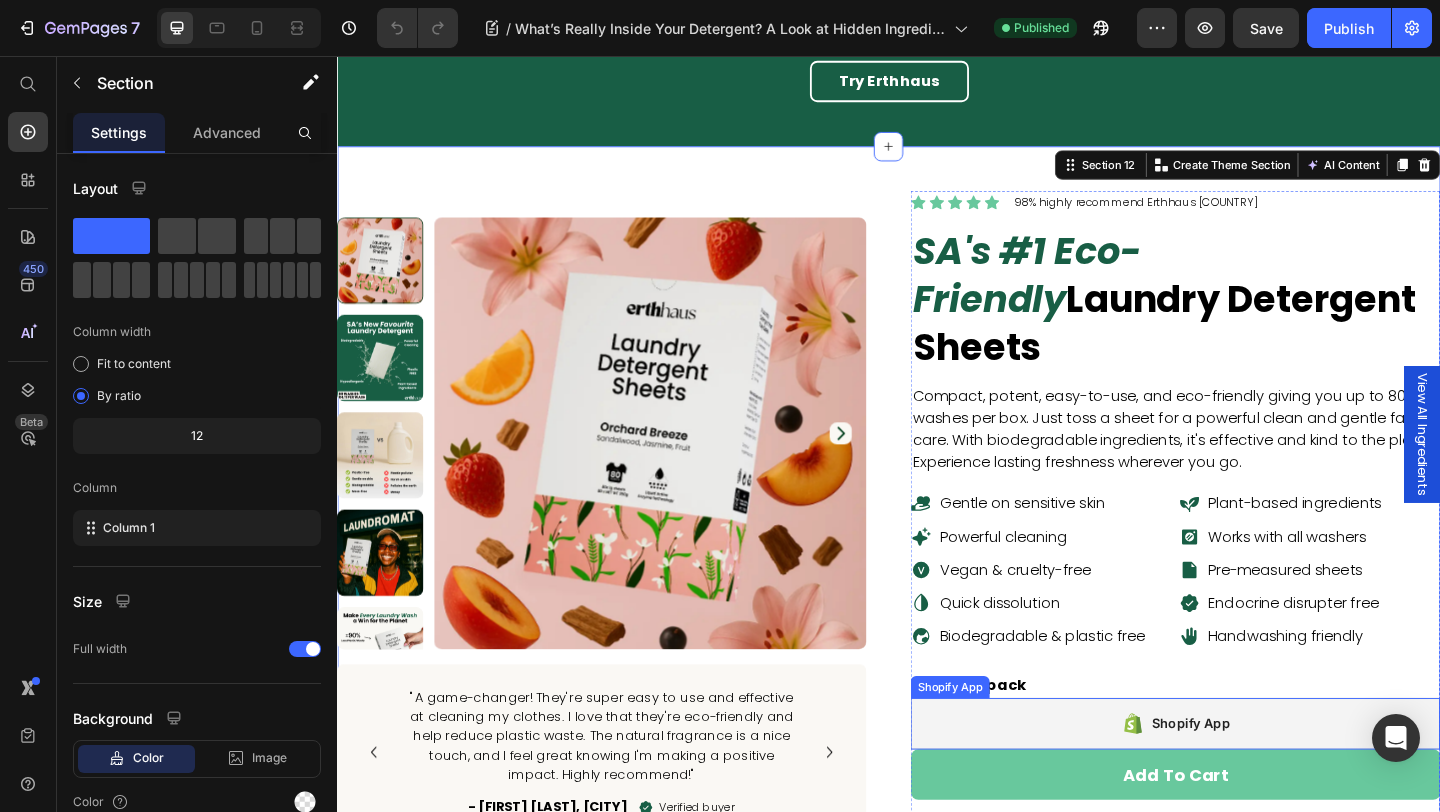 click on "Shopify App" at bounding box center [1249, 782] 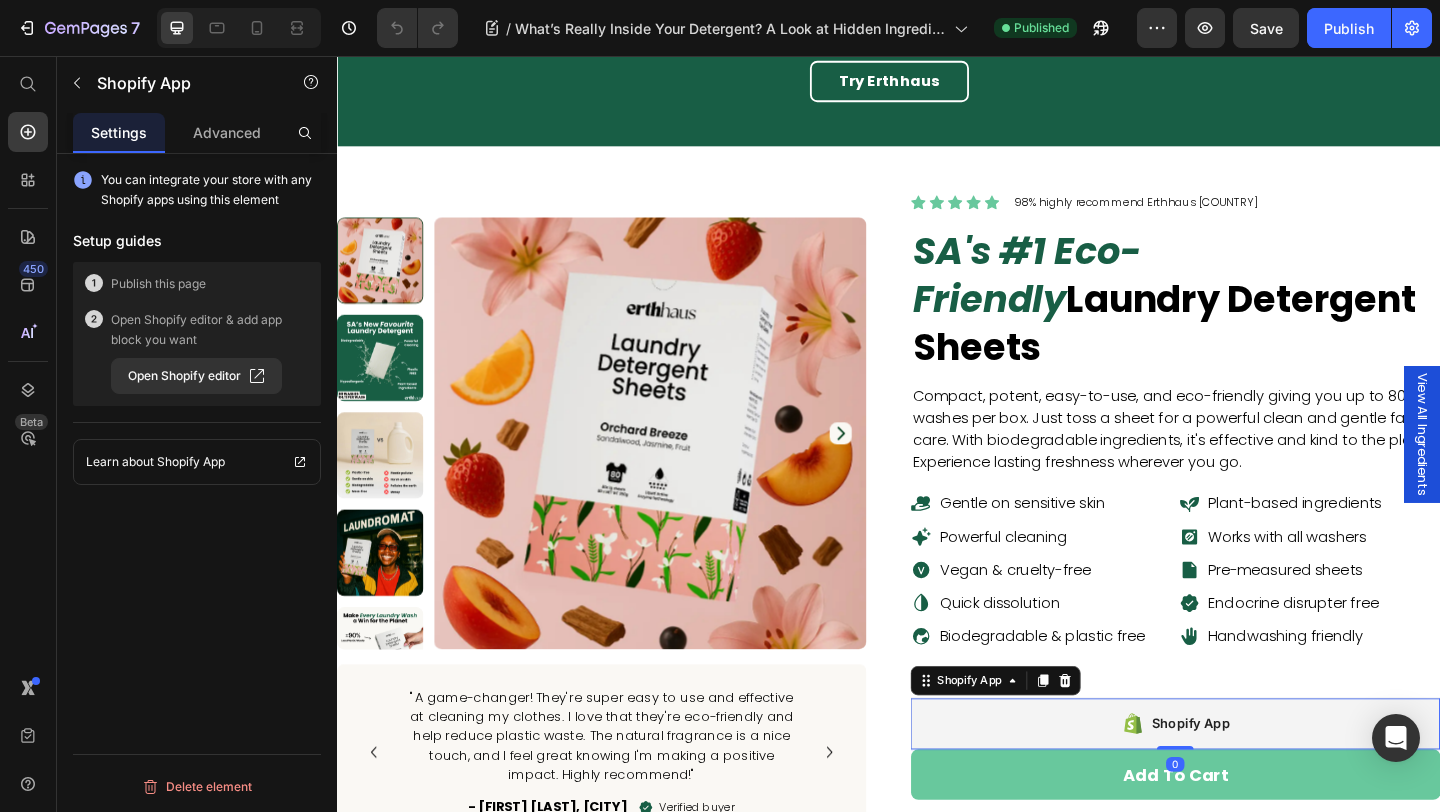 click on "Shopify App" at bounding box center (1249, 782) 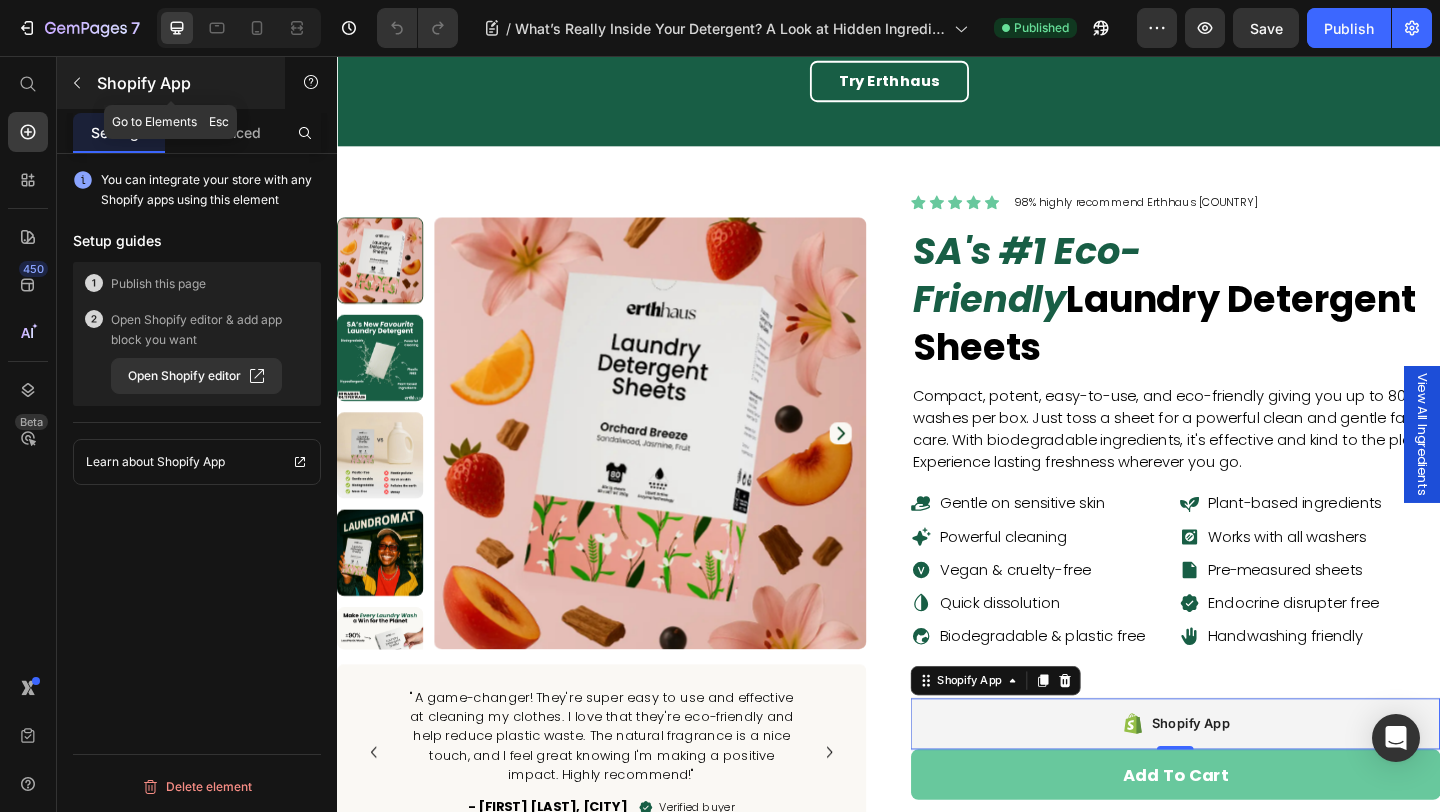 click 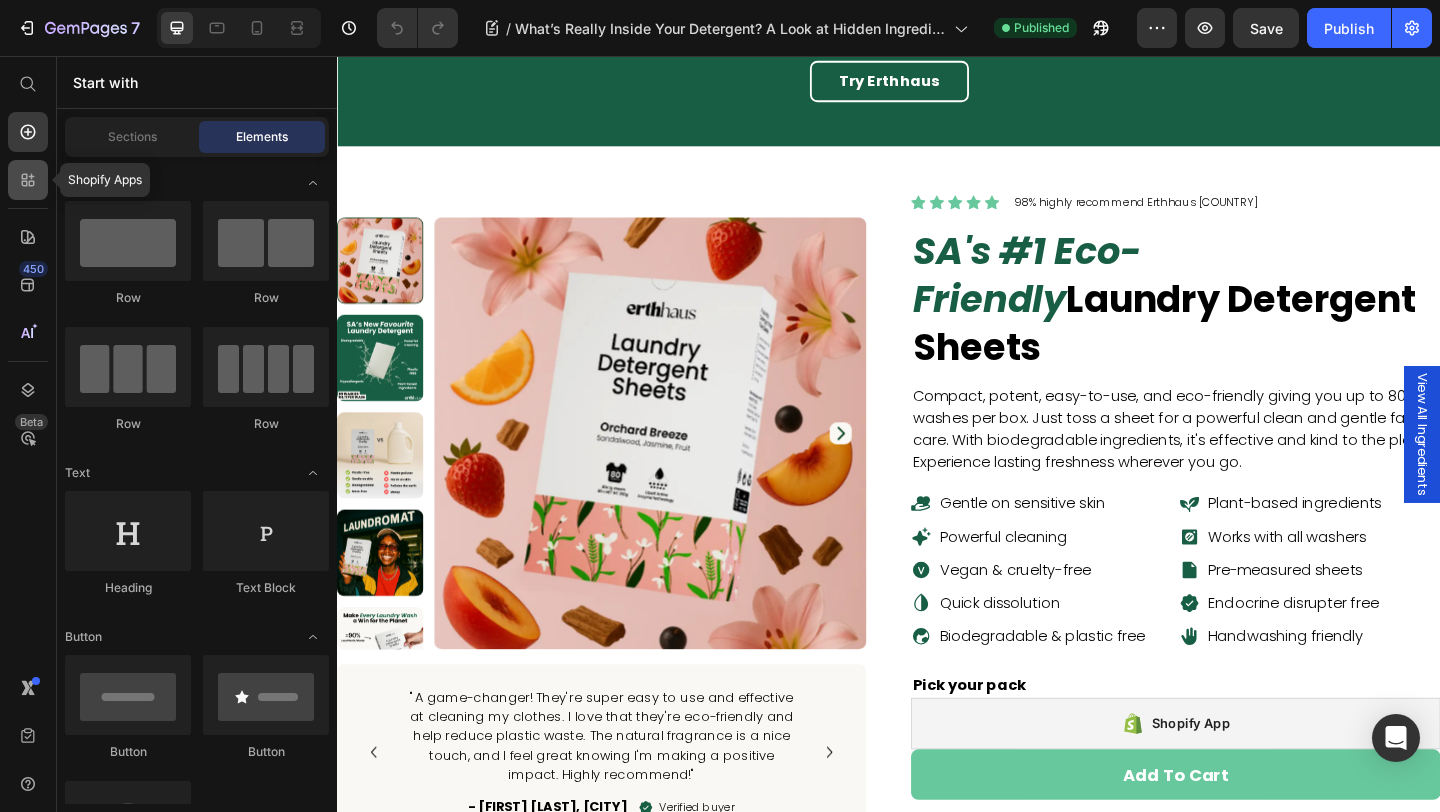 click 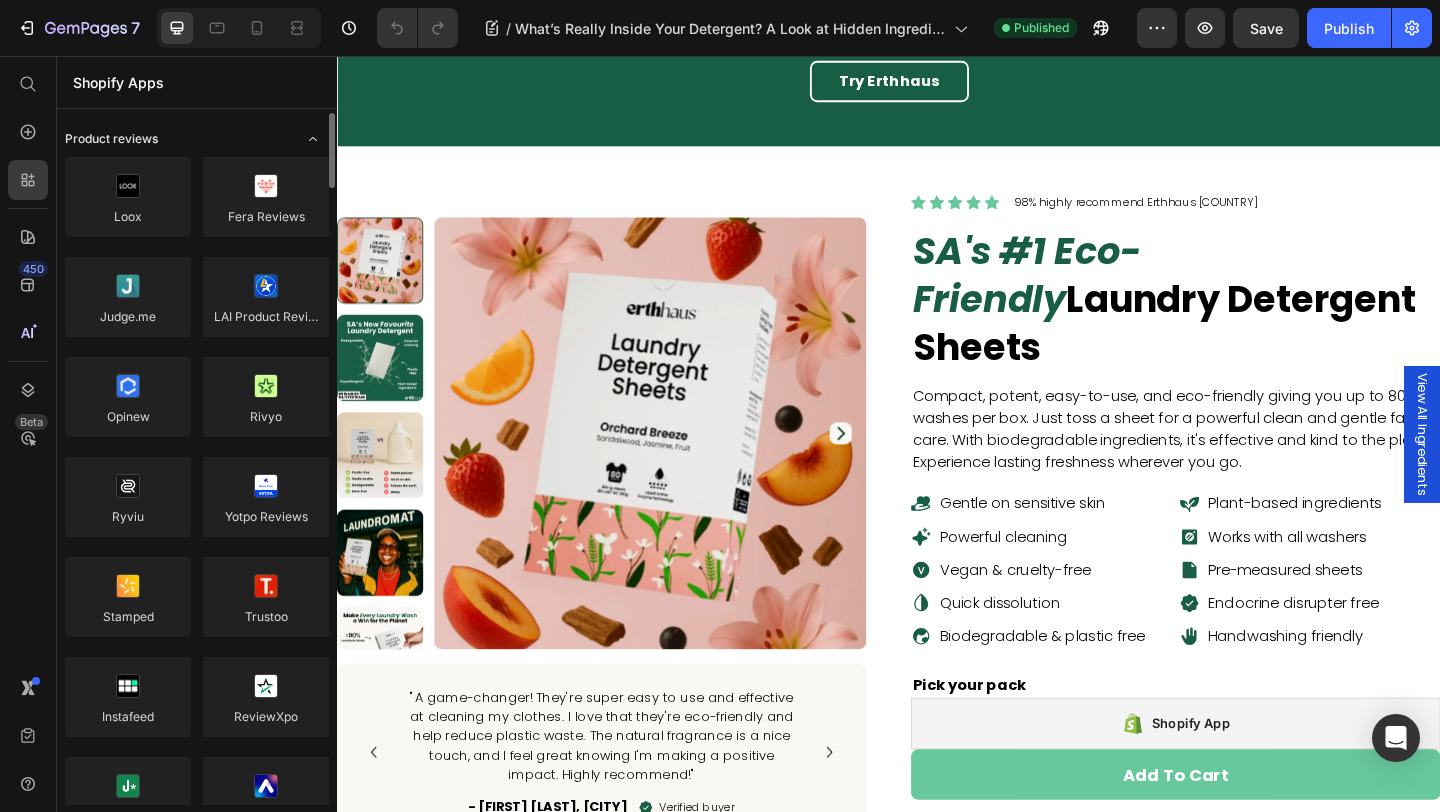 click at bounding box center (313, 139) 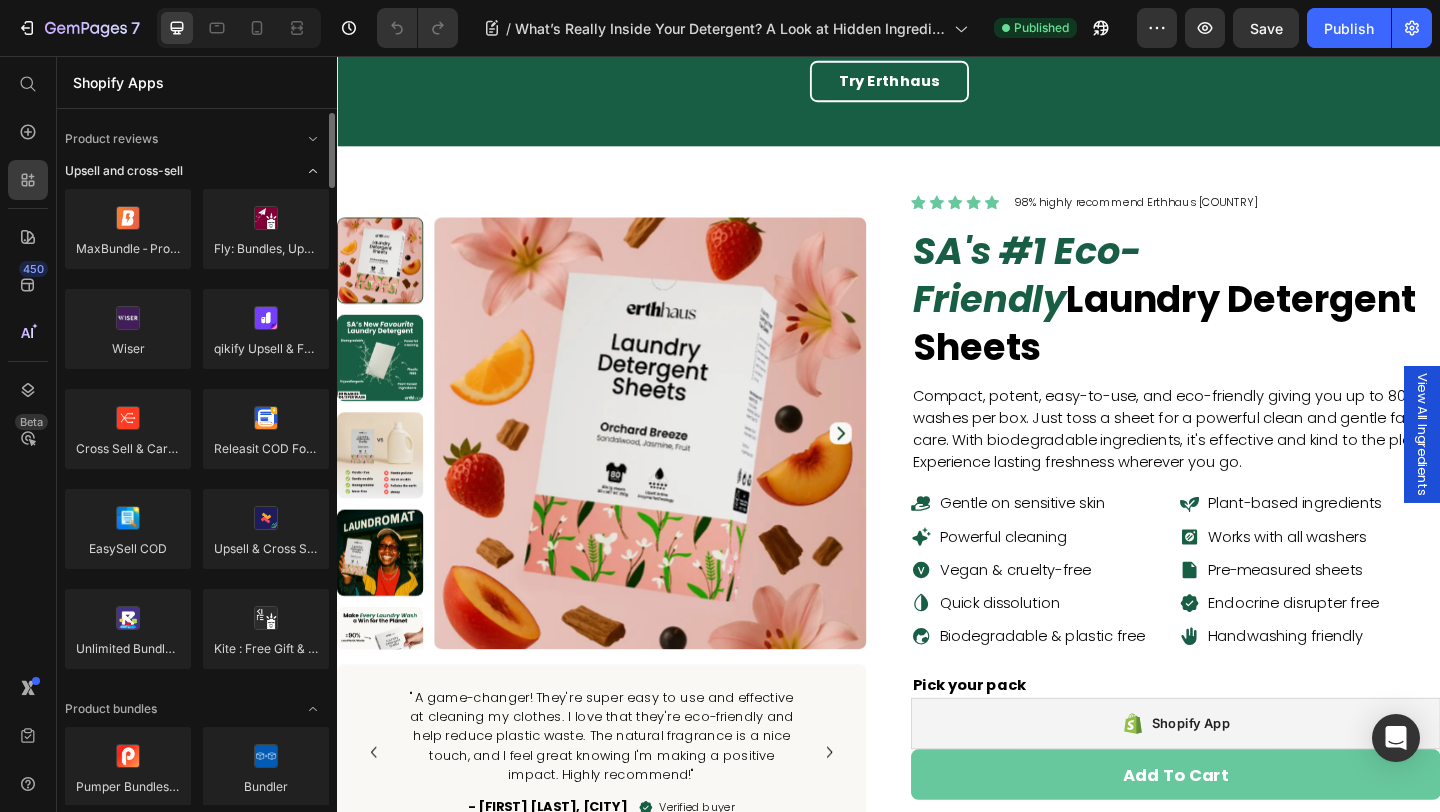 click on "Upsell and cross-sell" 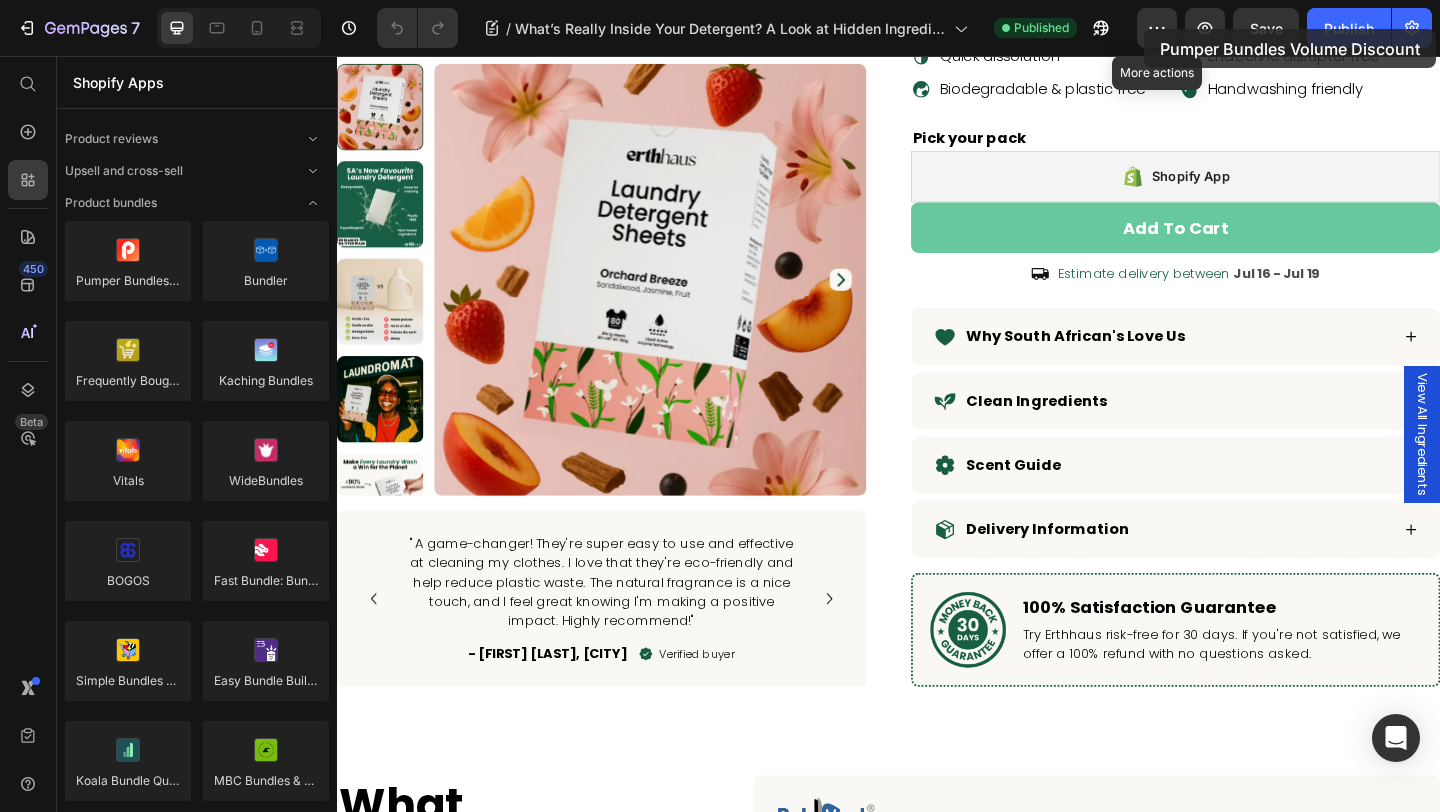 scroll, scrollTop: 7206, scrollLeft: 0, axis: vertical 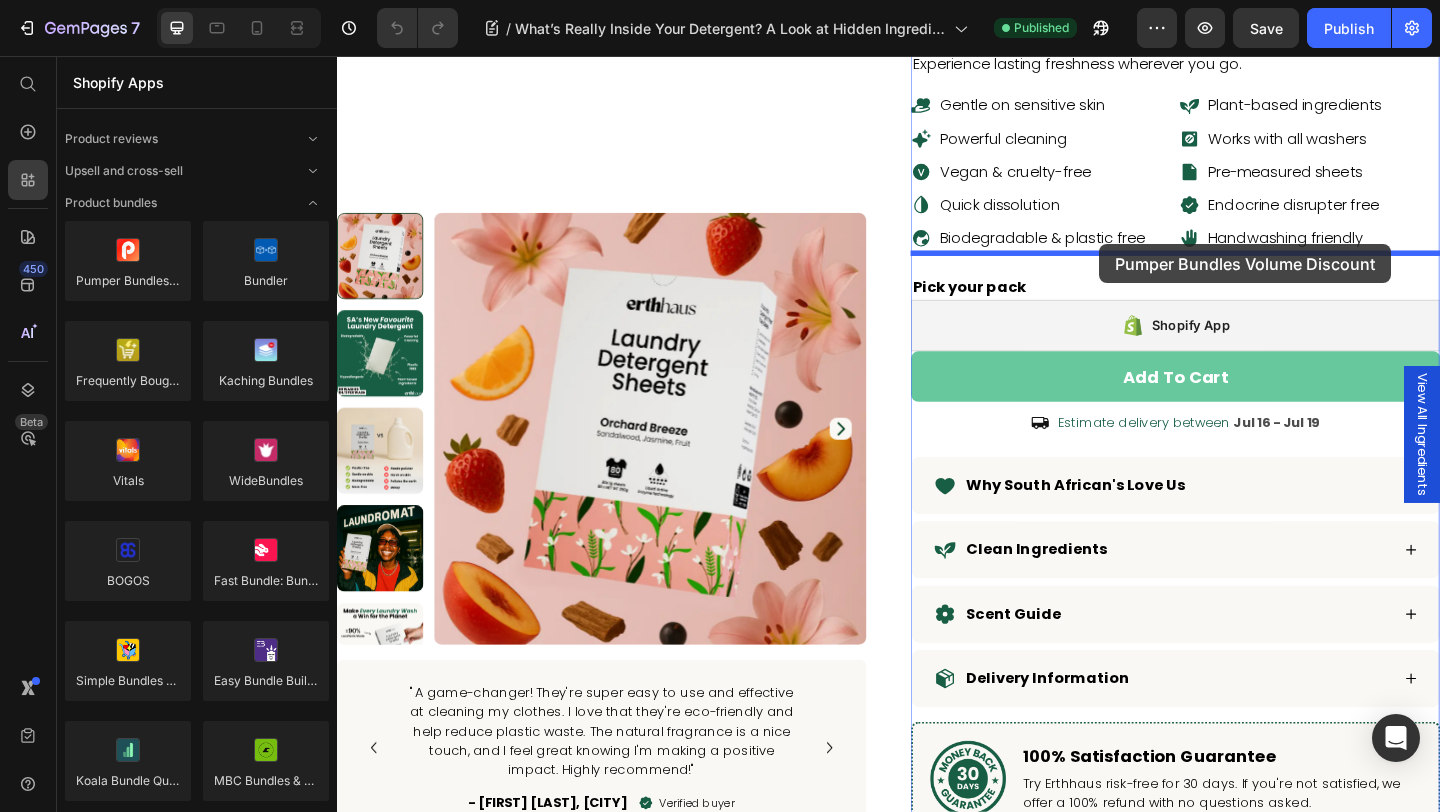 drag, startPoint x: 456, startPoint y: 343, endPoint x: 1166, endPoint y: 261, distance: 714.71954 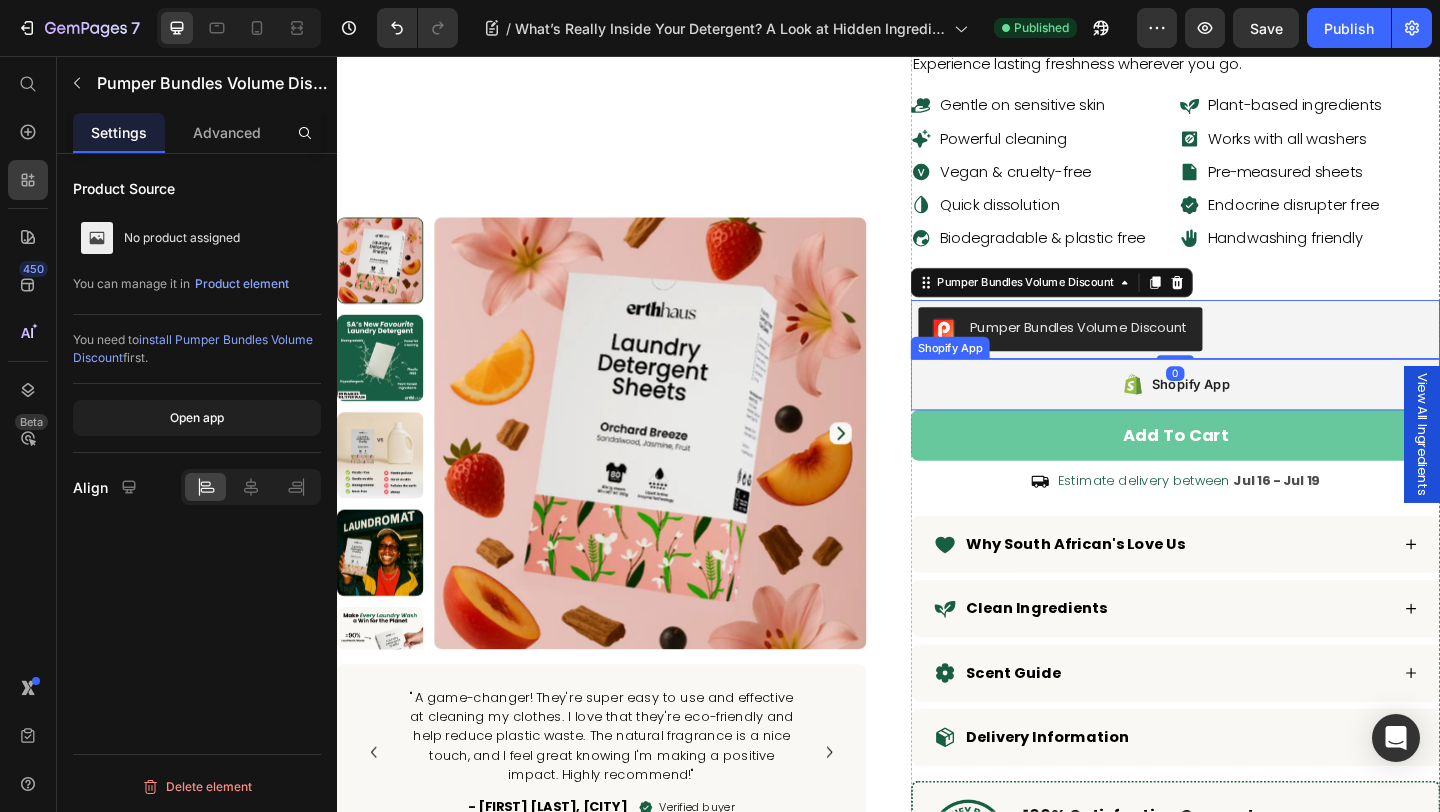 click on "Shopify App" at bounding box center [1249, 413] 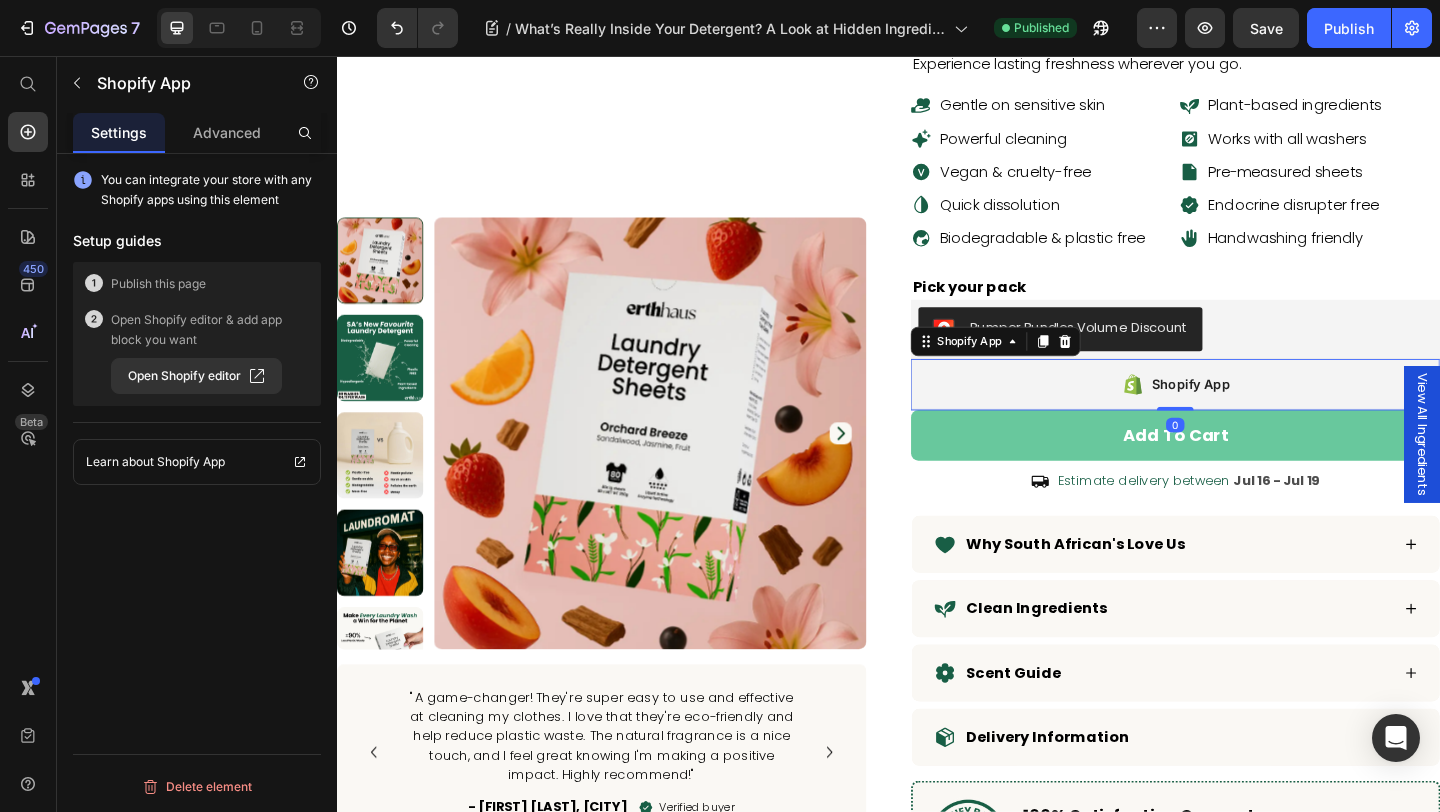 click on "Shopify App" at bounding box center (1053, 366) 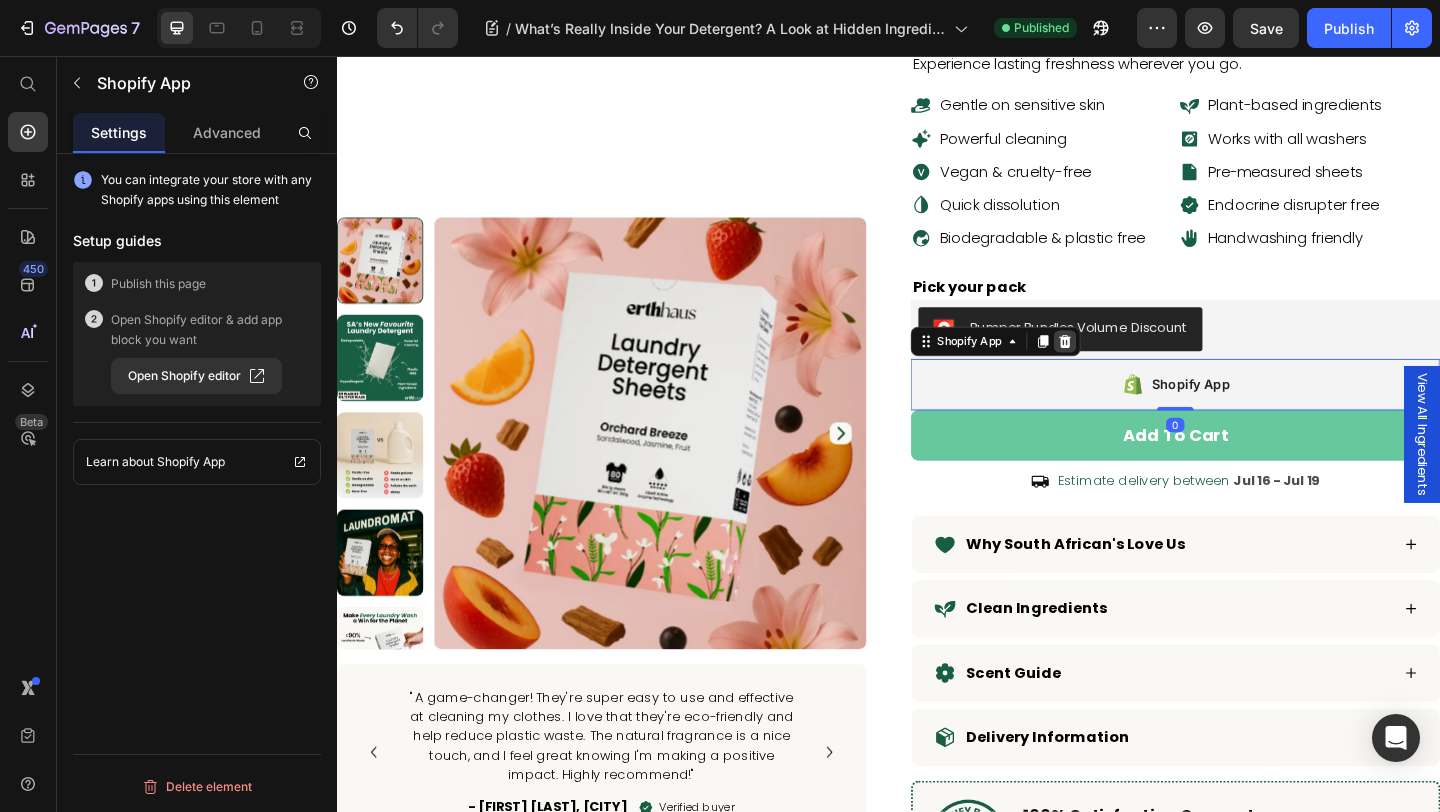 click 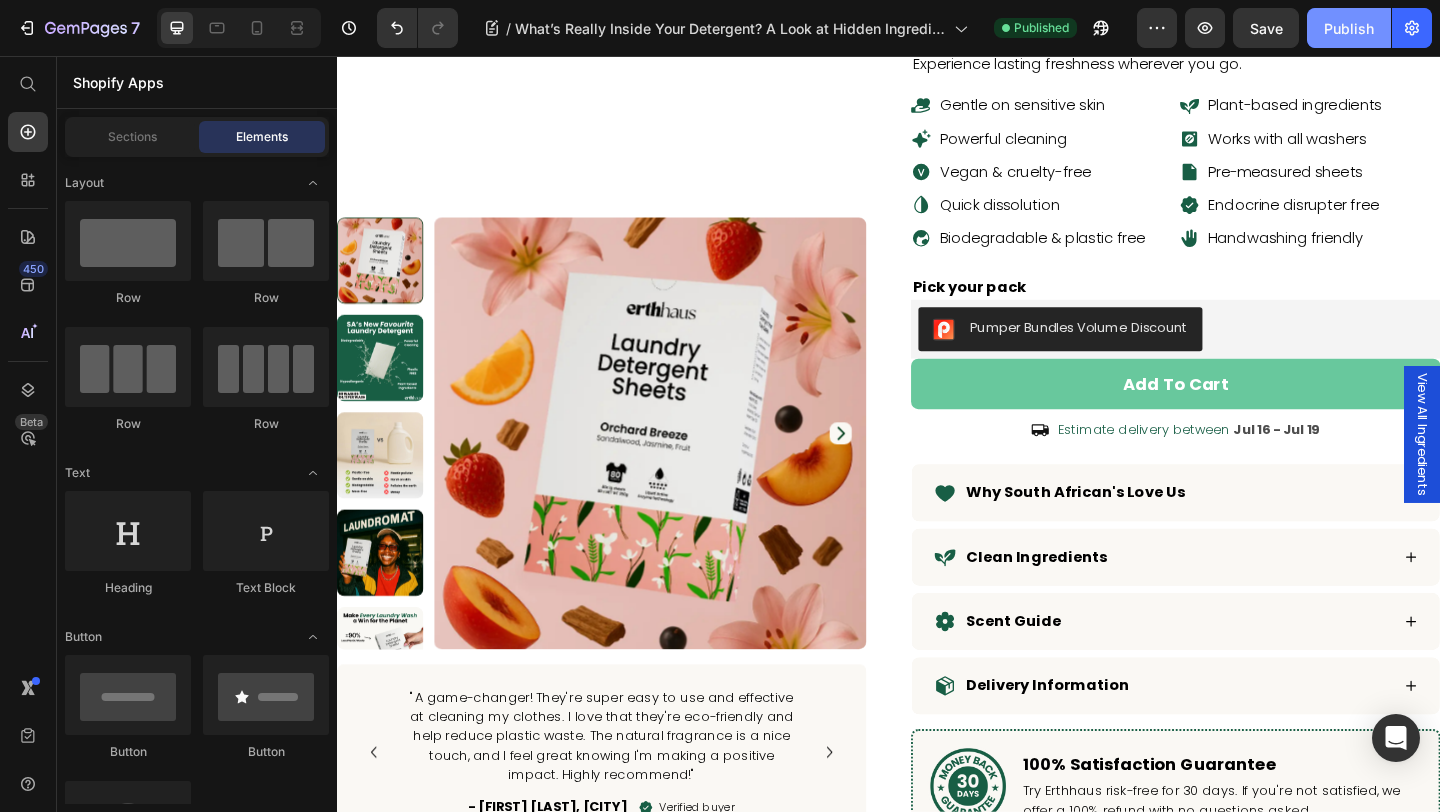 click on "Publish" 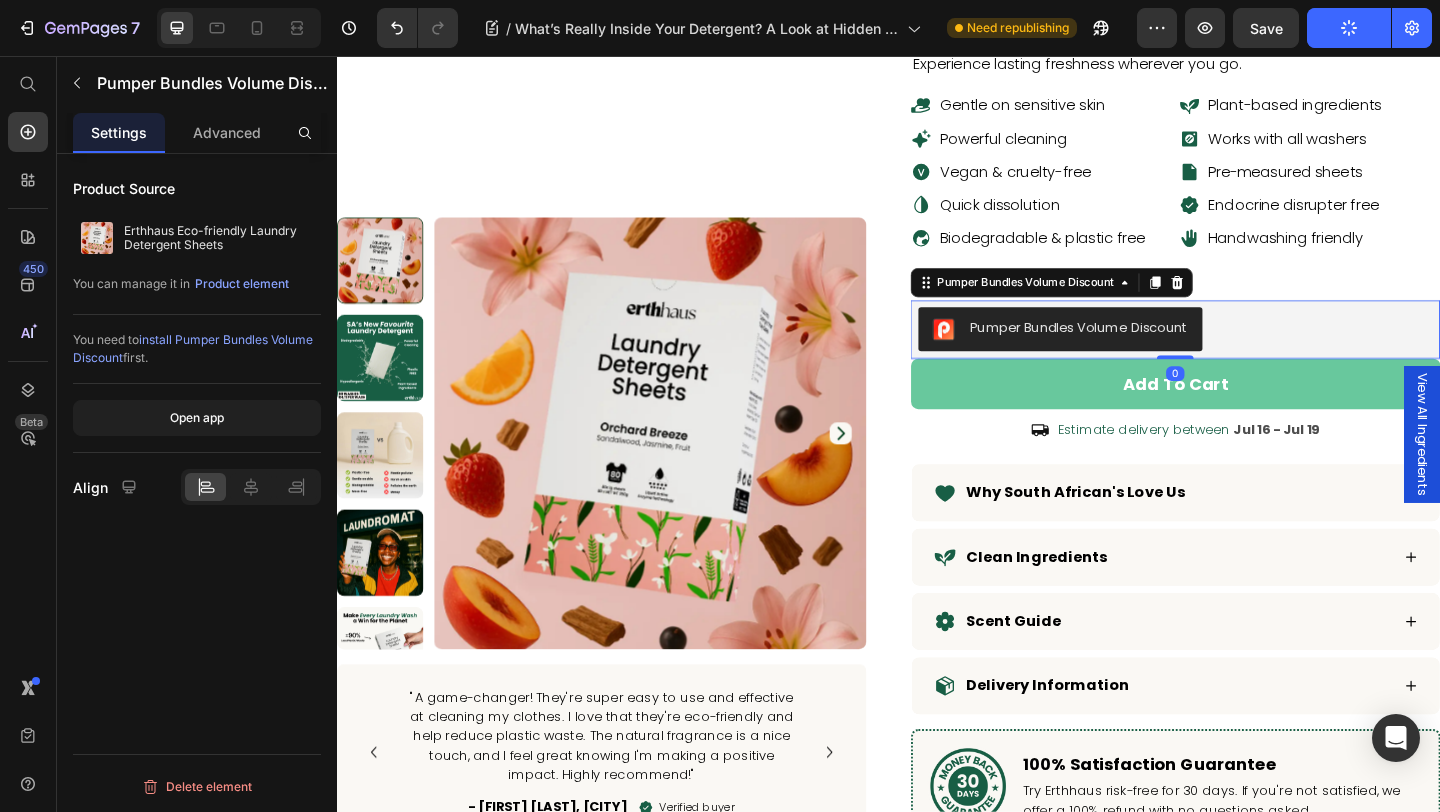 click on "Pumper Bundles Volume Discount" at bounding box center (1249, 353) 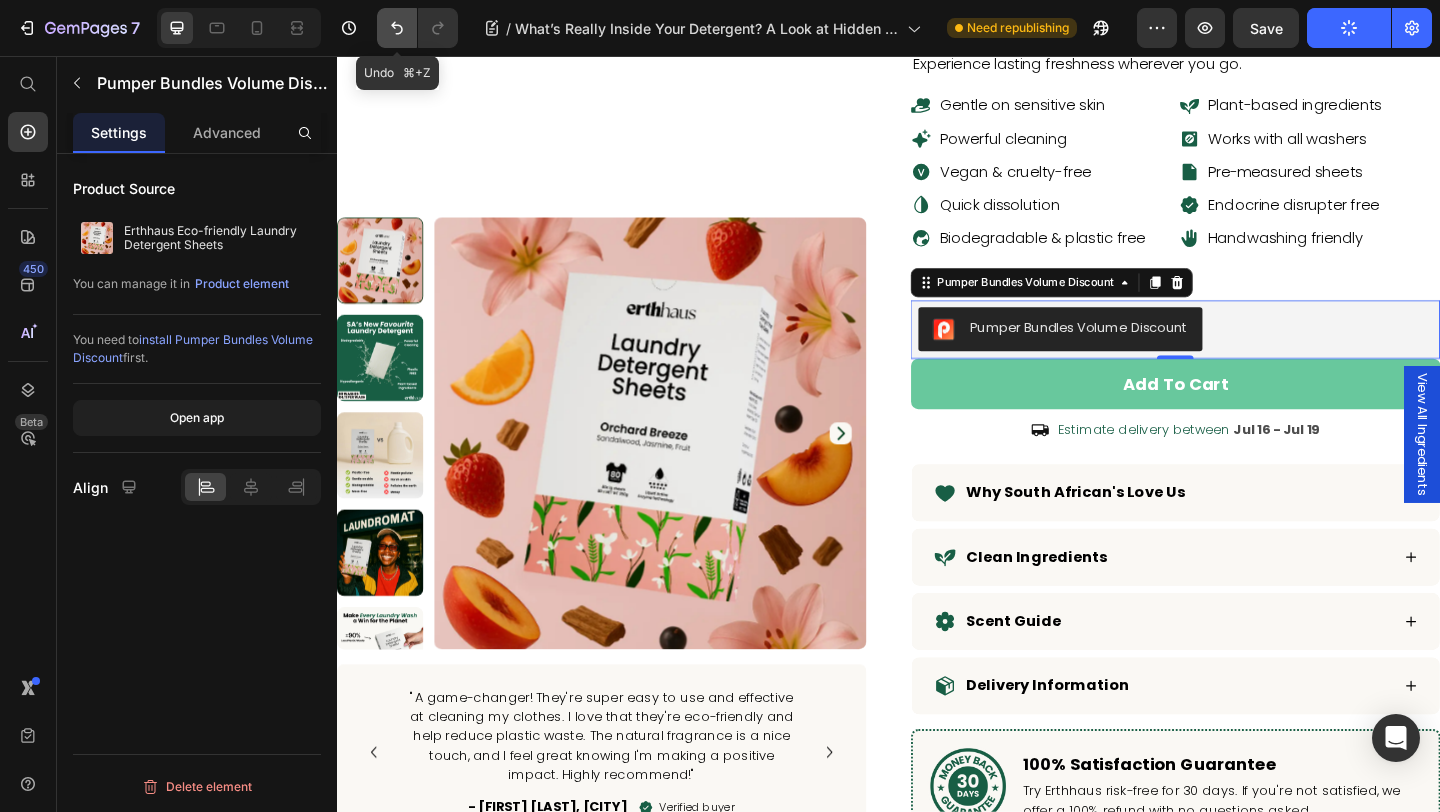 click 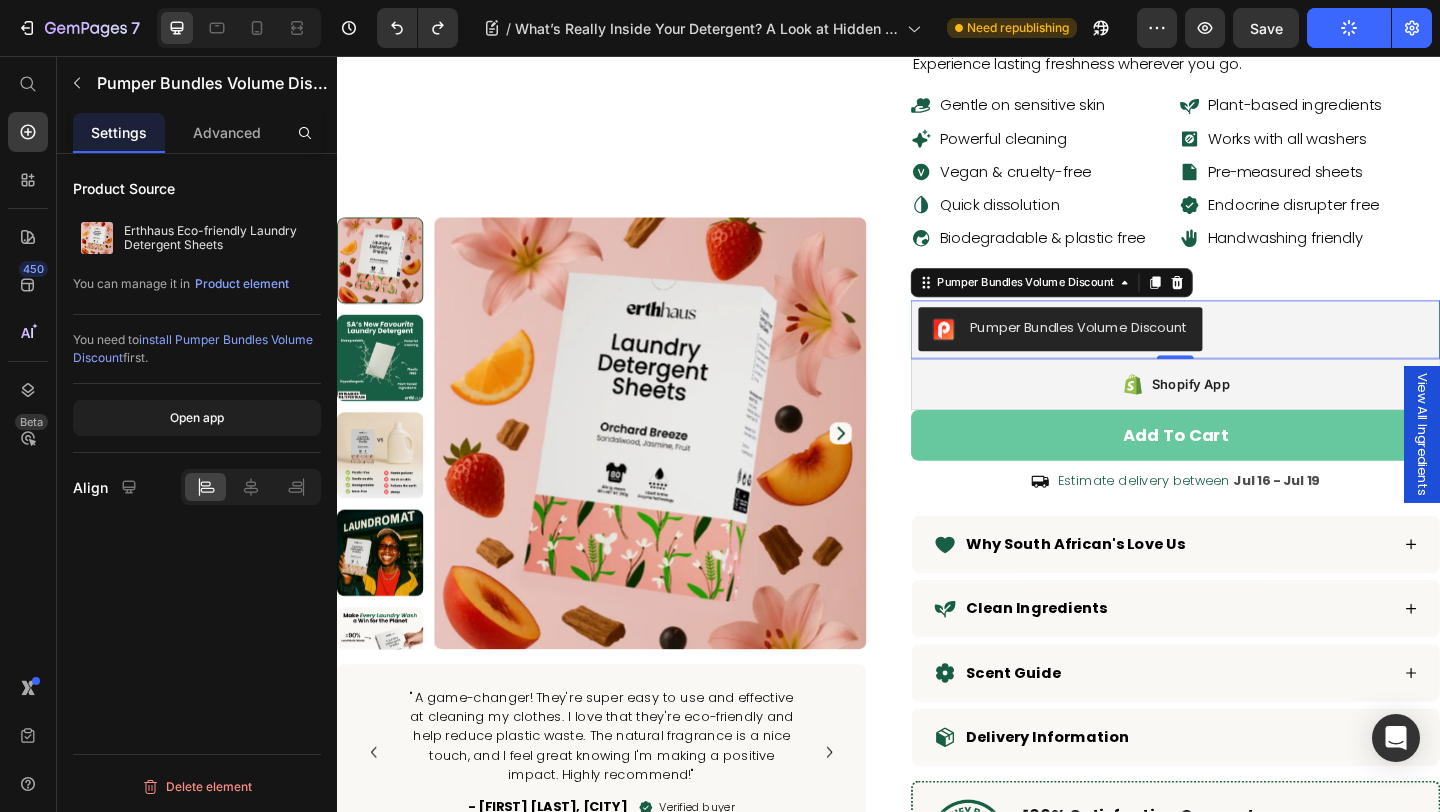 click on "Pumper Bundles Volume Discount" at bounding box center [1249, 353] 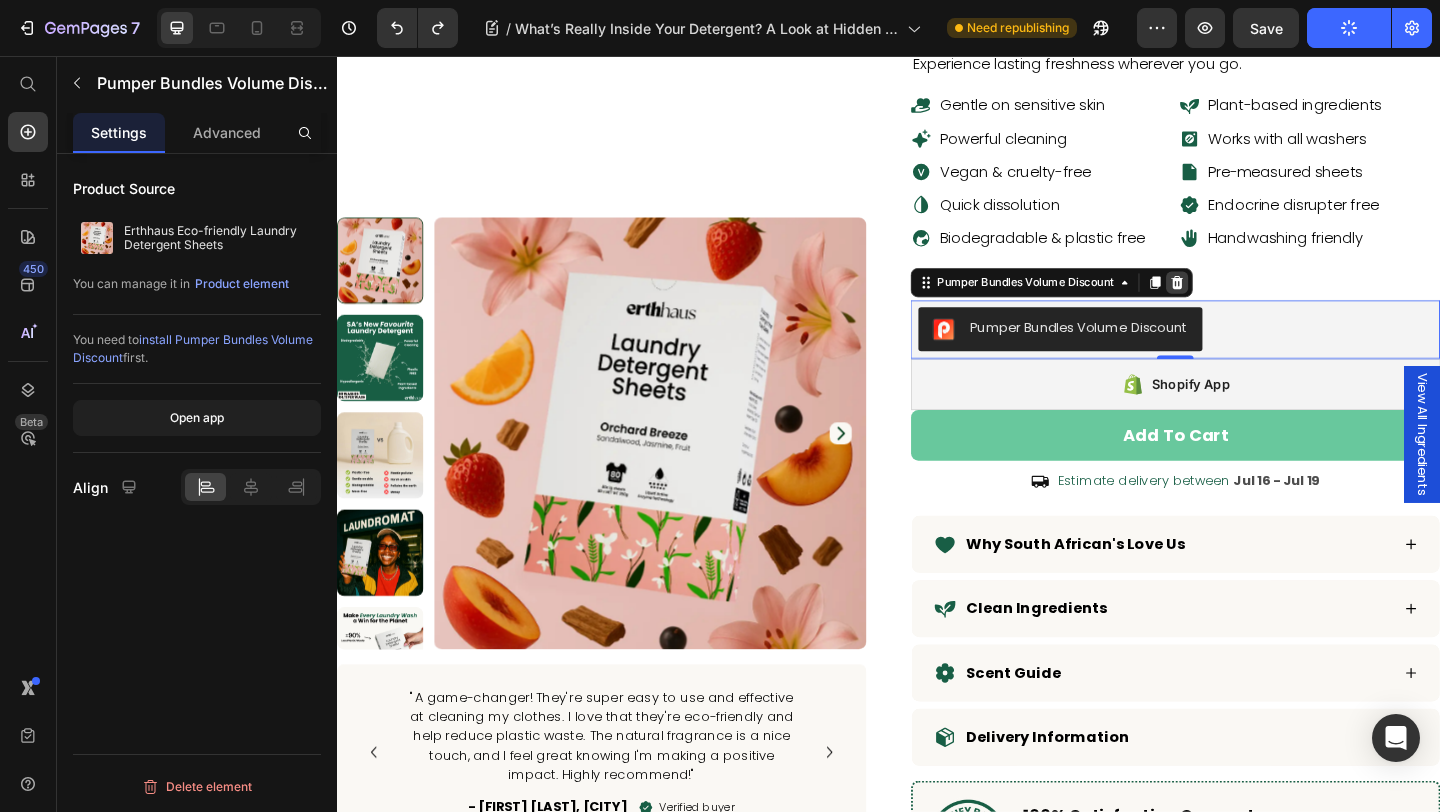 click 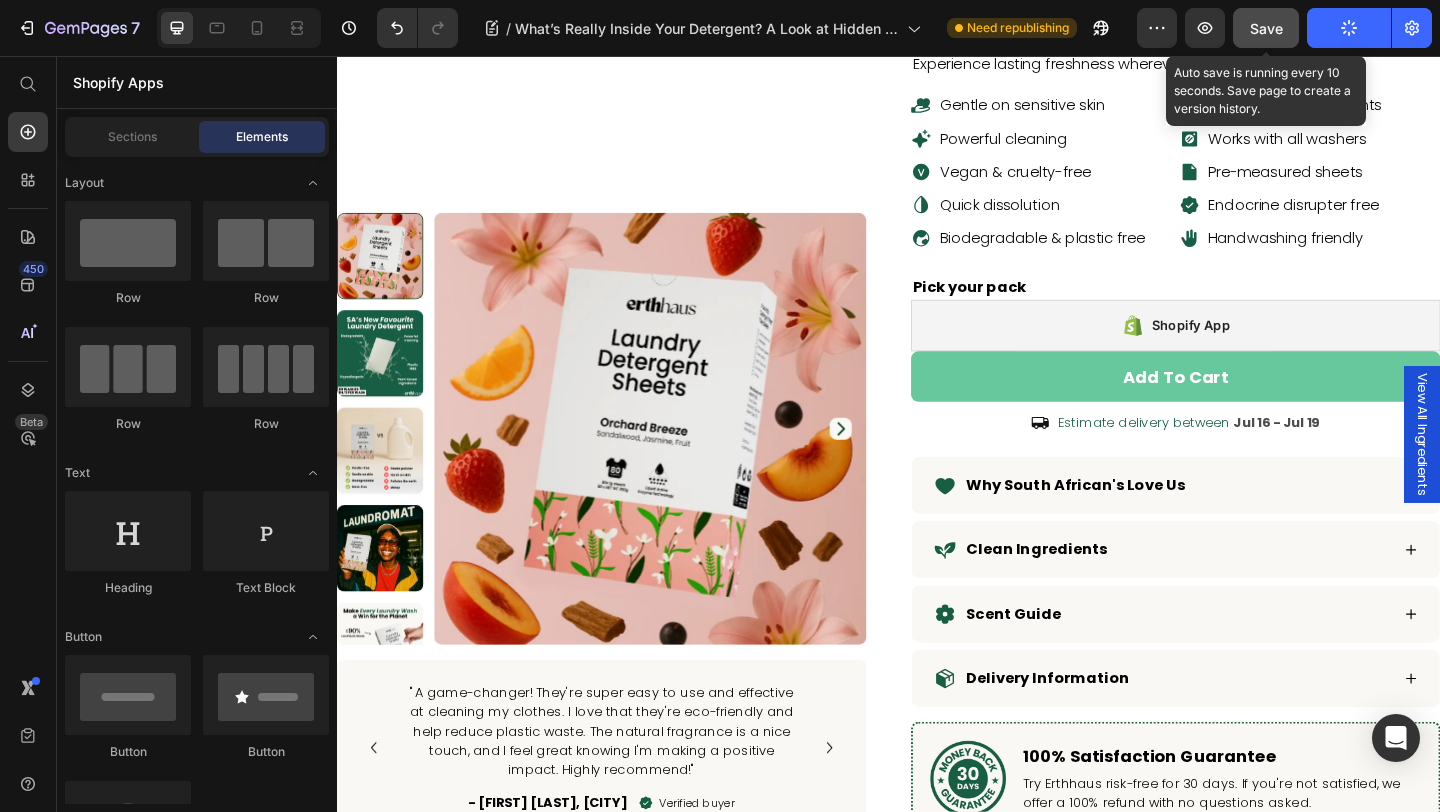 click on "Save" 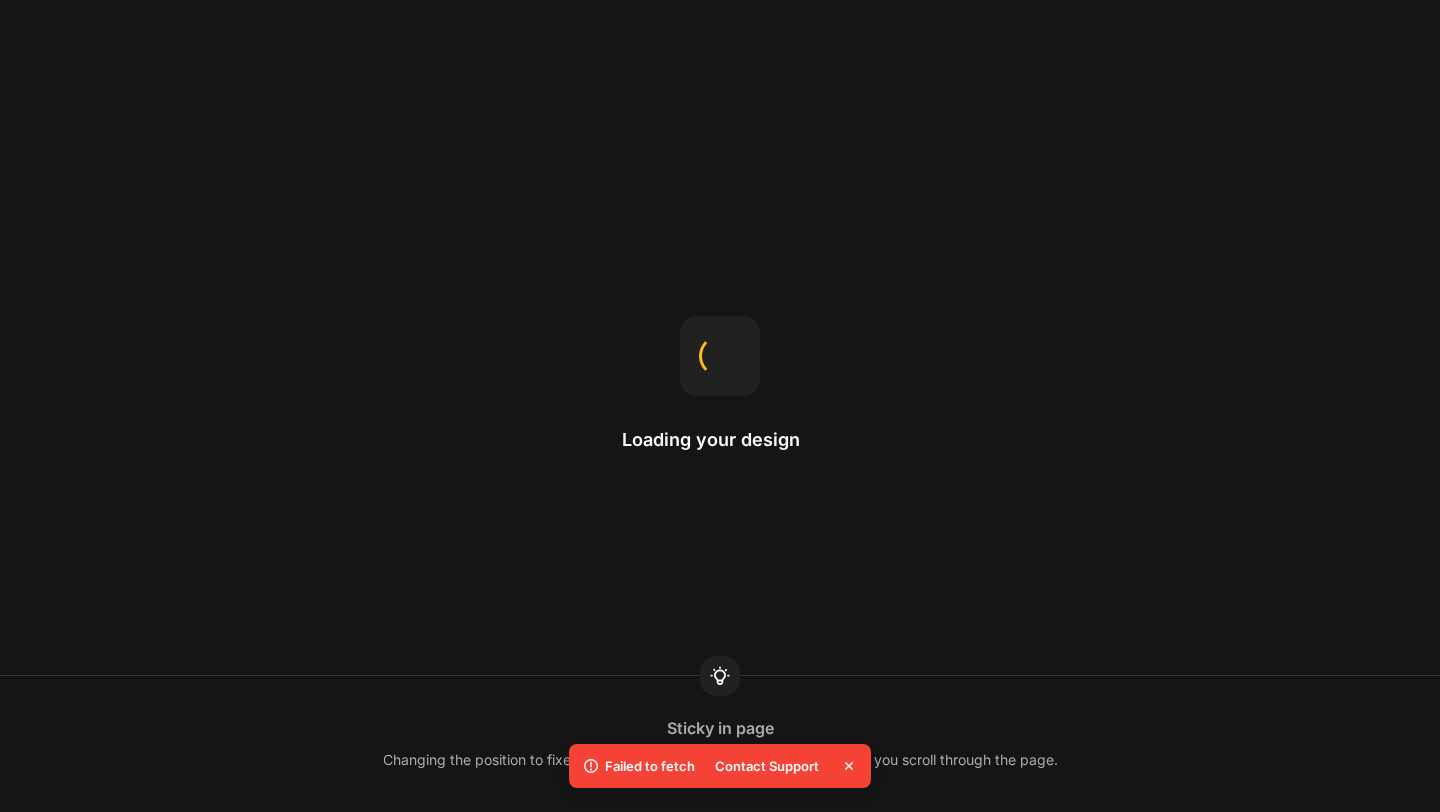 scroll, scrollTop: 0, scrollLeft: 0, axis: both 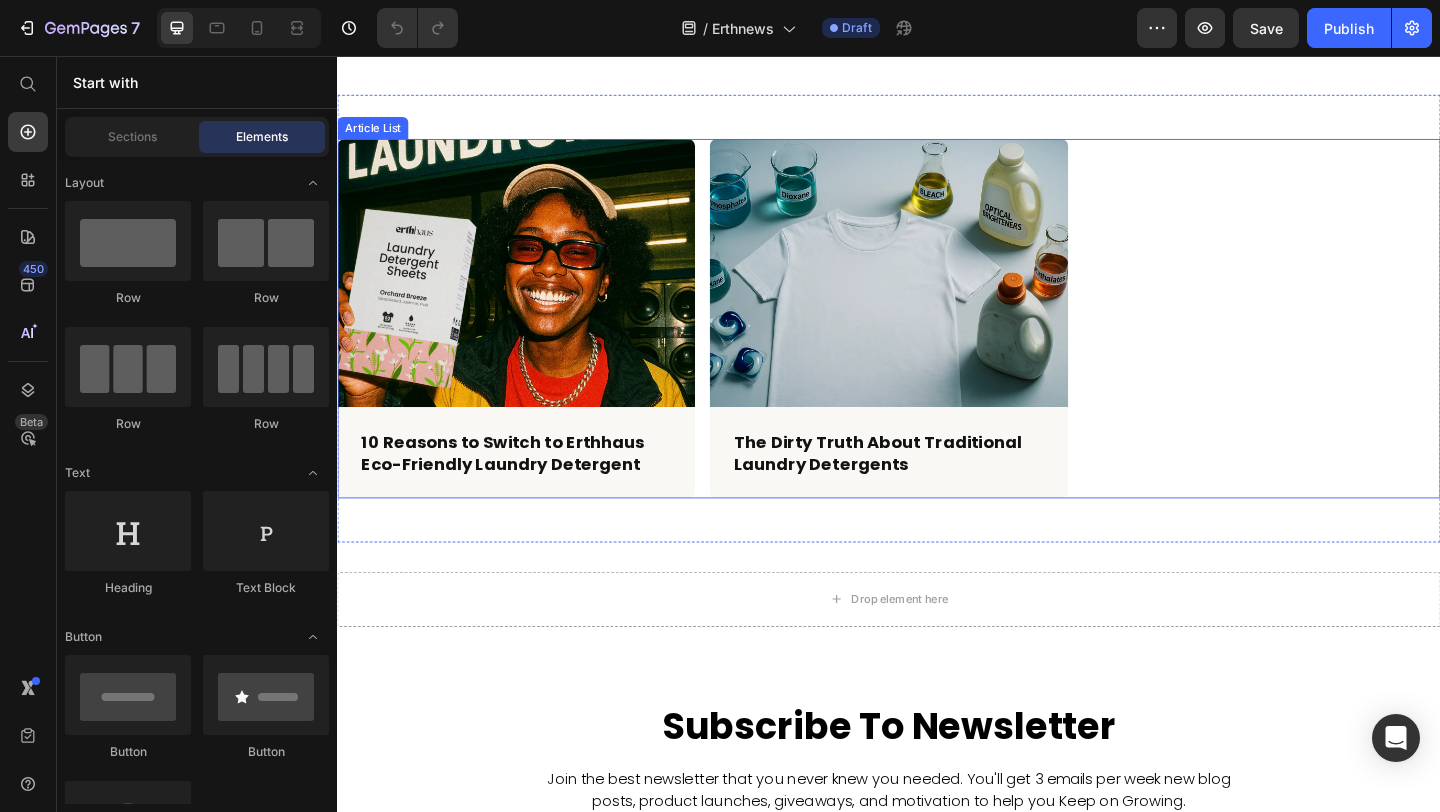 click on "Article Image 10 Reasons to Switch to Erthhaus Eco-Friendly Laundry Detergent Article Title Row Article Image The Dirty Truth About Traditional Laundry Detergents Article Title Row" at bounding box center [937, 341] 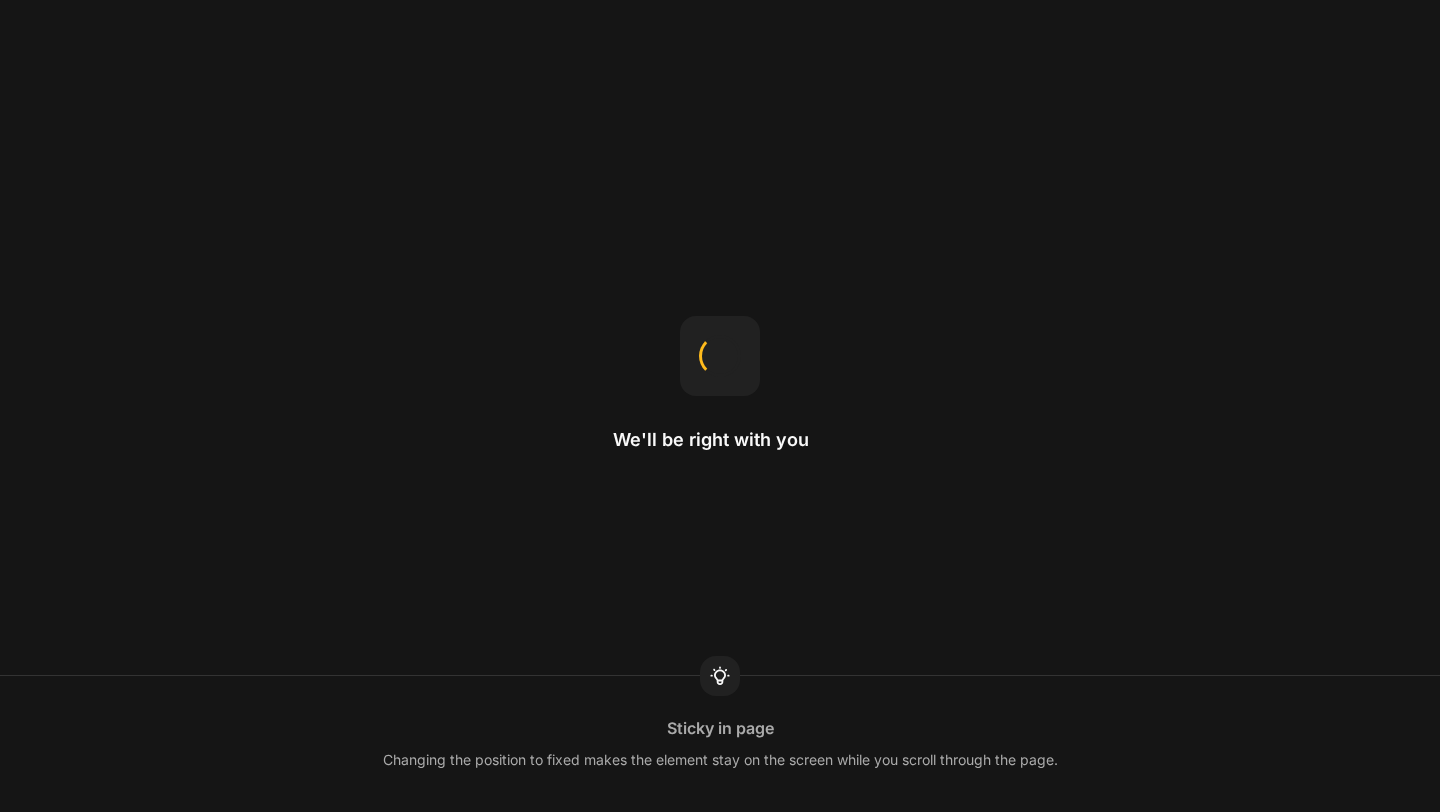 scroll, scrollTop: 0, scrollLeft: 0, axis: both 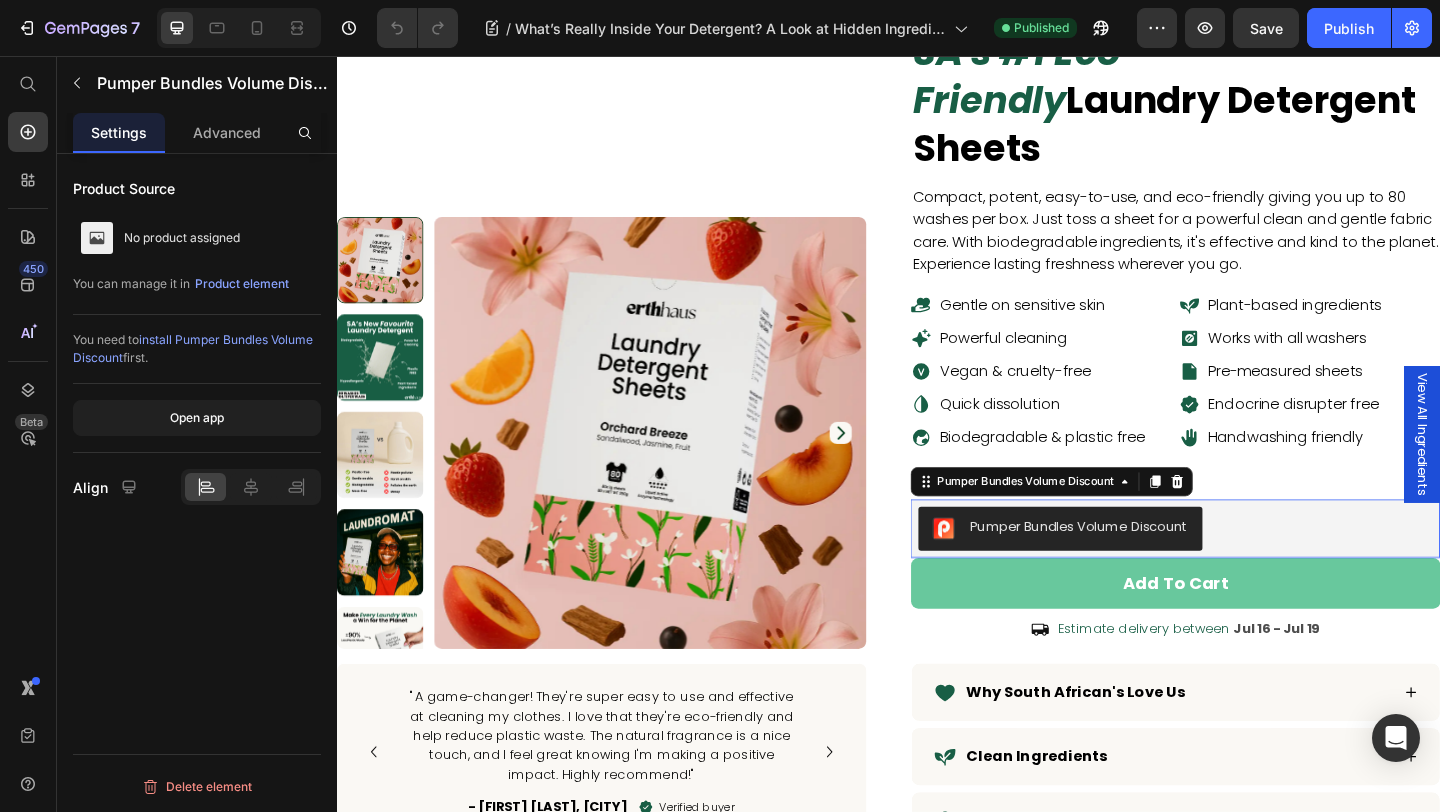 click on "Pumper Bundles Volume Discount" at bounding box center [1249, 570] 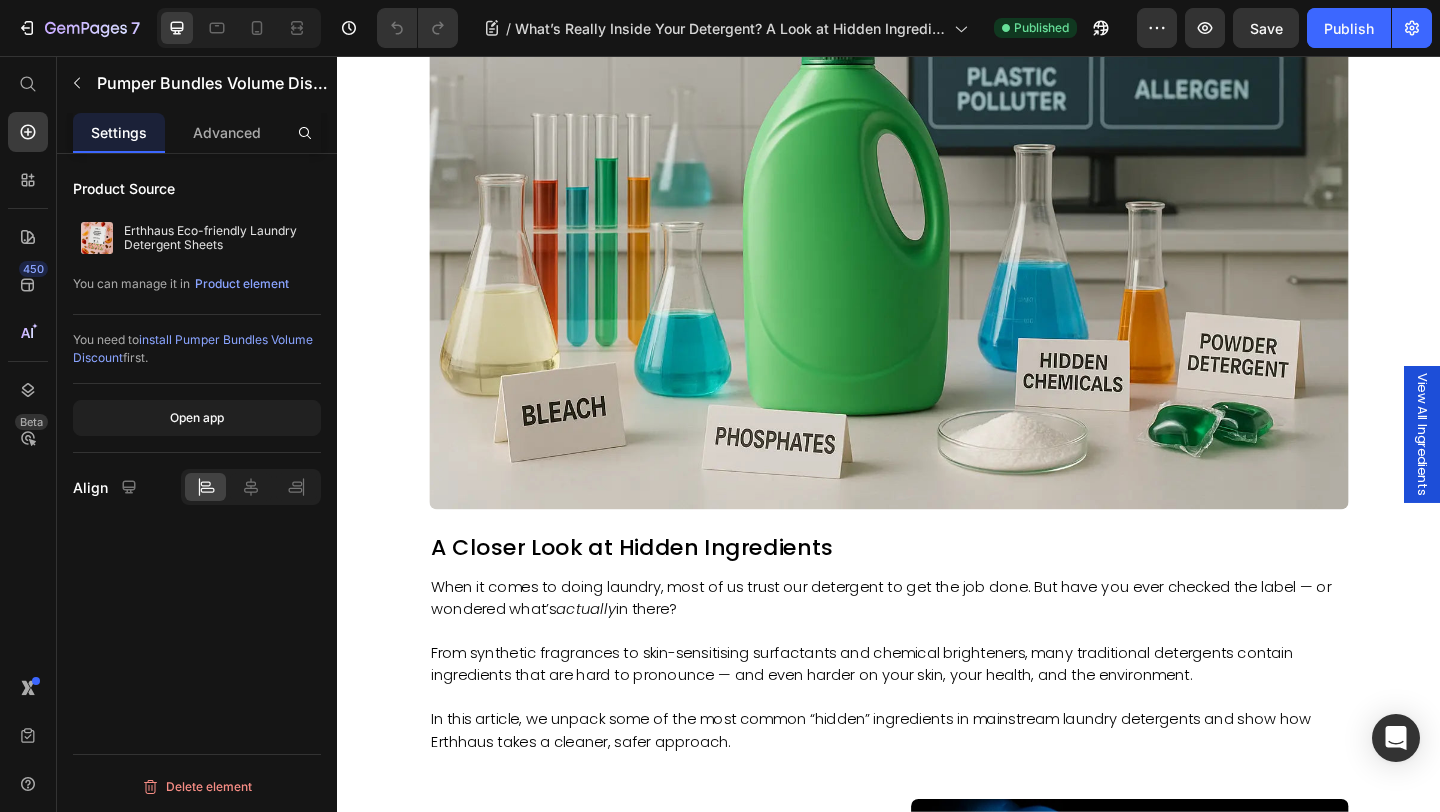 scroll, scrollTop: 577, scrollLeft: 0, axis: vertical 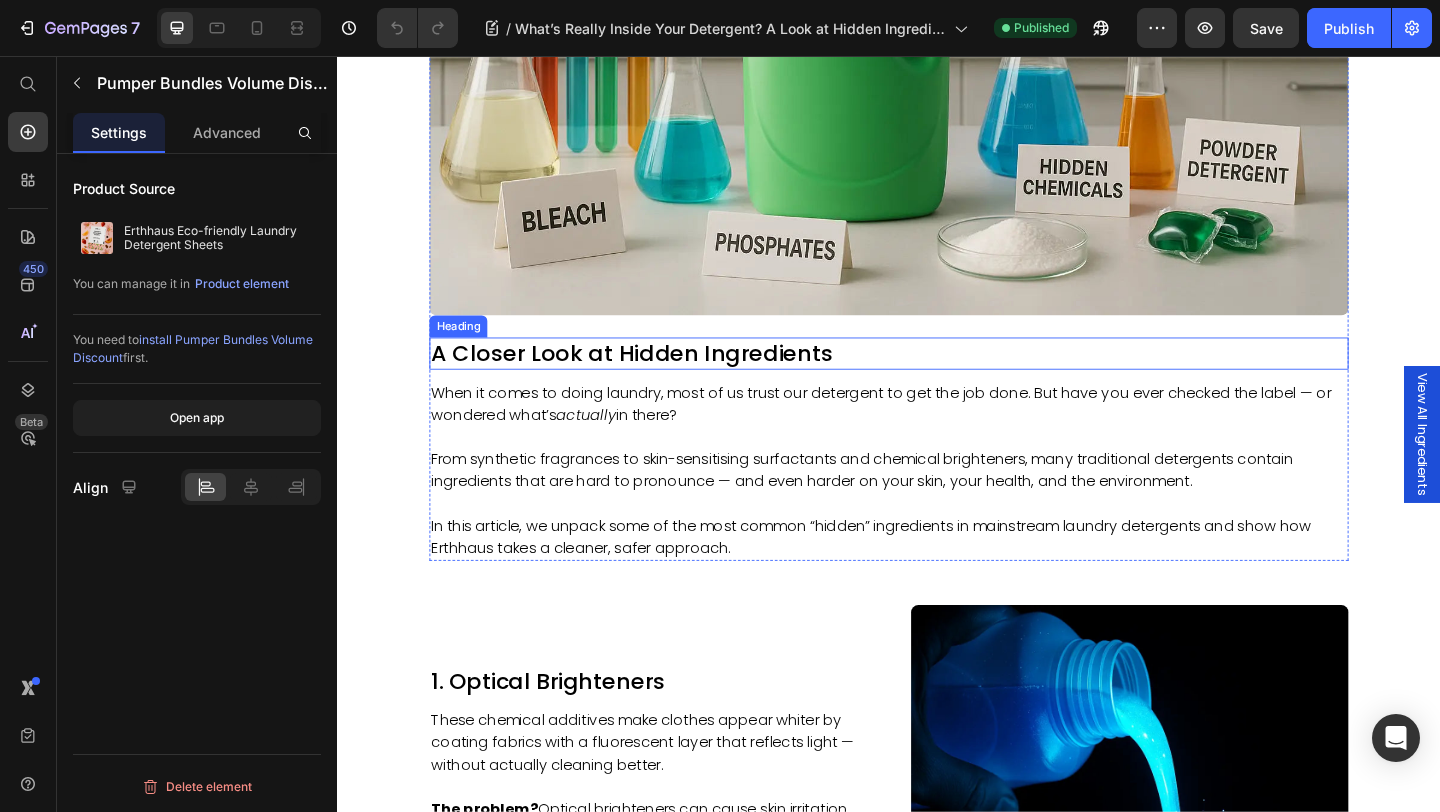click on "A Closer Look at Hidden Ingredients" at bounding box center [937, 379] 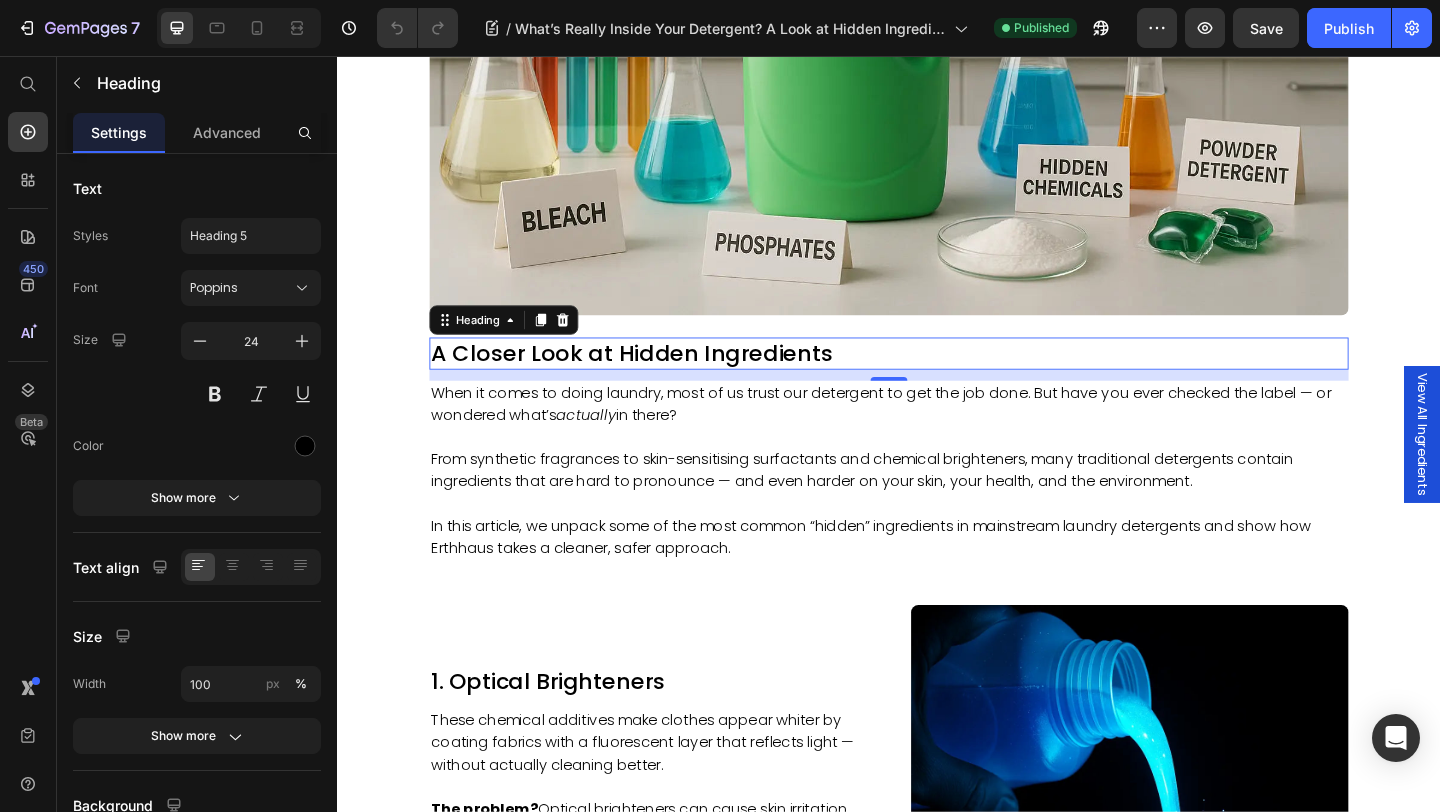 click on "A Closer Look at Hidden Ingredients" at bounding box center [937, 379] 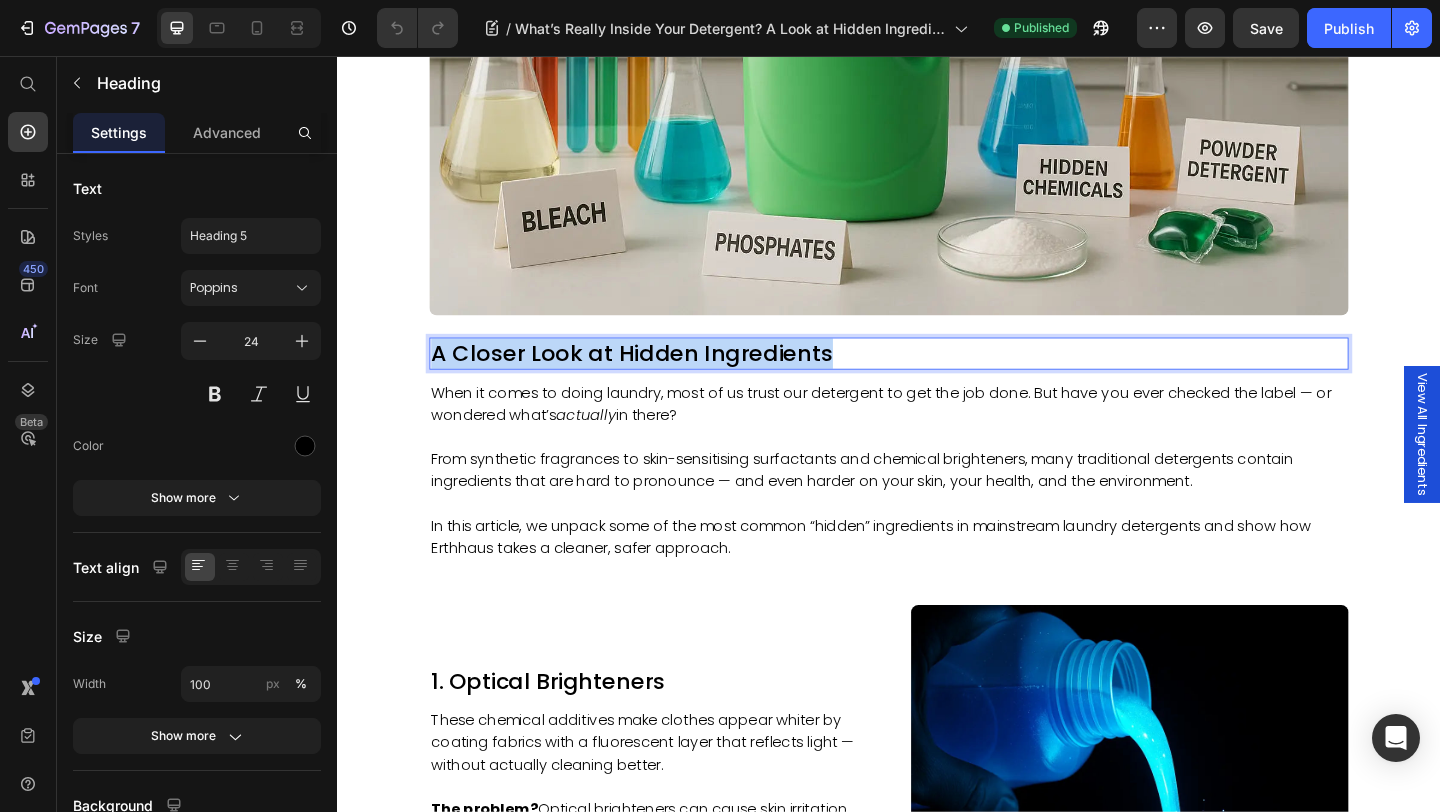click on "A Closer Look at Hidden Ingredients" at bounding box center (937, 379) 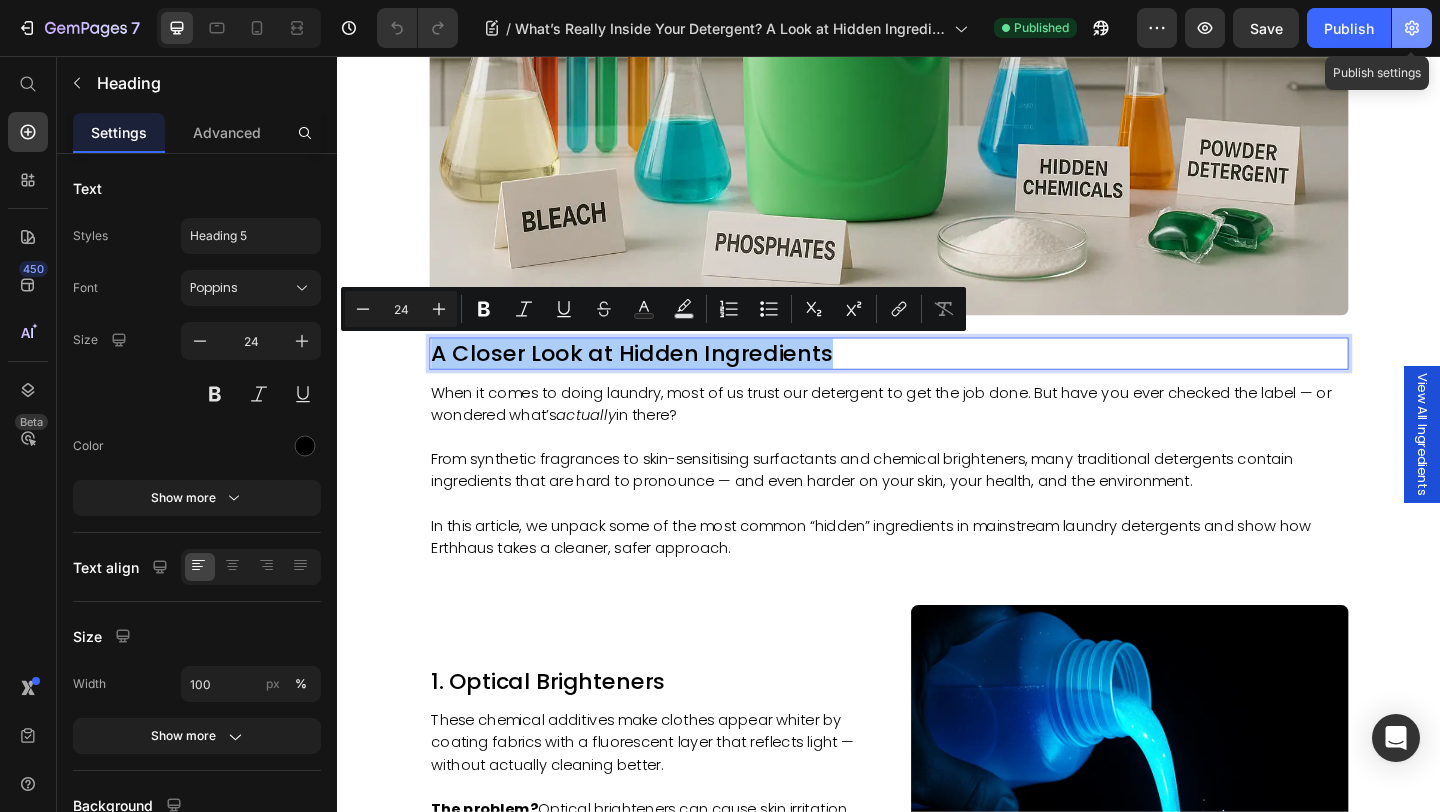 click 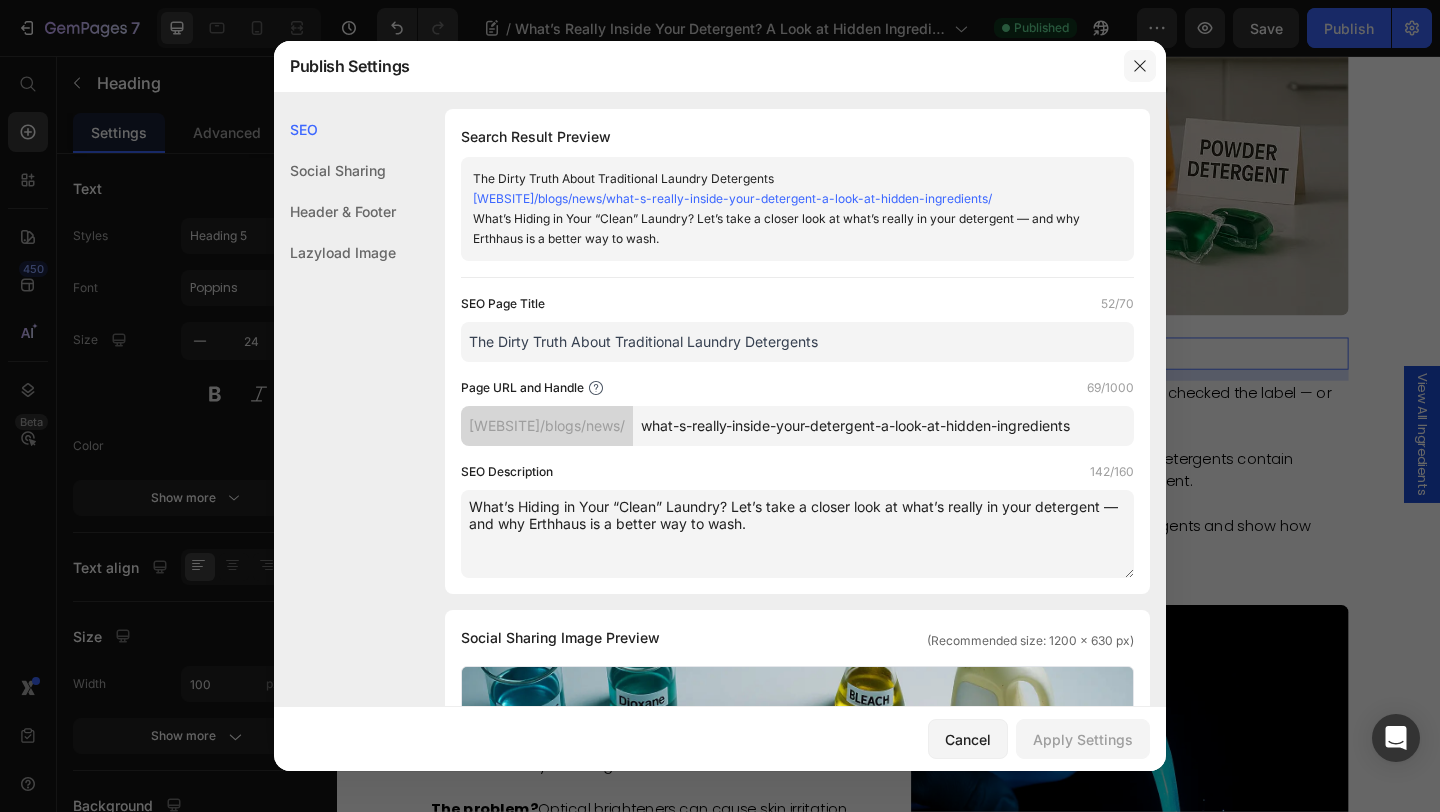 click at bounding box center [1140, 66] 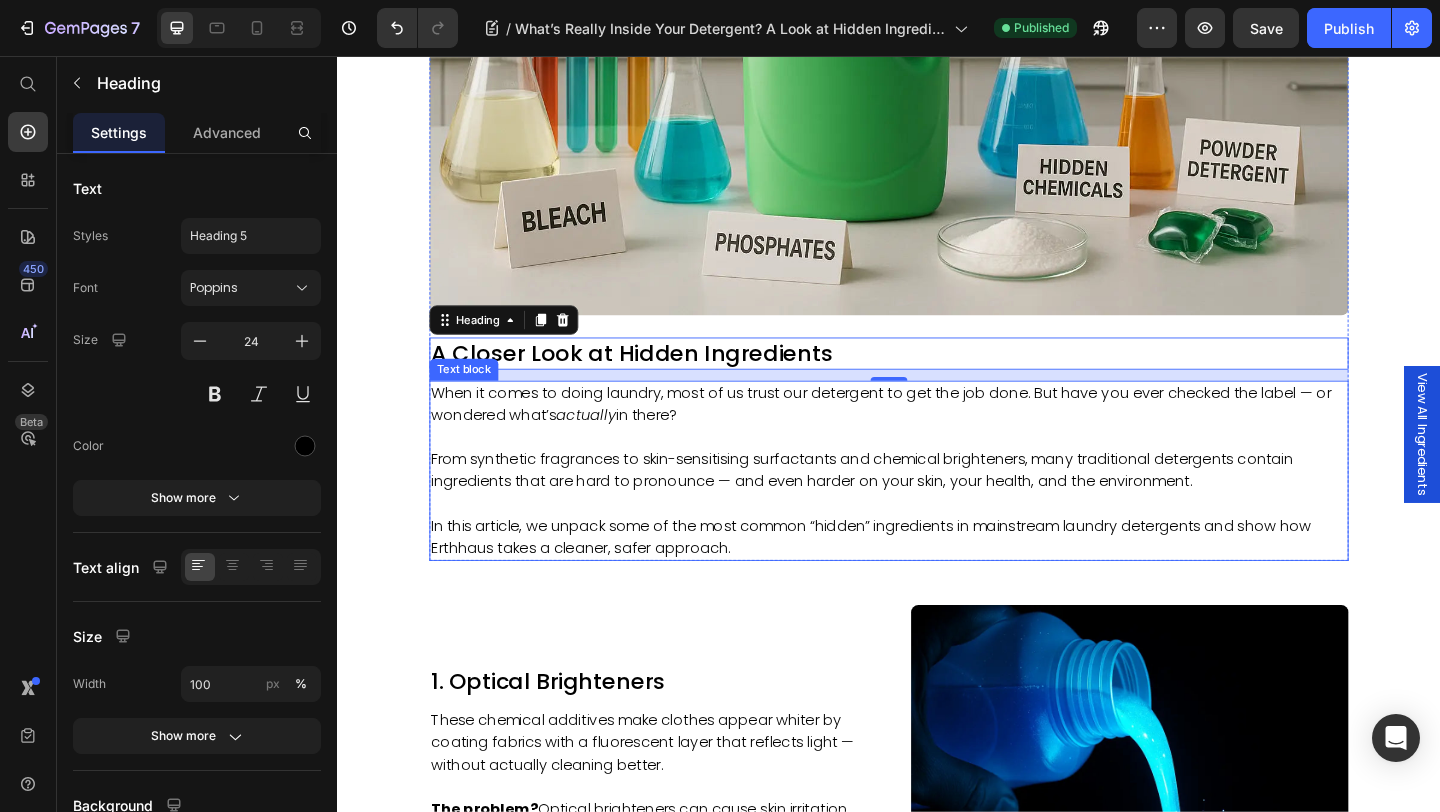 click on "When it comes to doing laundry, most of us trust our detergent to get the job done. But have you ever checked the label — or wondered what’s  actually  in there?" at bounding box center [937, 435] 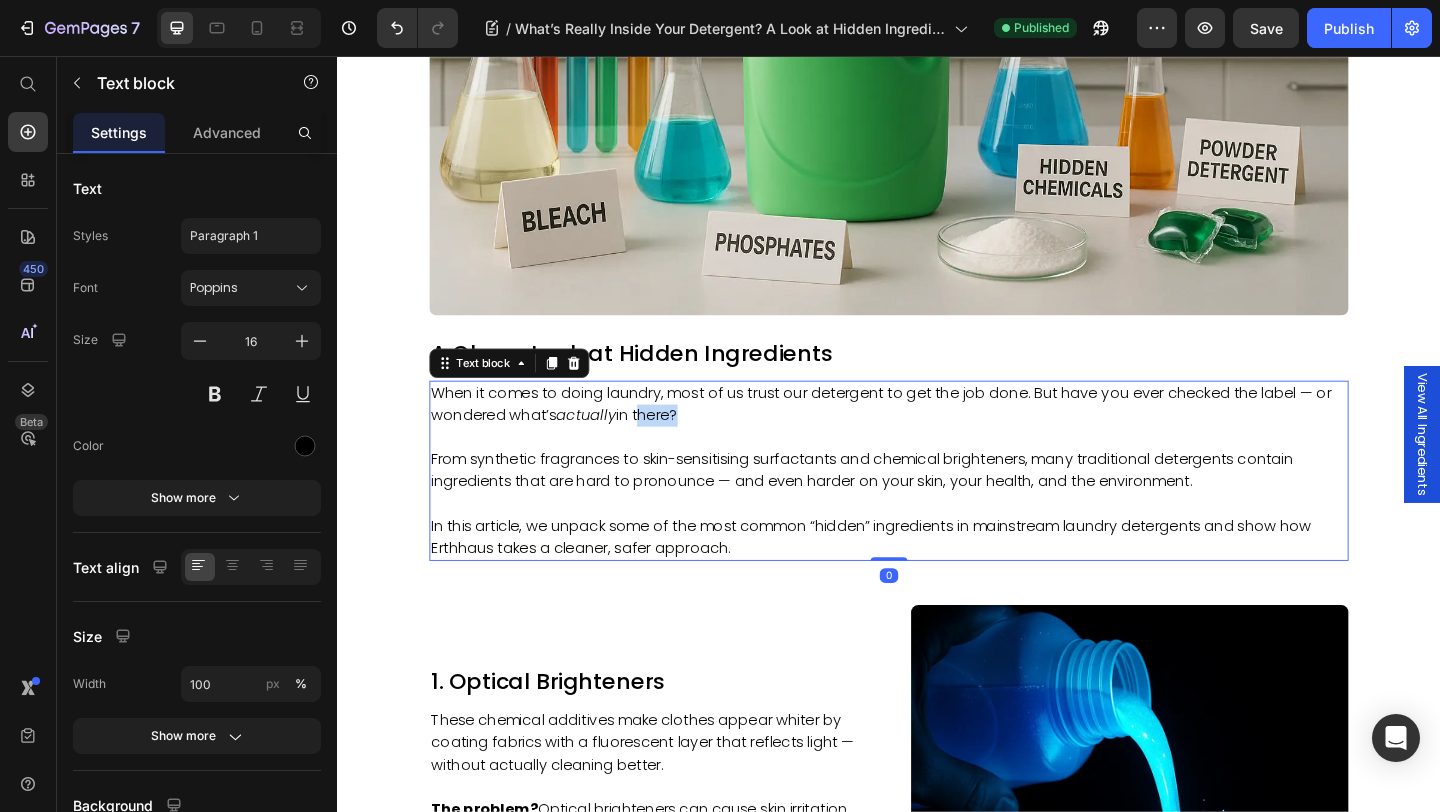 click on "When it comes to doing laundry, most of us trust our detergent to get the job done. But have you ever checked the label — or wondered what’s  actually  in there?" at bounding box center (937, 435) 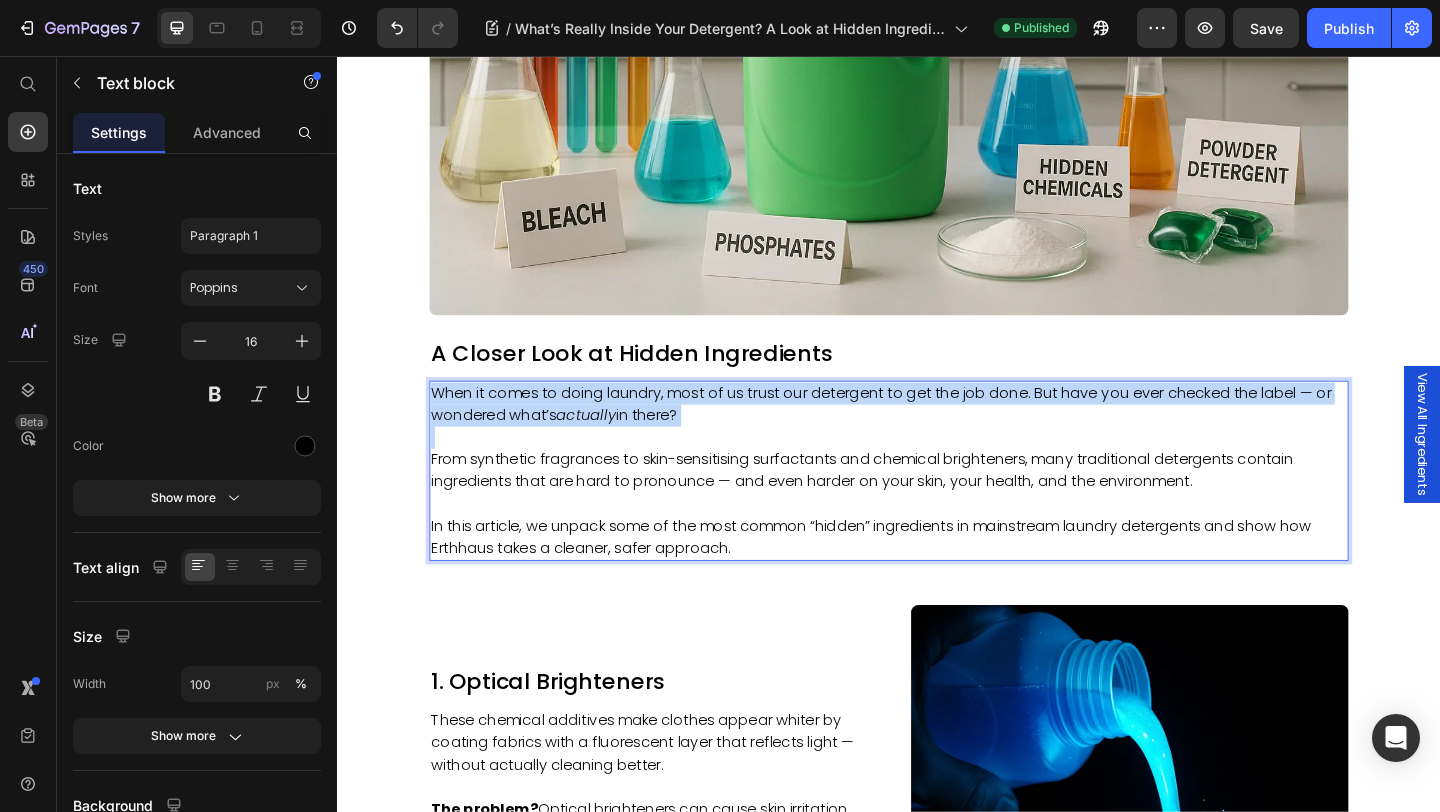 click on "When it comes to doing laundry, most of us trust our detergent to get the job done. But have you ever checked the label — or wondered what’s  actually  in there?" at bounding box center [937, 435] 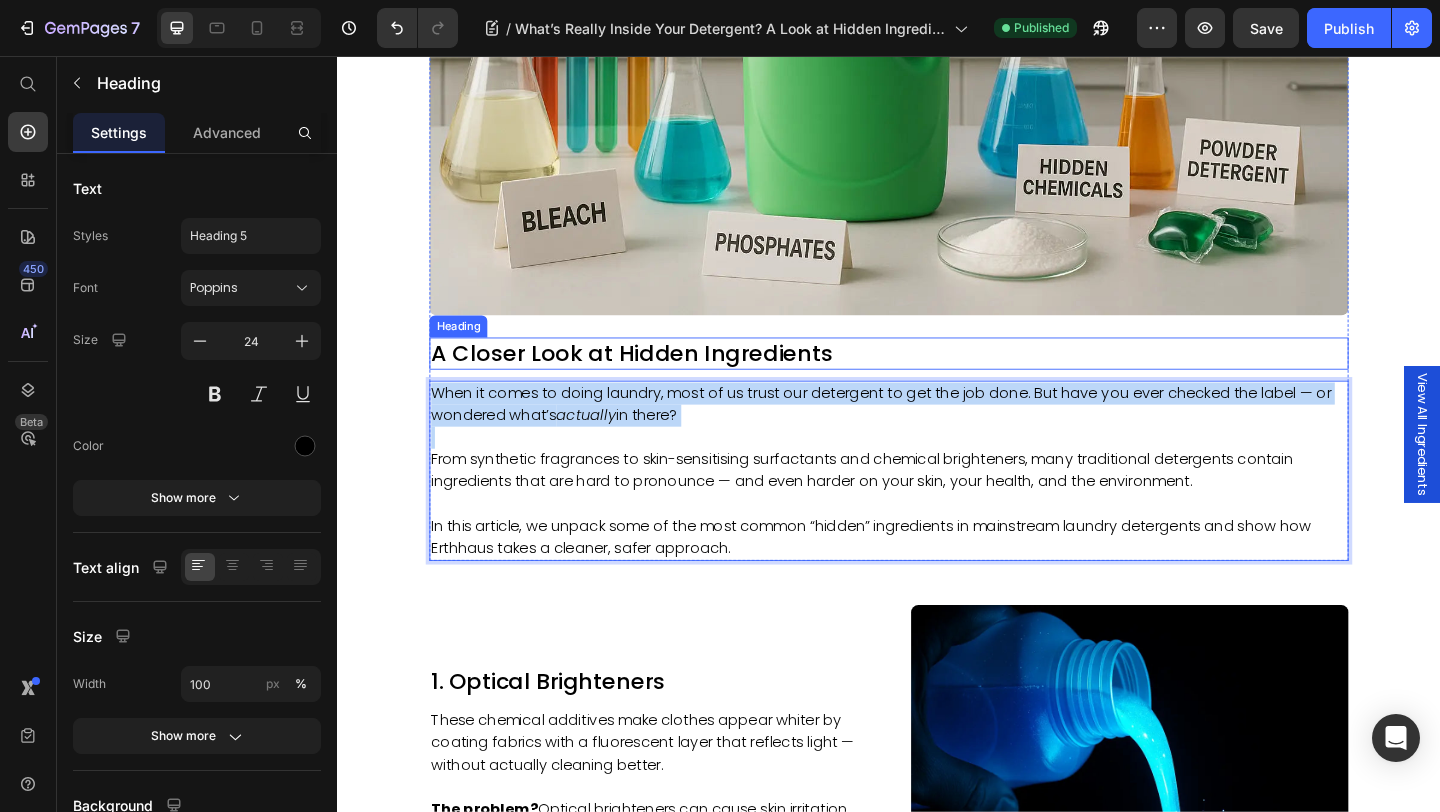 click on "A Closer Look at Hidden Ingredients" at bounding box center (937, 379) 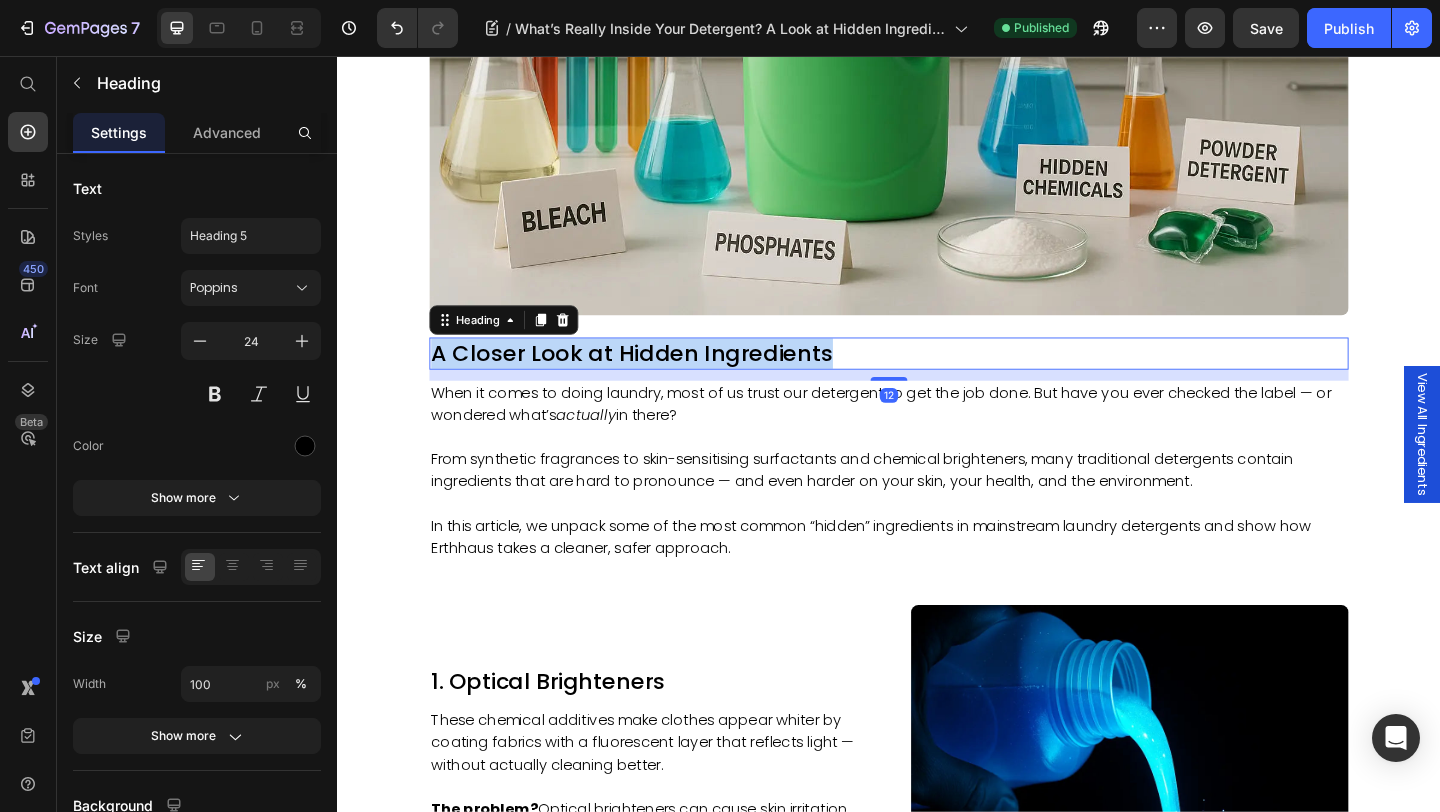 click on "A Closer Look at Hidden Ingredients" at bounding box center [937, 379] 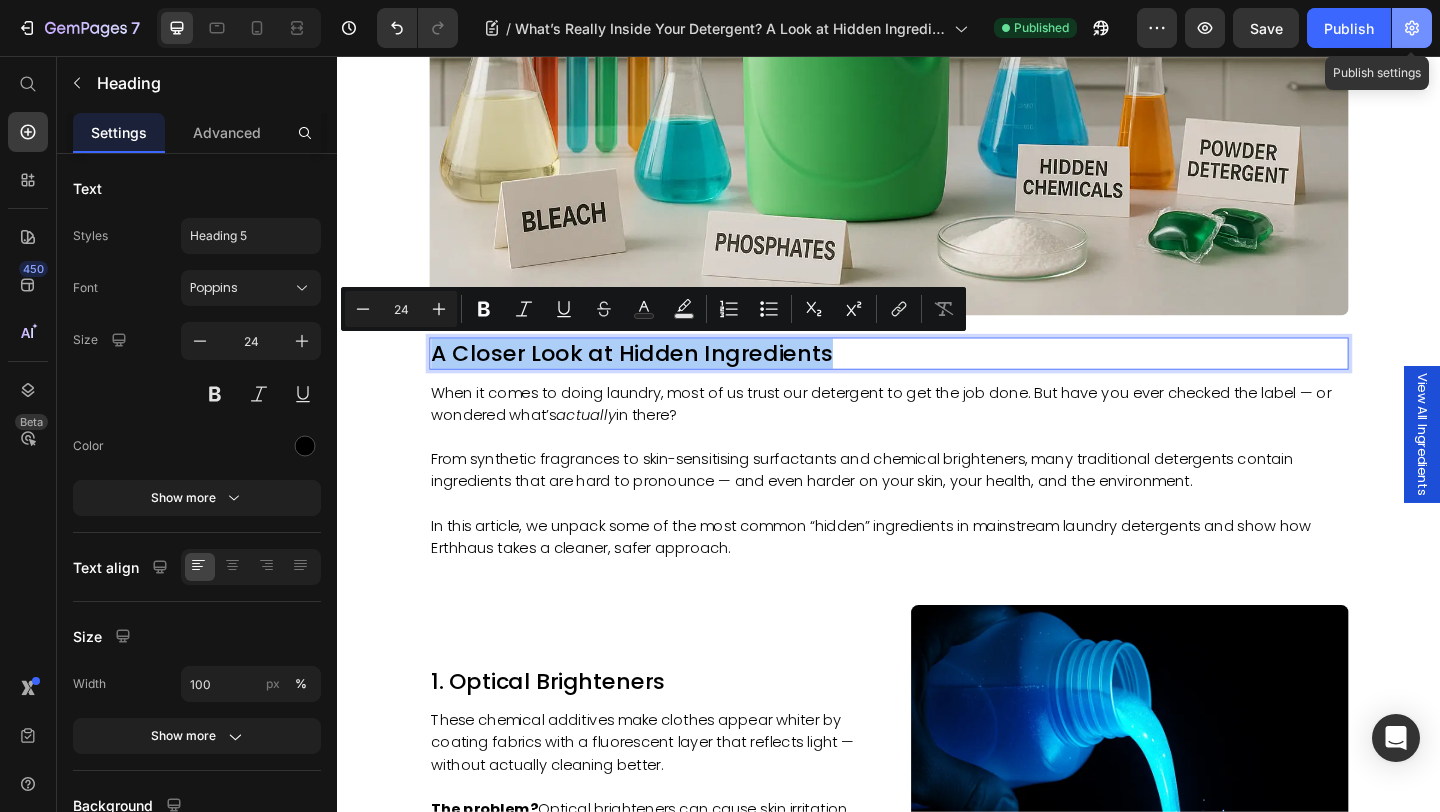 click 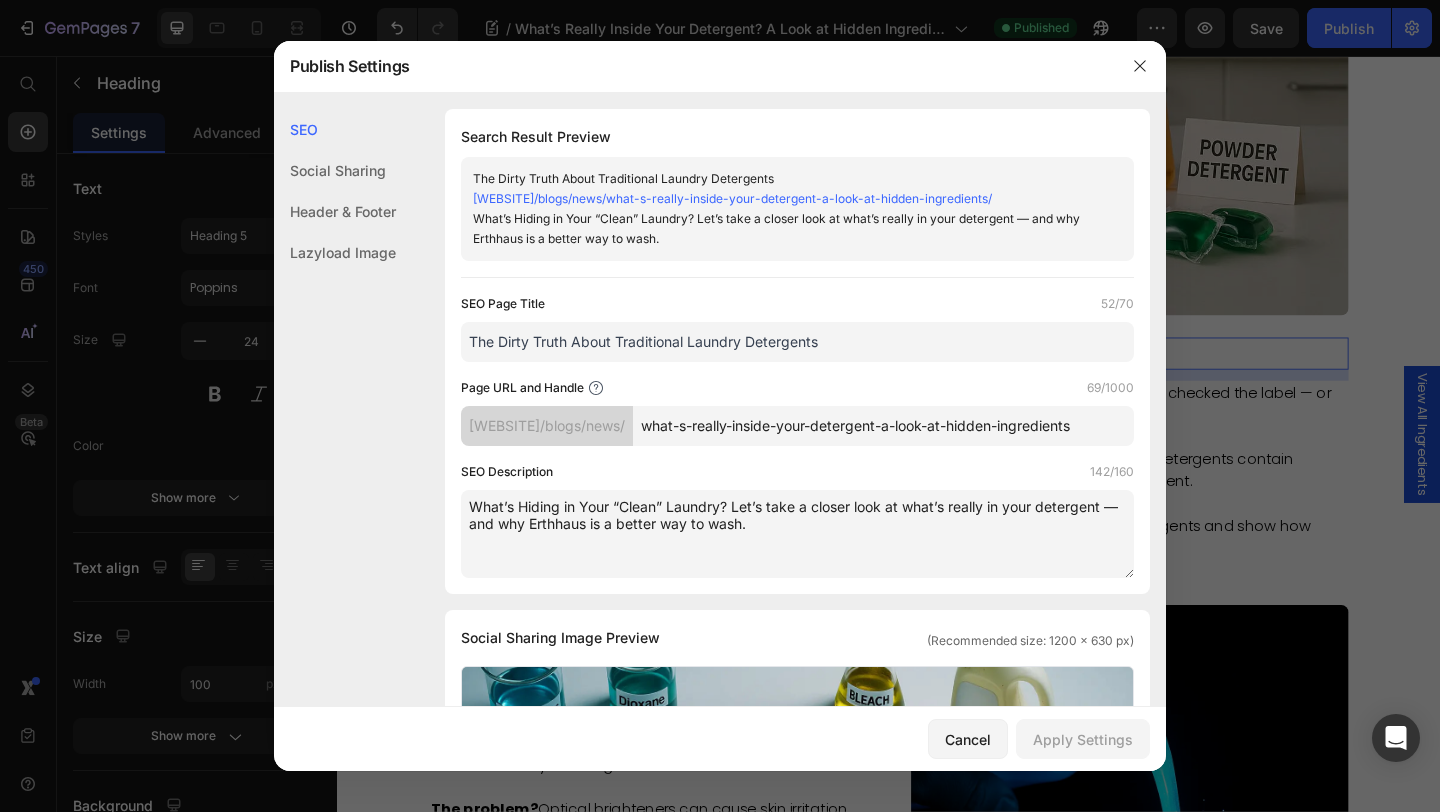 click on "What’s Hiding in Your “Clean” Laundry? Let’s take a closer look at what’s really in your detergent — and why Erthhaus is a better way to wash." at bounding box center [797, 534] 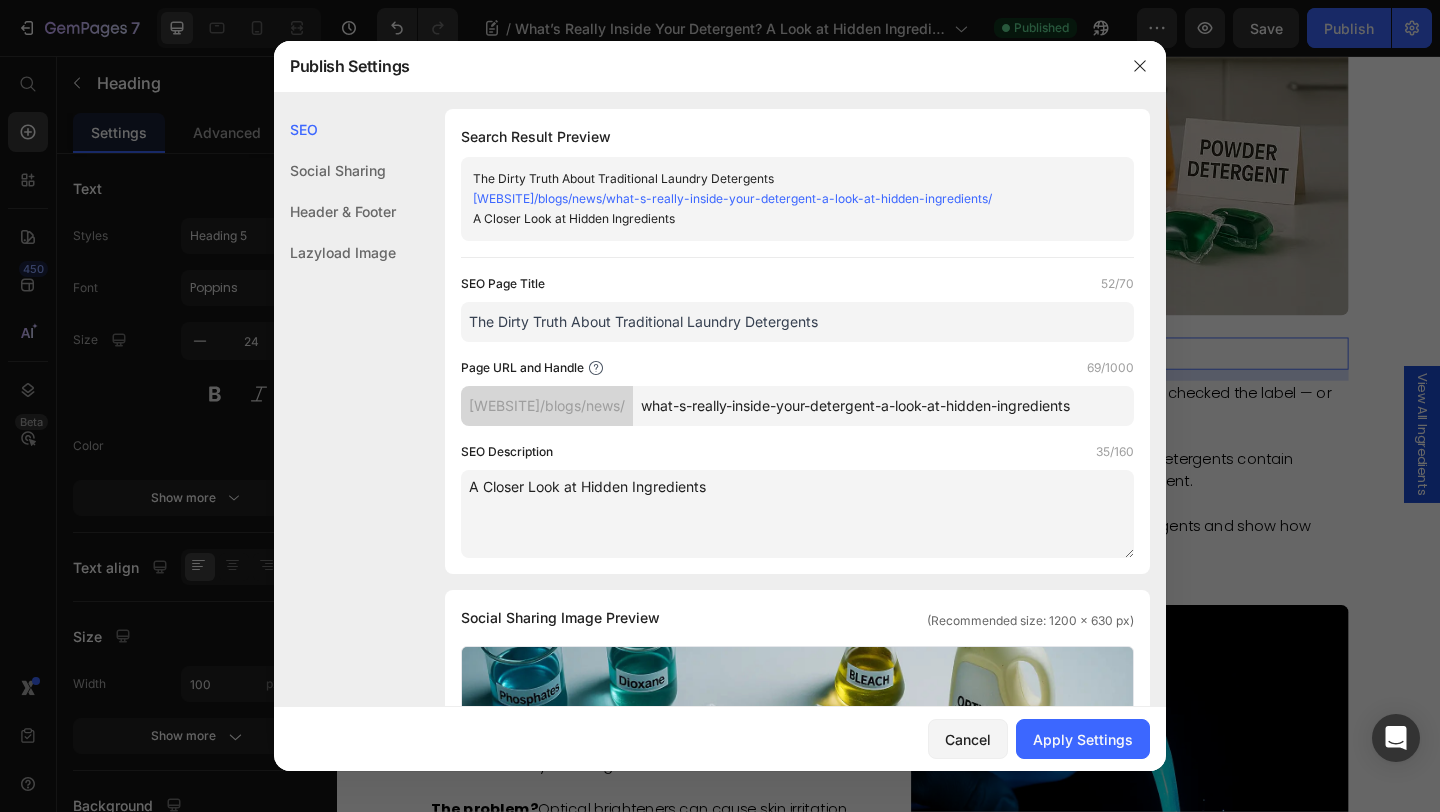 scroll, scrollTop: 0, scrollLeft: 59, axis: horizontal 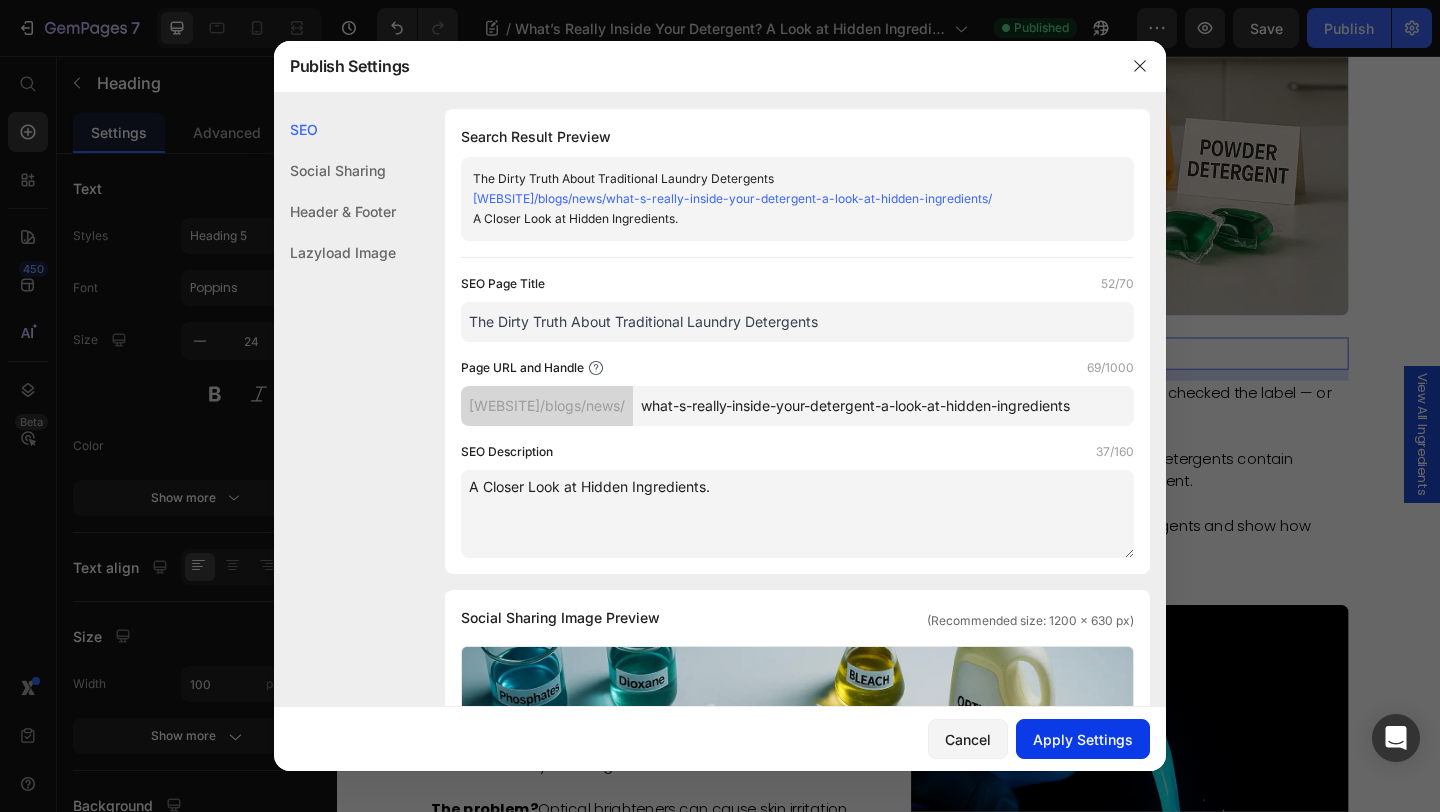 type on "A Closer Look at Hidden Ingredients." 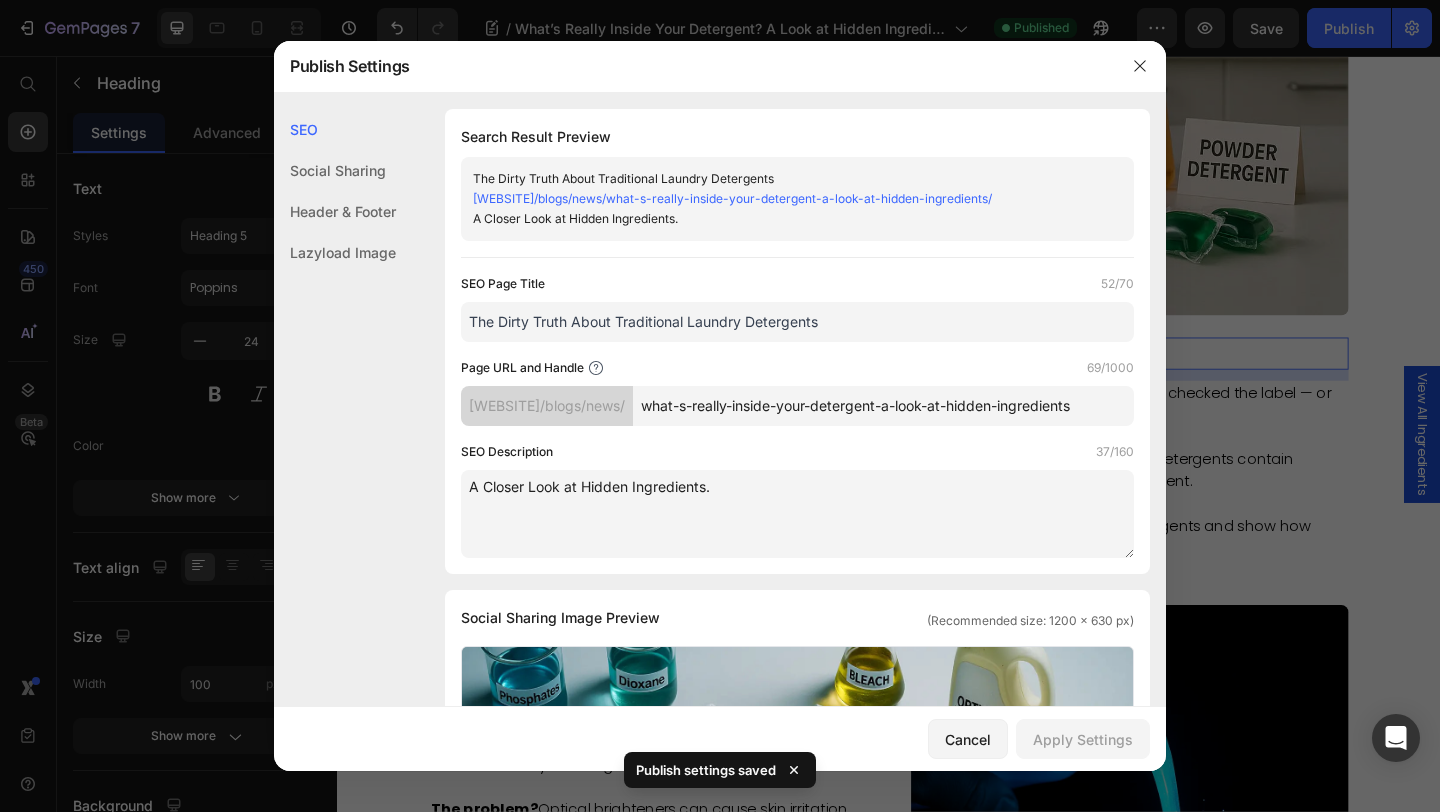 click at bounding box center [720, 406] 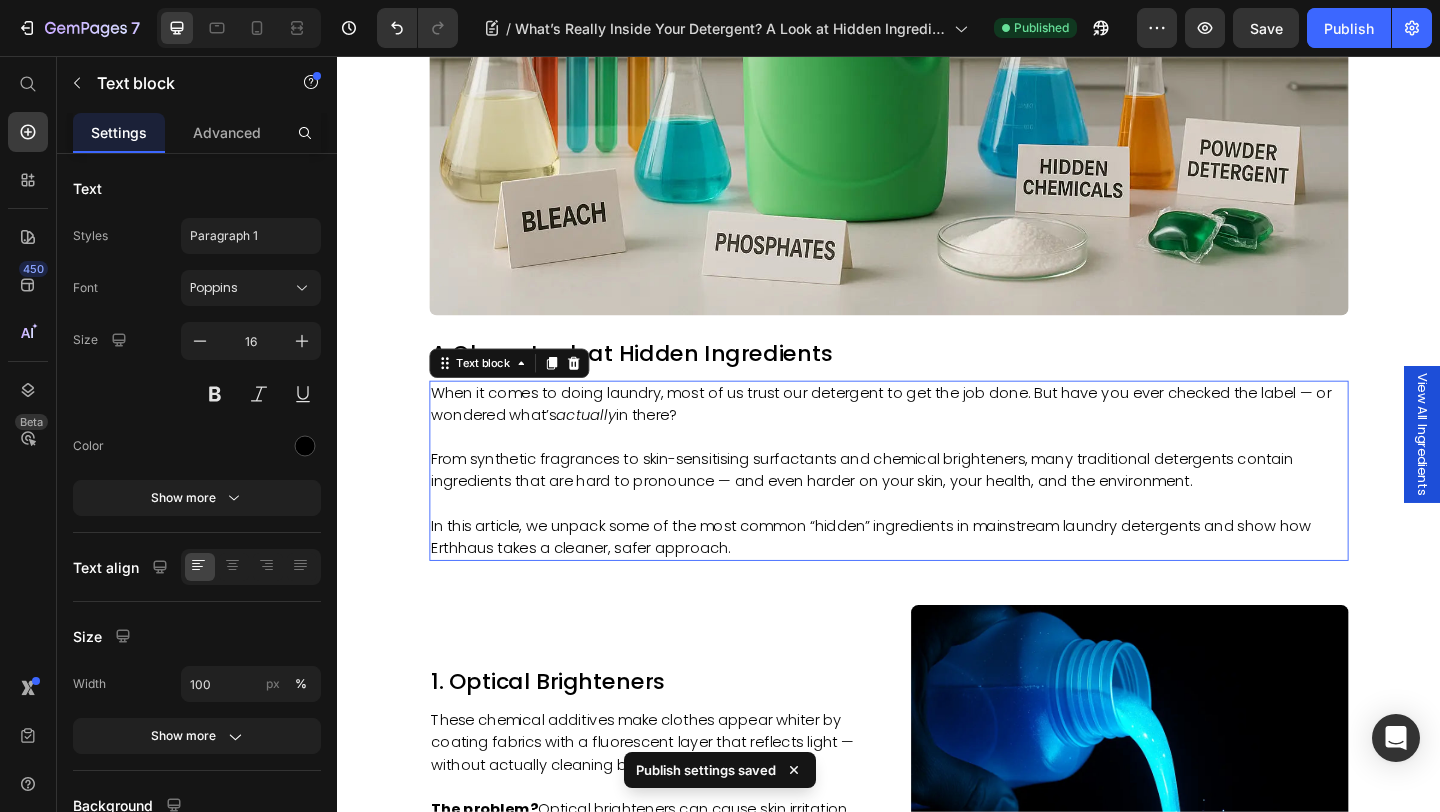 click on "When it comes to doing laundry, most of us trust our detergent to get the job done. But have you ever checked the label — or wondered what’s  actually  in there?" at bounding box center (937, 435) 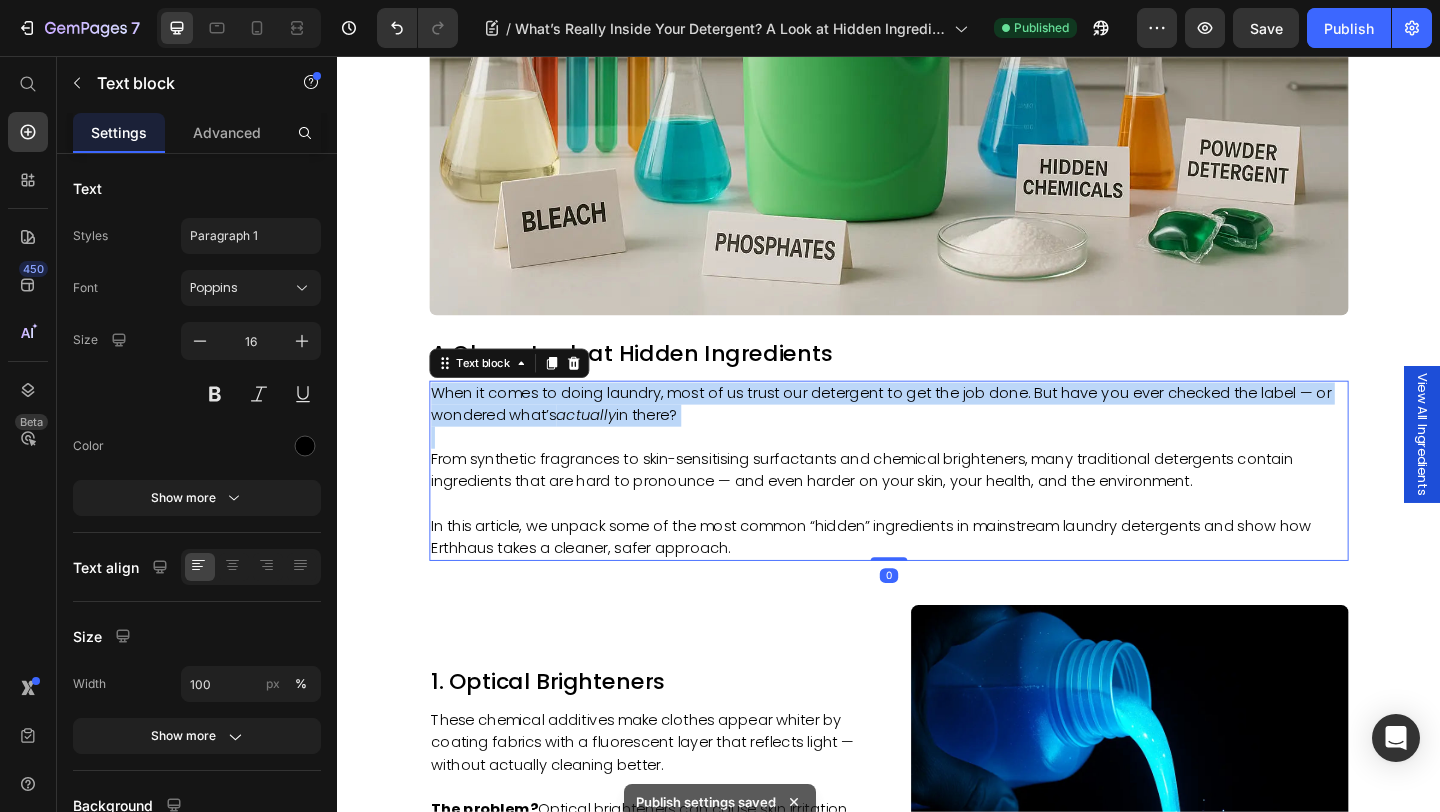 click on "When it comes to doing laundry, most of us trust our detergent to get the job done. But have you ever checked the label — or wondered what’s  actually  in there?" at bounding box center [937, 435] 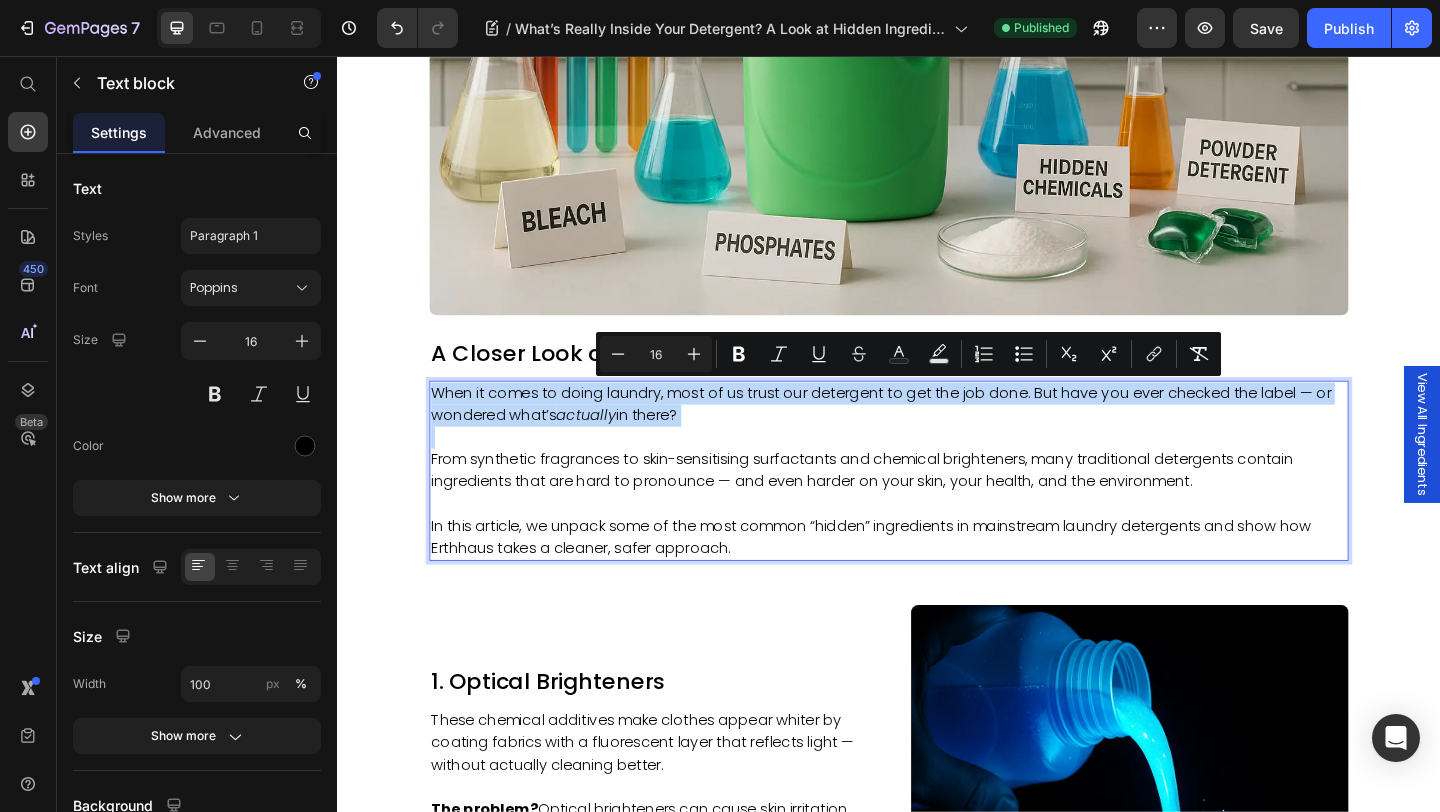 copy on "When it comes to doing laundry, most of us trust our detergent to get the job done. But have you ever checked the label — or wondered what’s  actually  in there?" 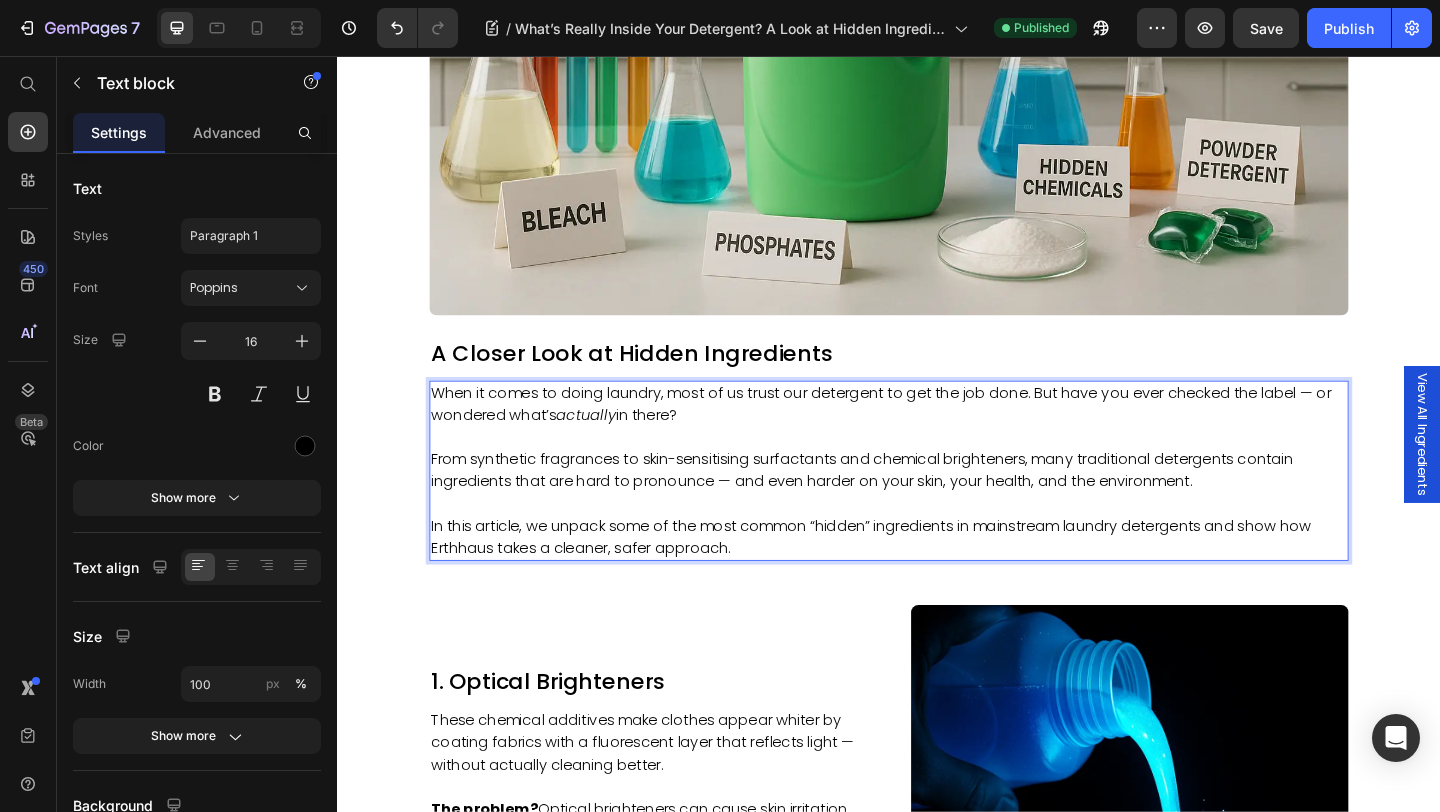 click on "In this article, we unpack some of the most common “hidden” ingredients in mainstream laundry detergents and show how Erthhaus takes a cleaner, safer approach." at bounding box center (937, 579) 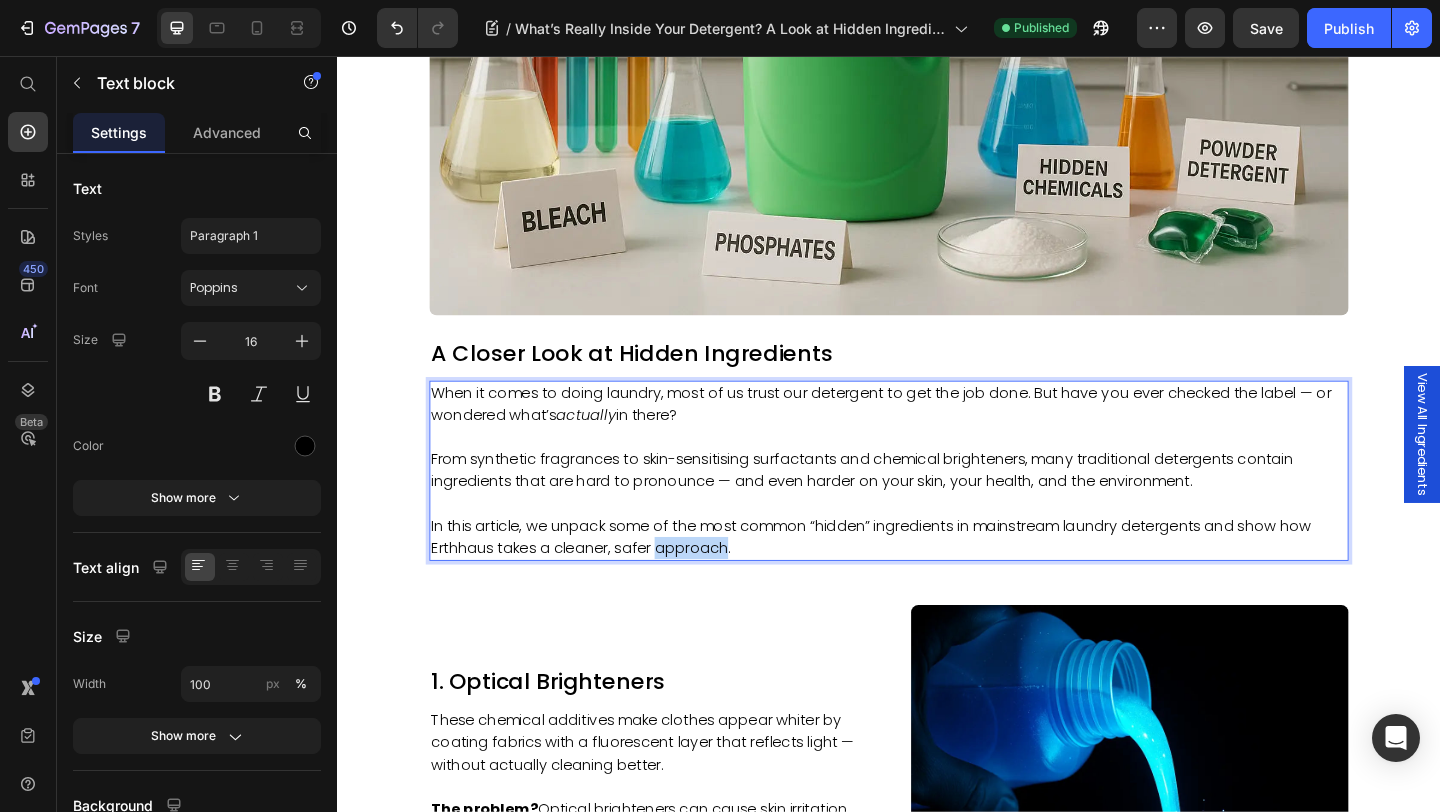 click on "In this article, we unpack some of the most common “hidden” ingredients in mainstream laundry detergents and show how Erthhaus takes a cleaner, safer approach." at bounding box center (937, 579) 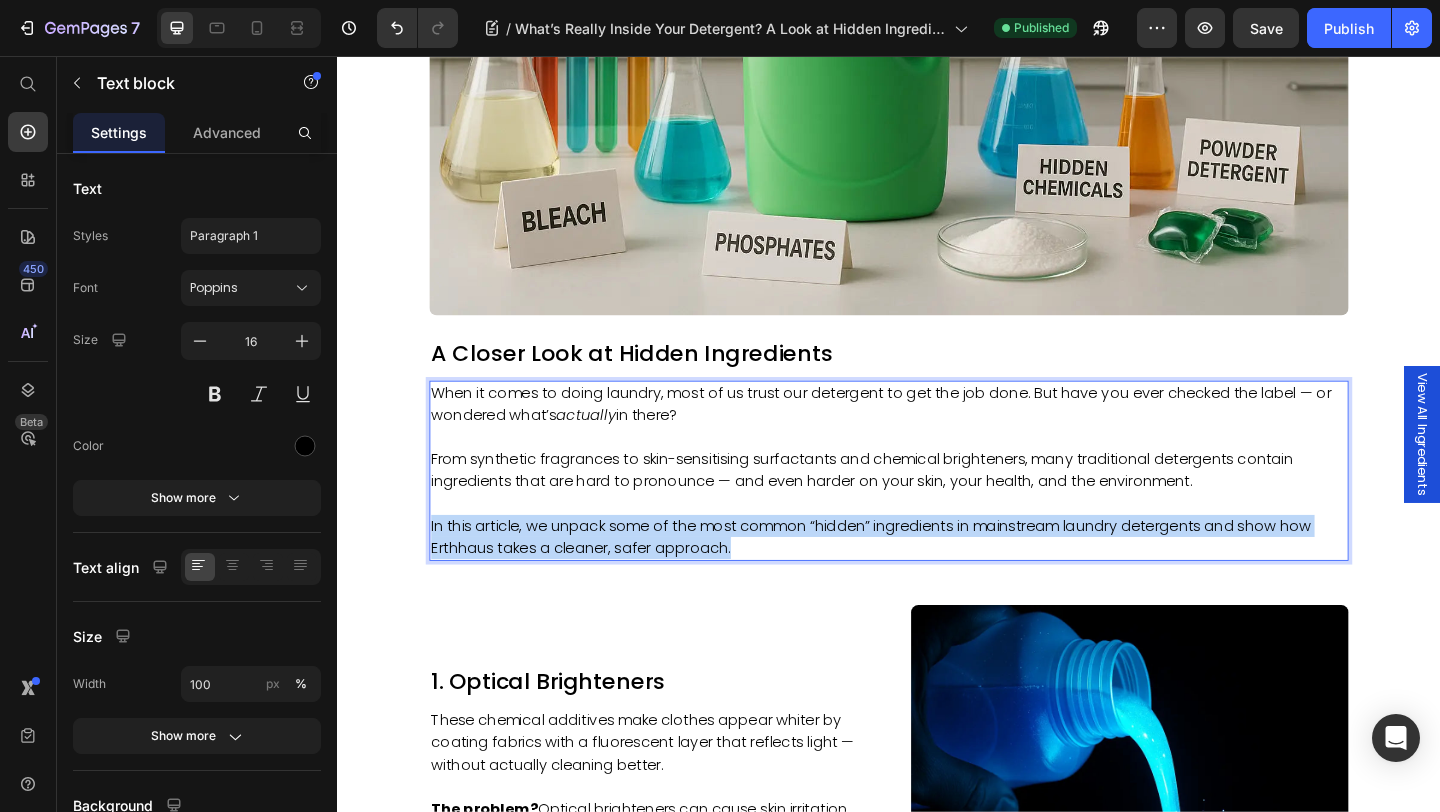 click on "In this article, we unpack some of the most common “hidden” ingredients in mainstream laundry detergents and show how Erthhaus takes a cleaner, safer approach." at bounding box center (937, 579) 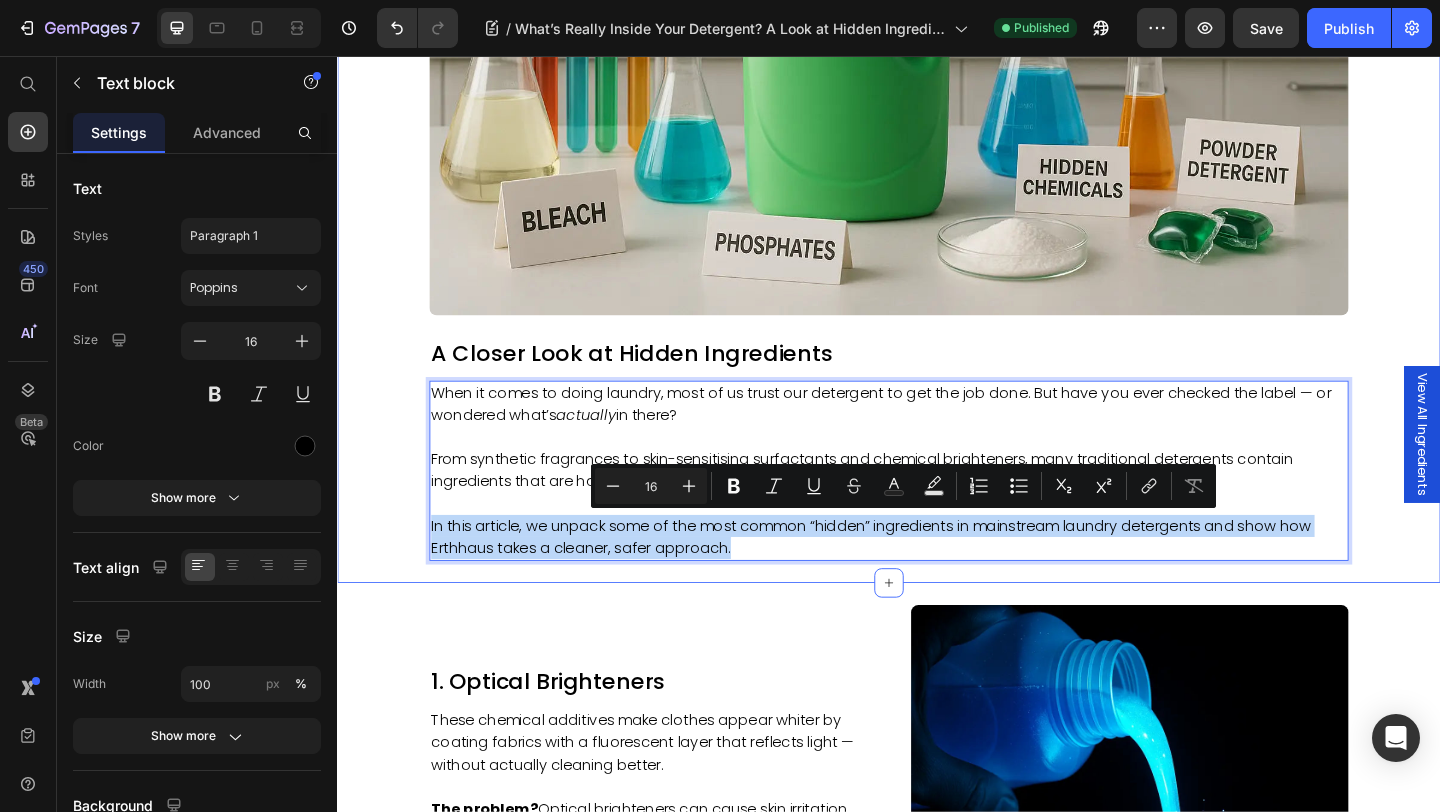 copy on "In this article, we unpack some of the most common “hidden” ingredients in mainstream laundry detergents and show how Erthhaus takes a cleaner, safer approach." 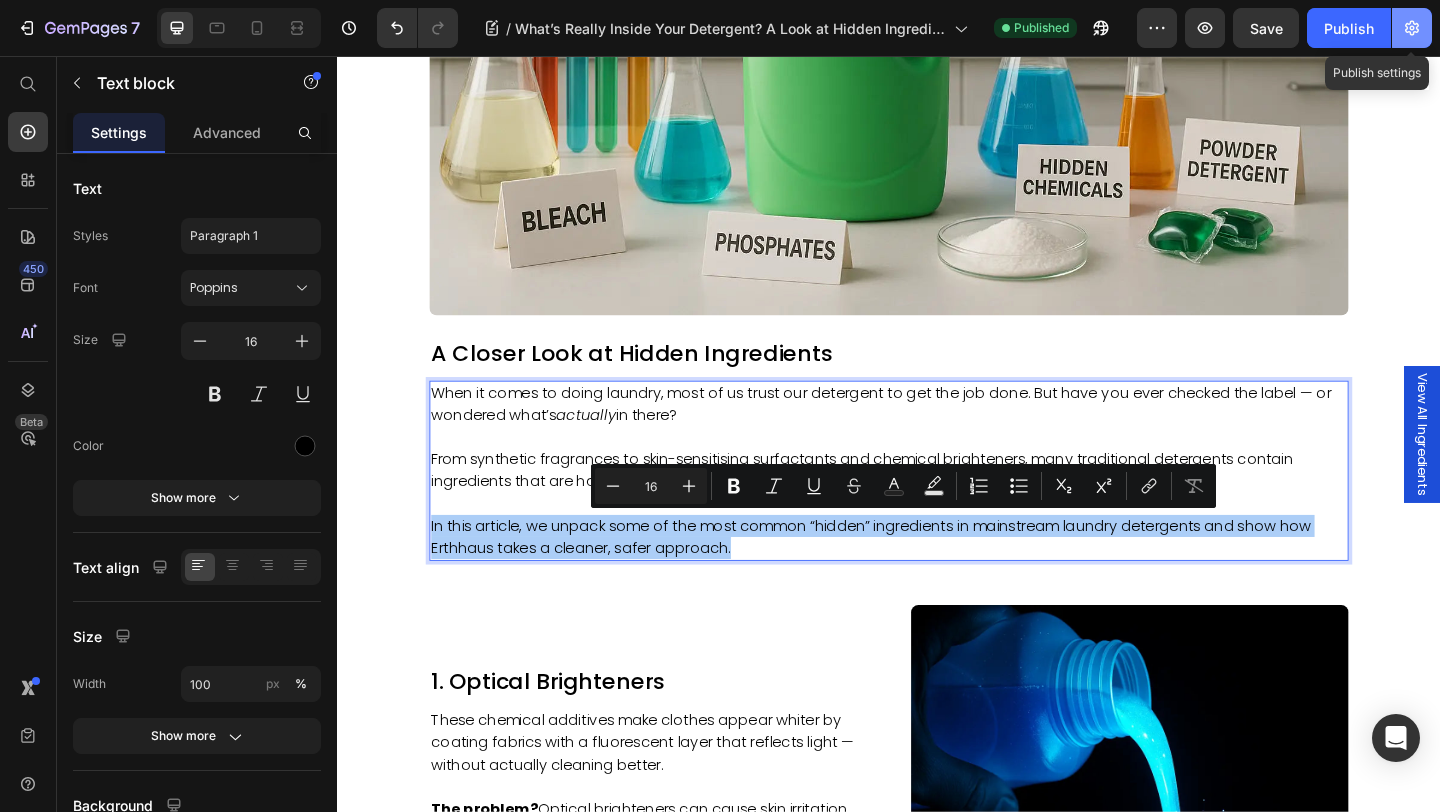 click 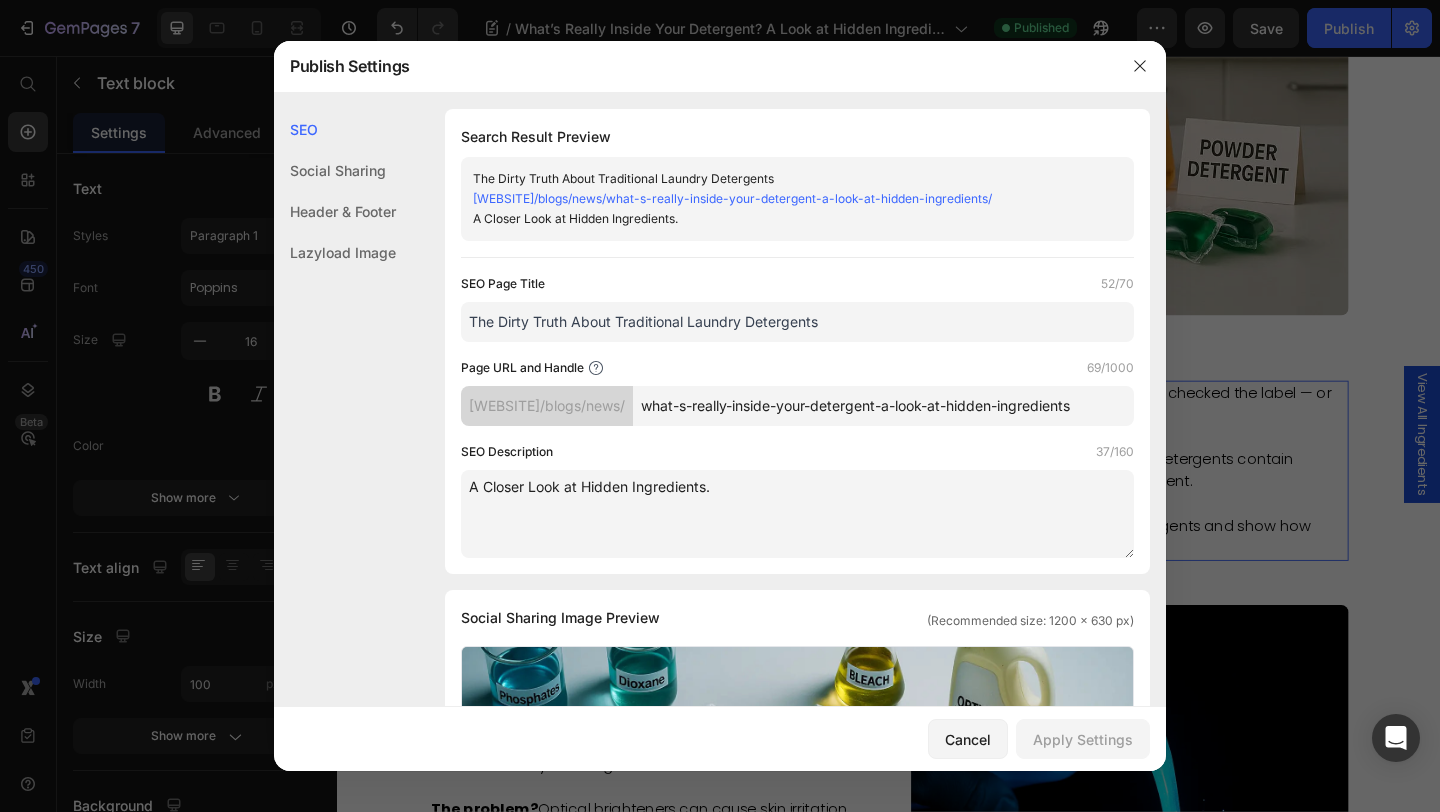click on "A Closer Look at Hidden Ingredients." at bounding box center (797, 514) 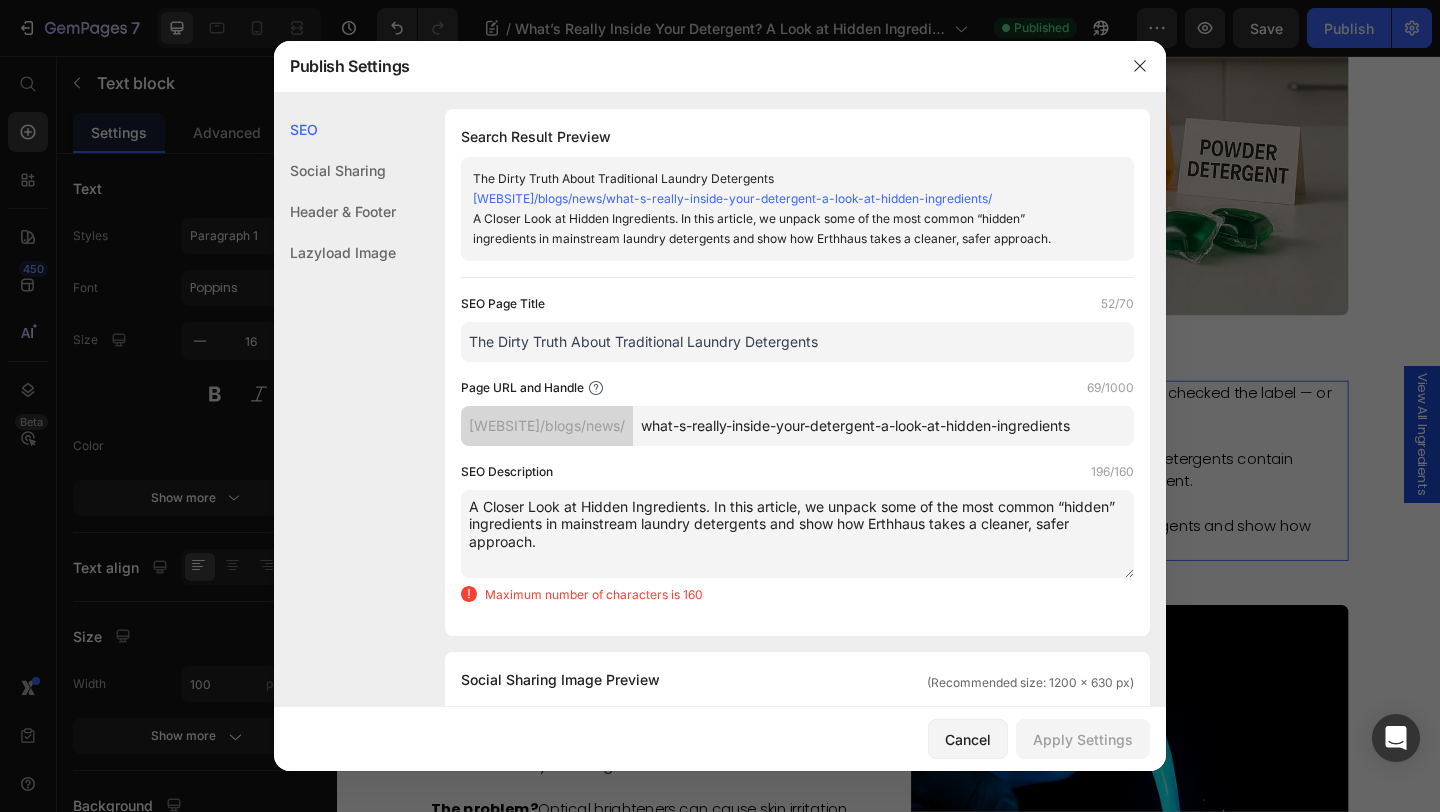 drag, startPoint x: 714, startPoint y: 506, endPoint x: 406, endPoint y: 487, distance: 308.58548 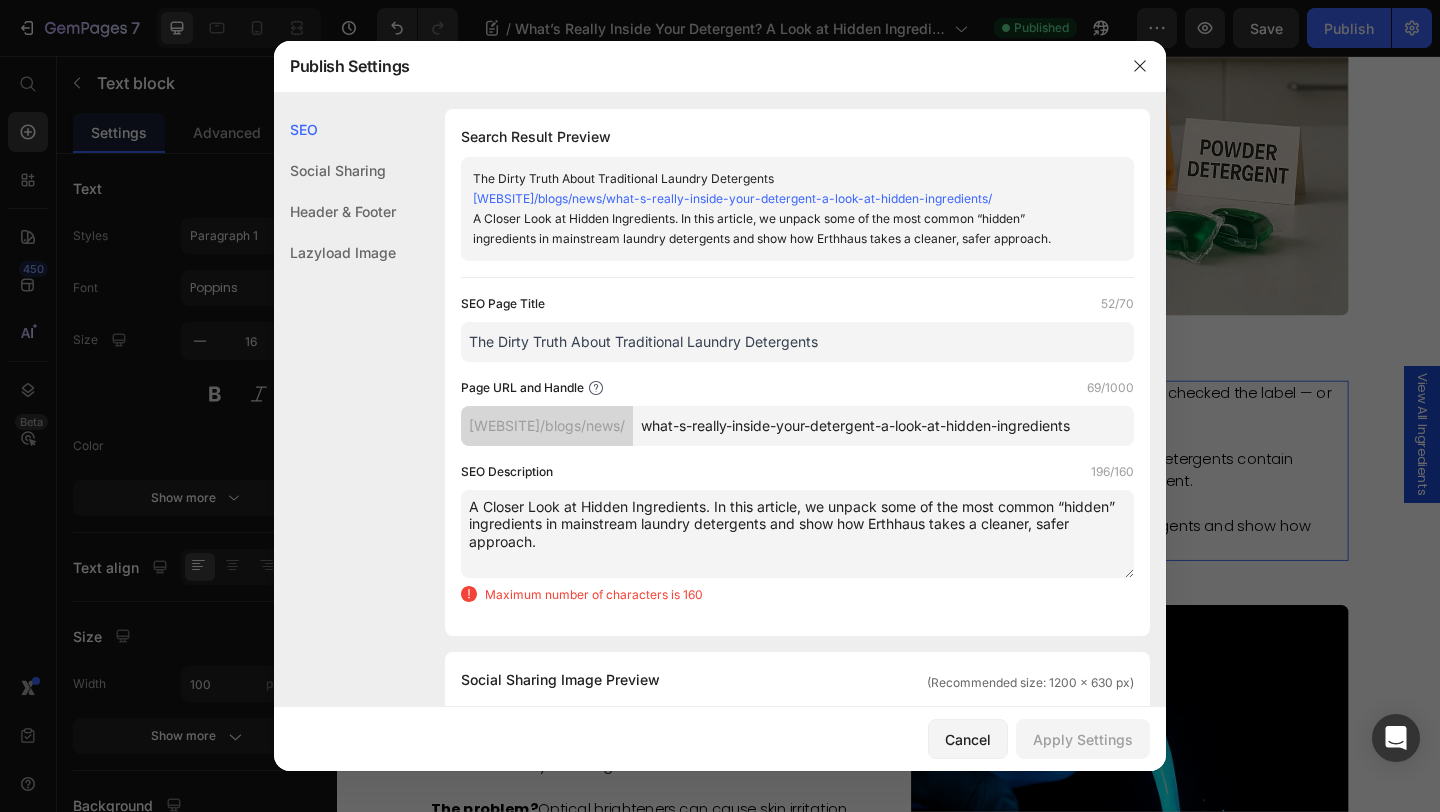 click on "SEO Search Result Preview The Dirty Truth About Traditional Laundry Detergents 26268f-b2.myshopify.com/blogs/news/what-s-really-inside-your-detergent-a-look-at-hidden-ingredients/ A Closer Look at Hidden Ingredients. In this article, we unpack some of the most common “hidden” ingredients in mainstream laundry detergents and show how Erthhaus takes a cleaner, safer approach. SEO Page Title  52/70  The Dirty Truth About Traditional Laundry Detergents  Page URL and Handle  69/1000  26268f-b2.myshopify.com/blogs/news/ what-s-really-inside-your-detergent-a-look-at-hidden-ingredients  SEO Description  196/160  A Closer Look at Hidden Ingredients. In this article, we unpack some of the most common “hidden” ingredients in mainstream laundry detergents and show how Erthhaus takes a cleaner, safer approach. Maximum number of characters is 160 Social Sharing Social Sharing Image Preview (Recommended size: 1200 x 630 px) Upload Image Delete The Dirty Truth About Traditional Laundry Detergents Header & Footer" at bounding box center (720, 945) 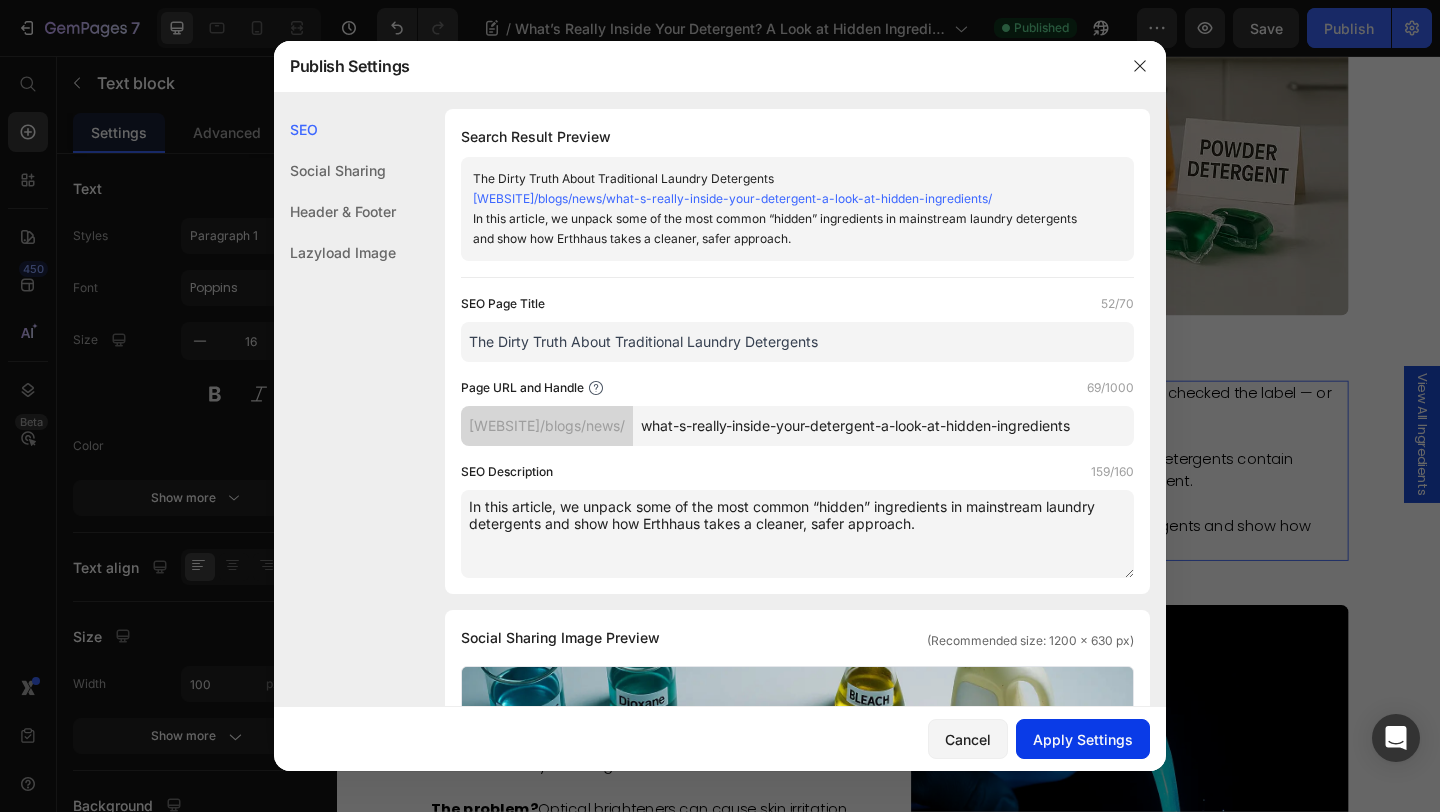 type on "In this article, we unpack some of the most common “hidden” ingredients in mainstream laundry detergents and show how Erthhaus takes a cleaner, safer approach." 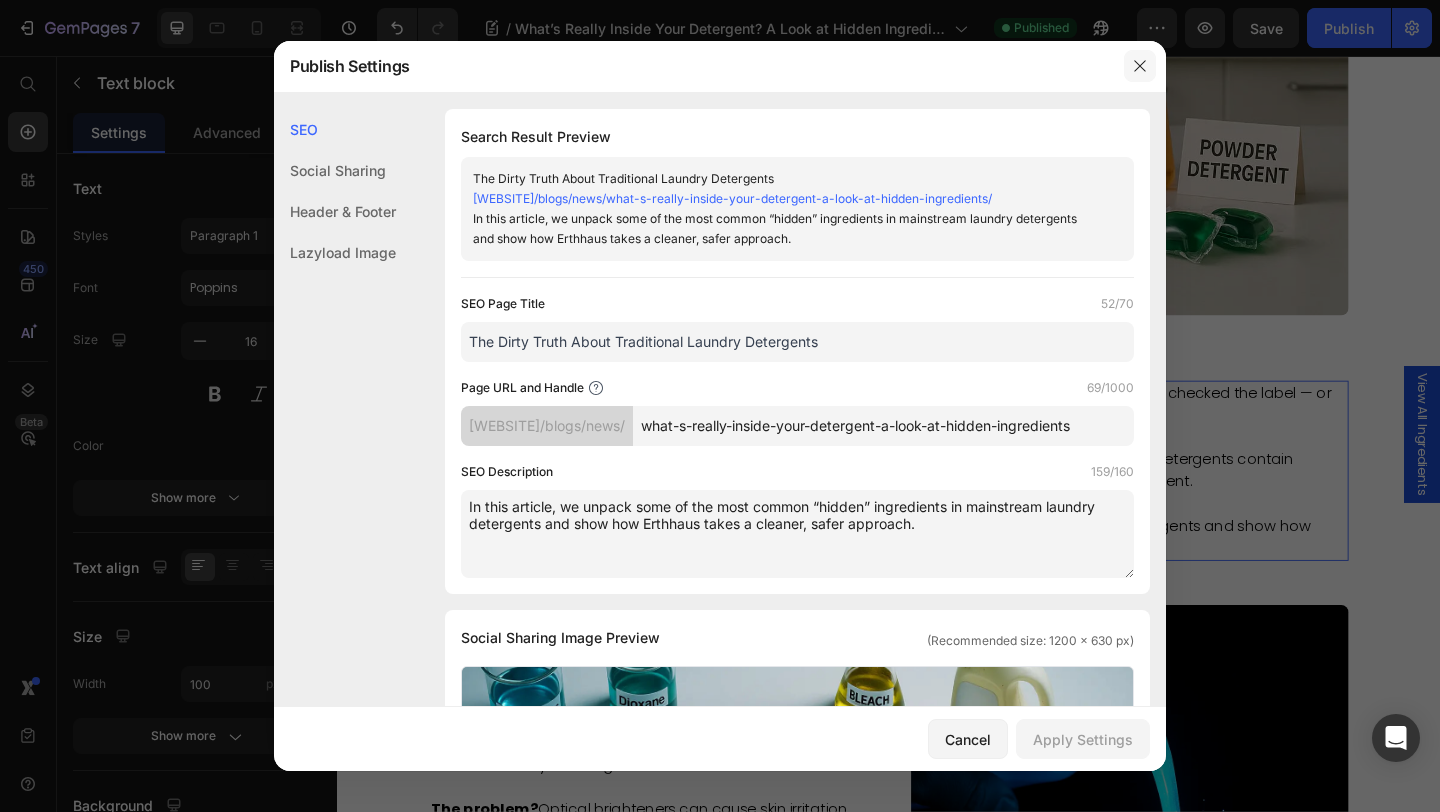 click at bounding box center (1140, 66) 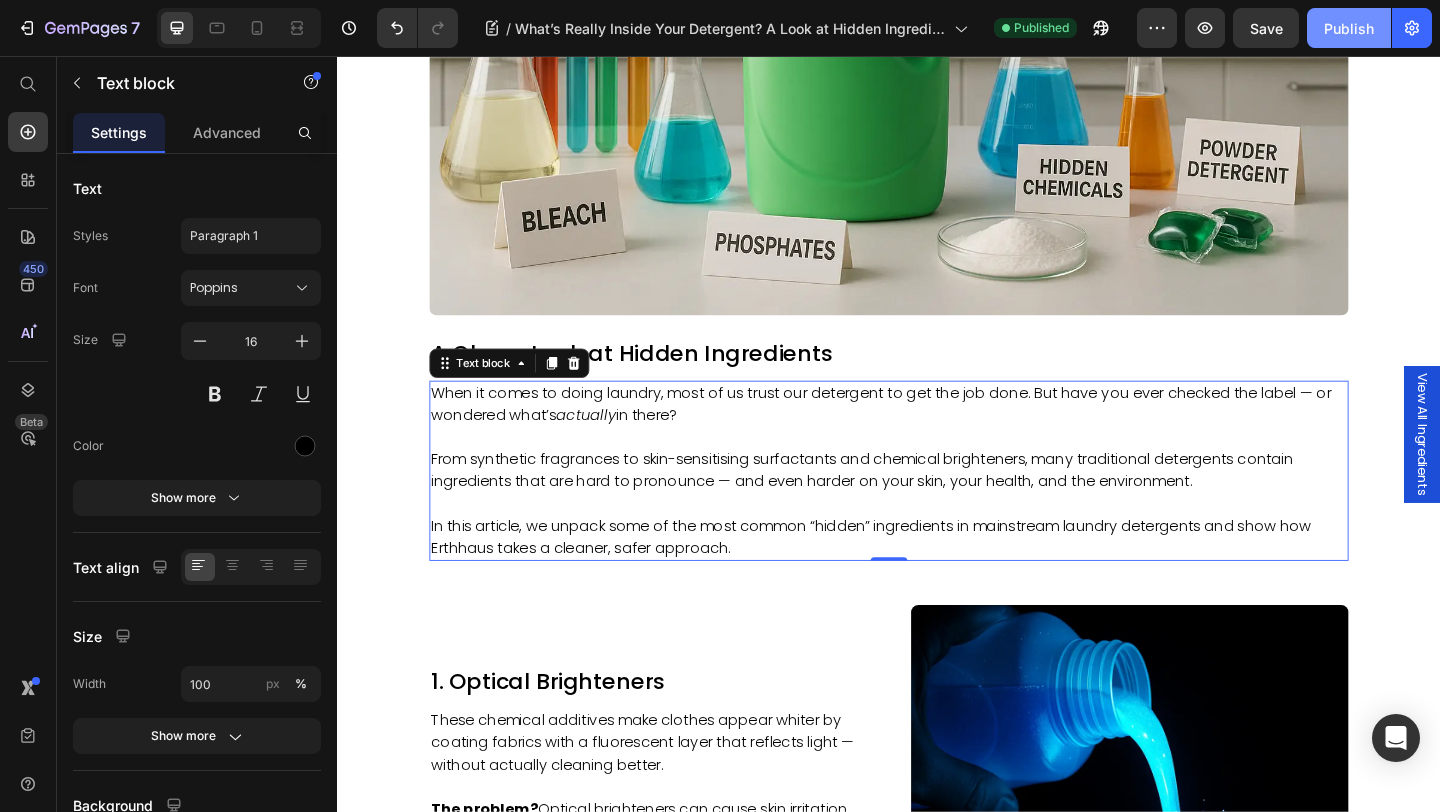 click on "Publish" at bounding box center (1349, 28) 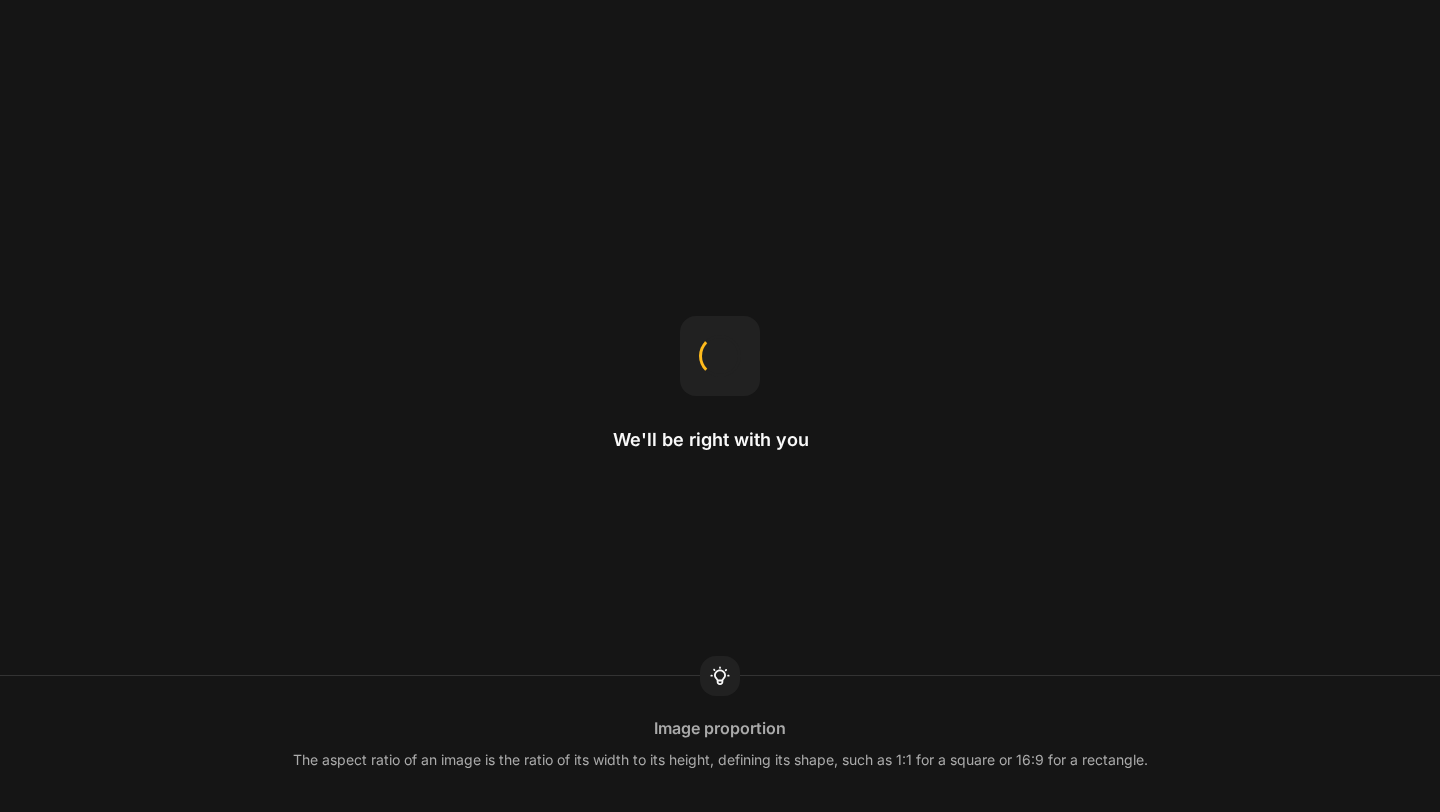 scroll, scrollTop: 0, scrollLeft: 0, axis: both 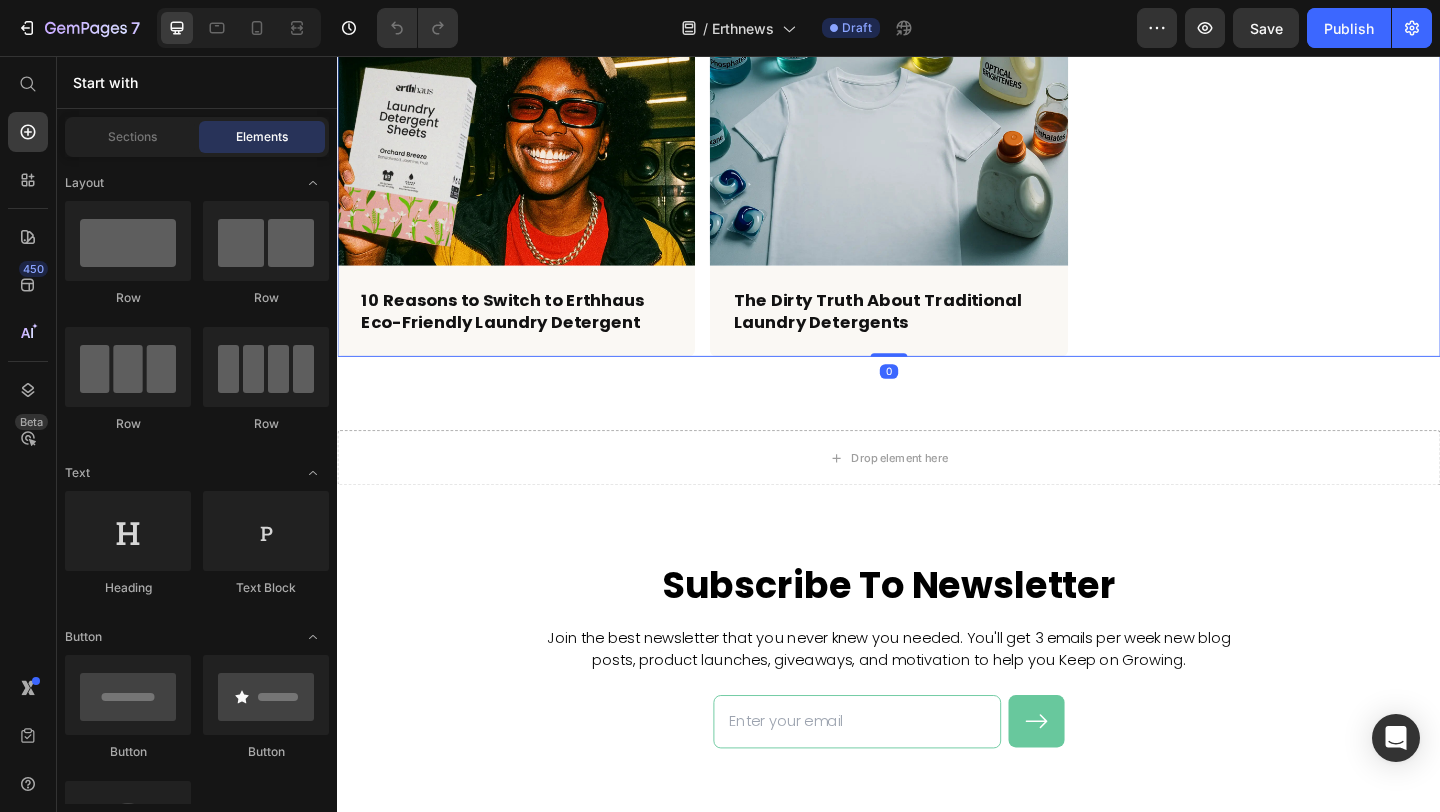 click on "Article Image 10 Reasons to Switch to Erthhaus Eco-Friendly Laundry Detergent Article Title Row Article Image The Dirty Truth About Traditional Laundry Detergents Article Title Row" at bounding box center (937, 187) 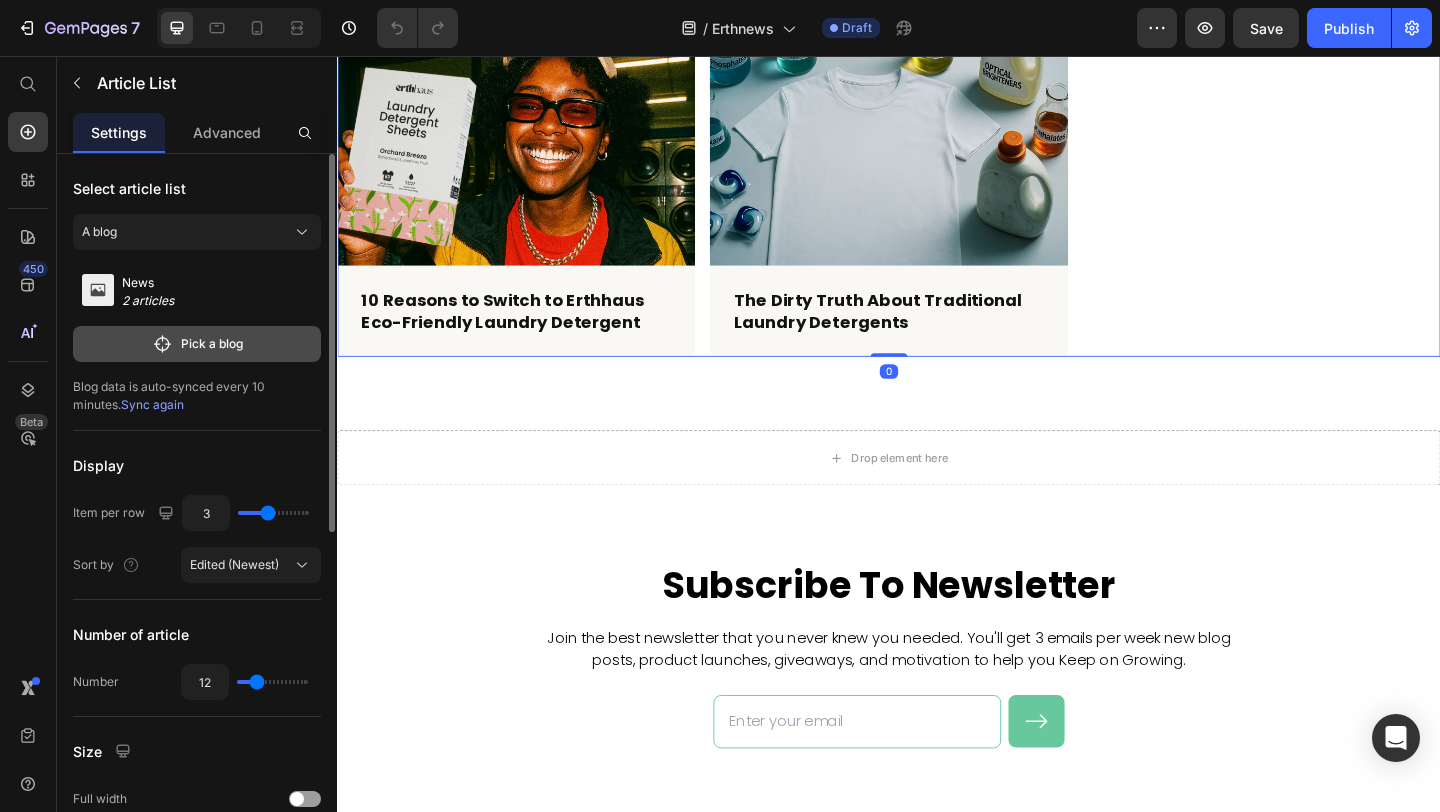 click on "Pick a blog" 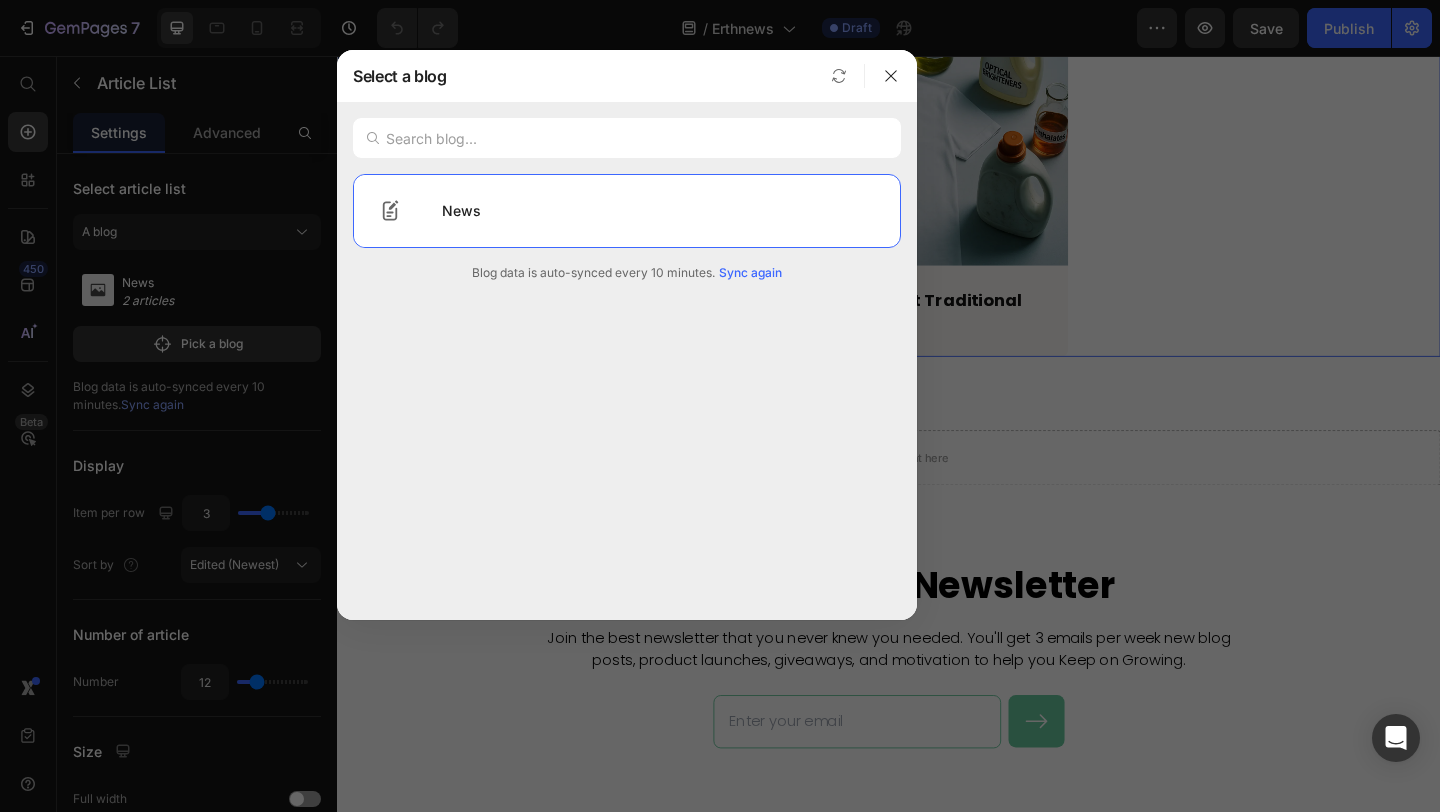 click at bounding box center (720, 406) 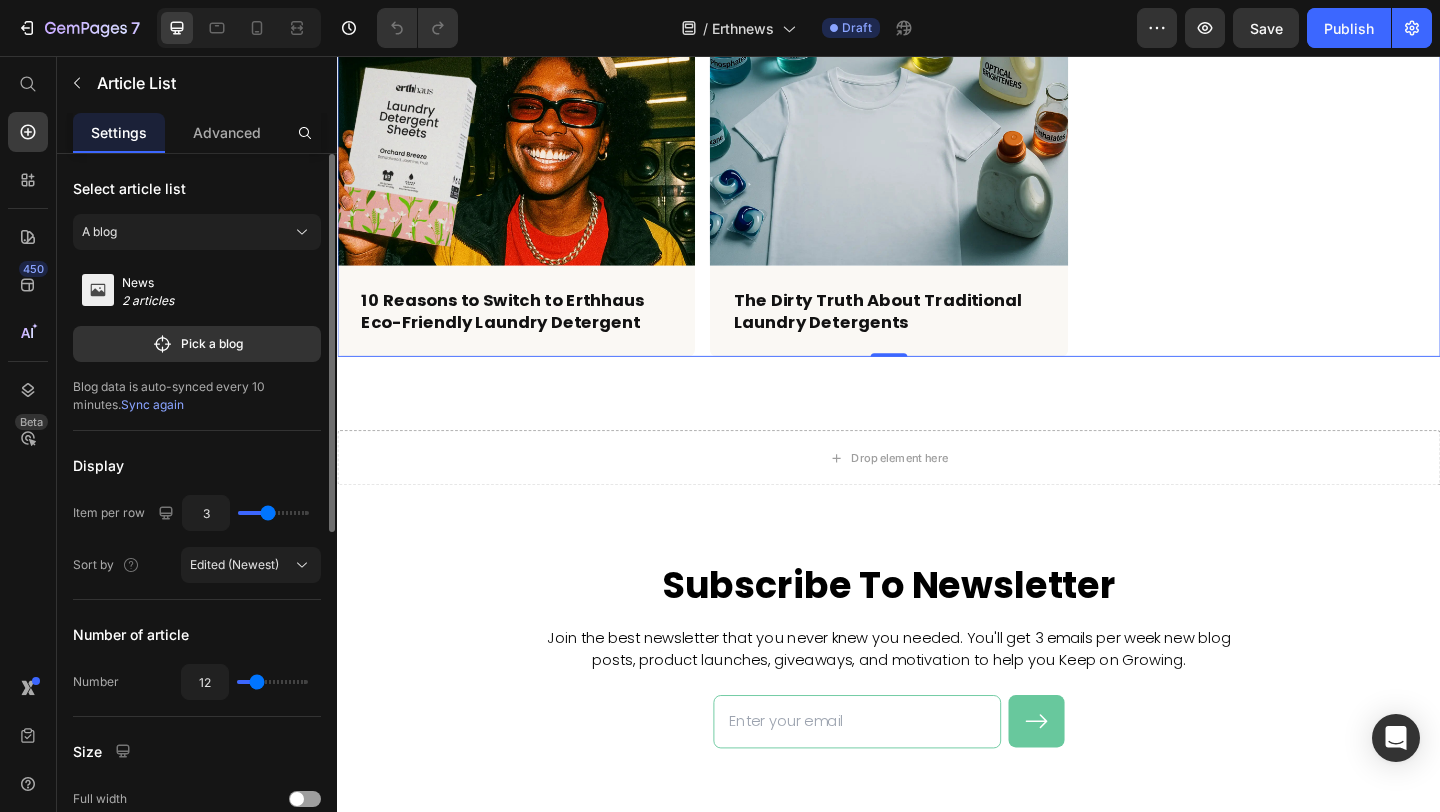 click on "Sync again" at bounding box center [152, 404] 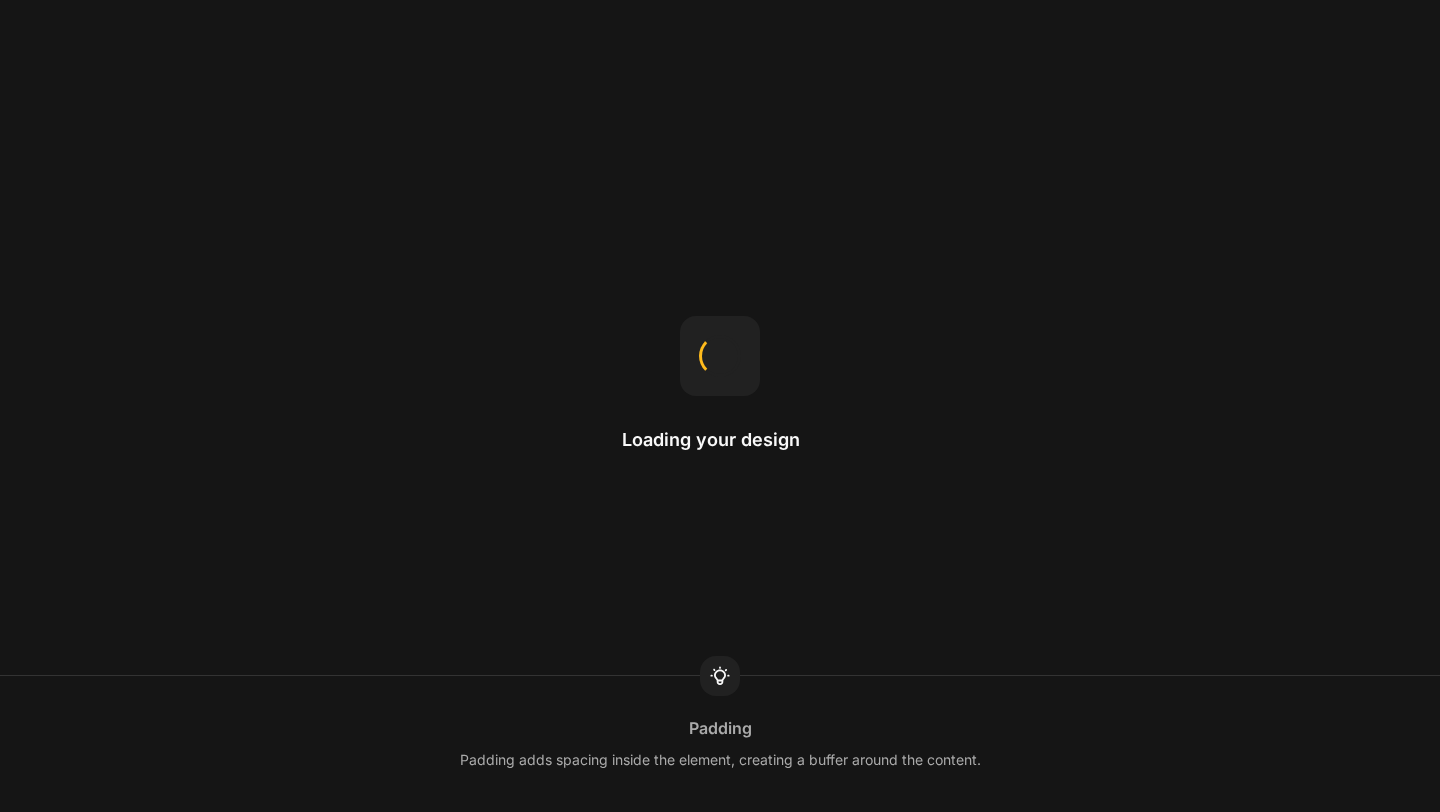 scroll, scrollTop: 0, scrollLeft: 0, axis: both 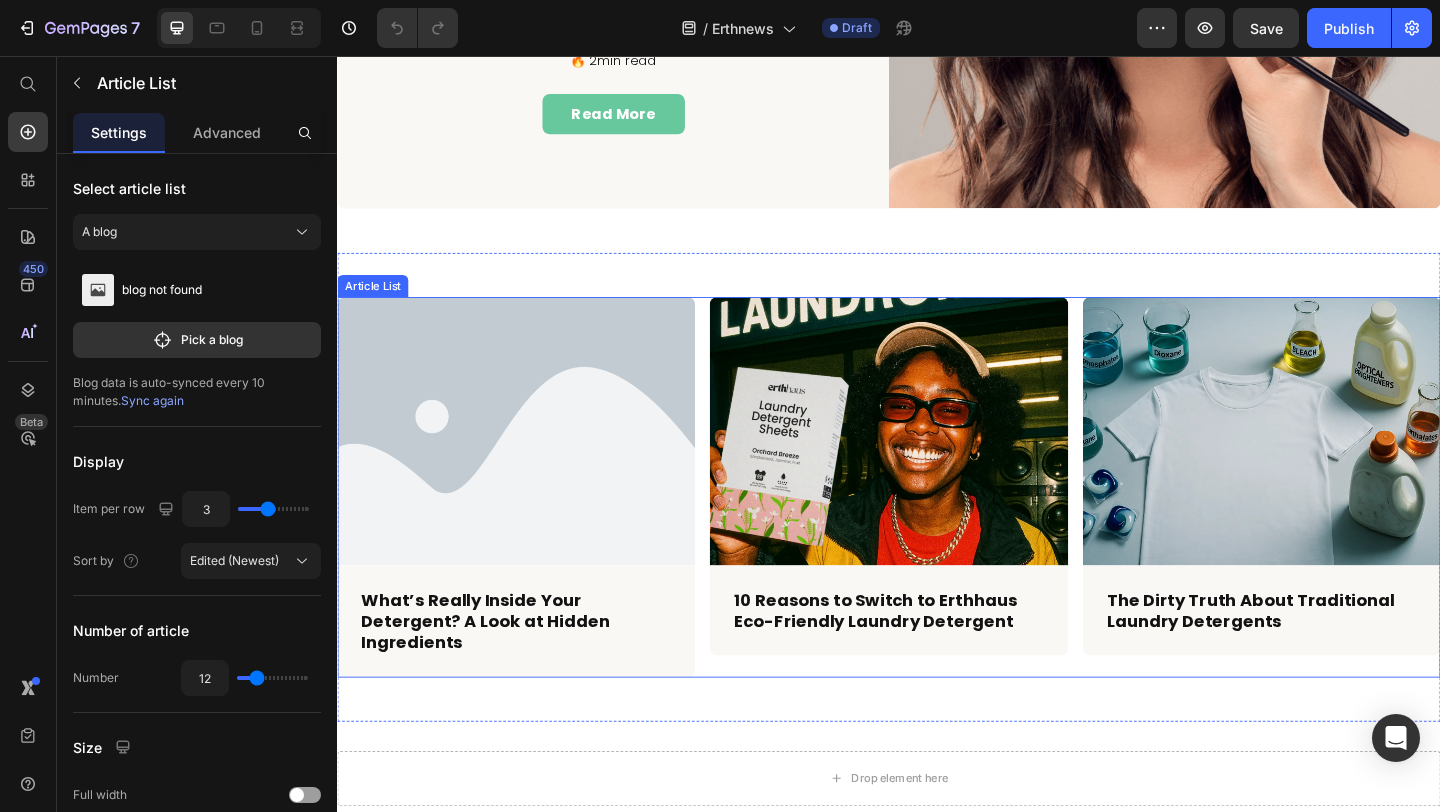 click on "Article Image What’s Really Inside Your Detergent? A Look at Hidden Ingredients Article Title Row Article Image 10 Reasons to Switch to Erthhaus Eco-Friendly Laundry Detergent Article Title Row Article Image The Dirty Truth About Traditional Laundry Detergents Article Title Row" at bounding box center (937, 525) 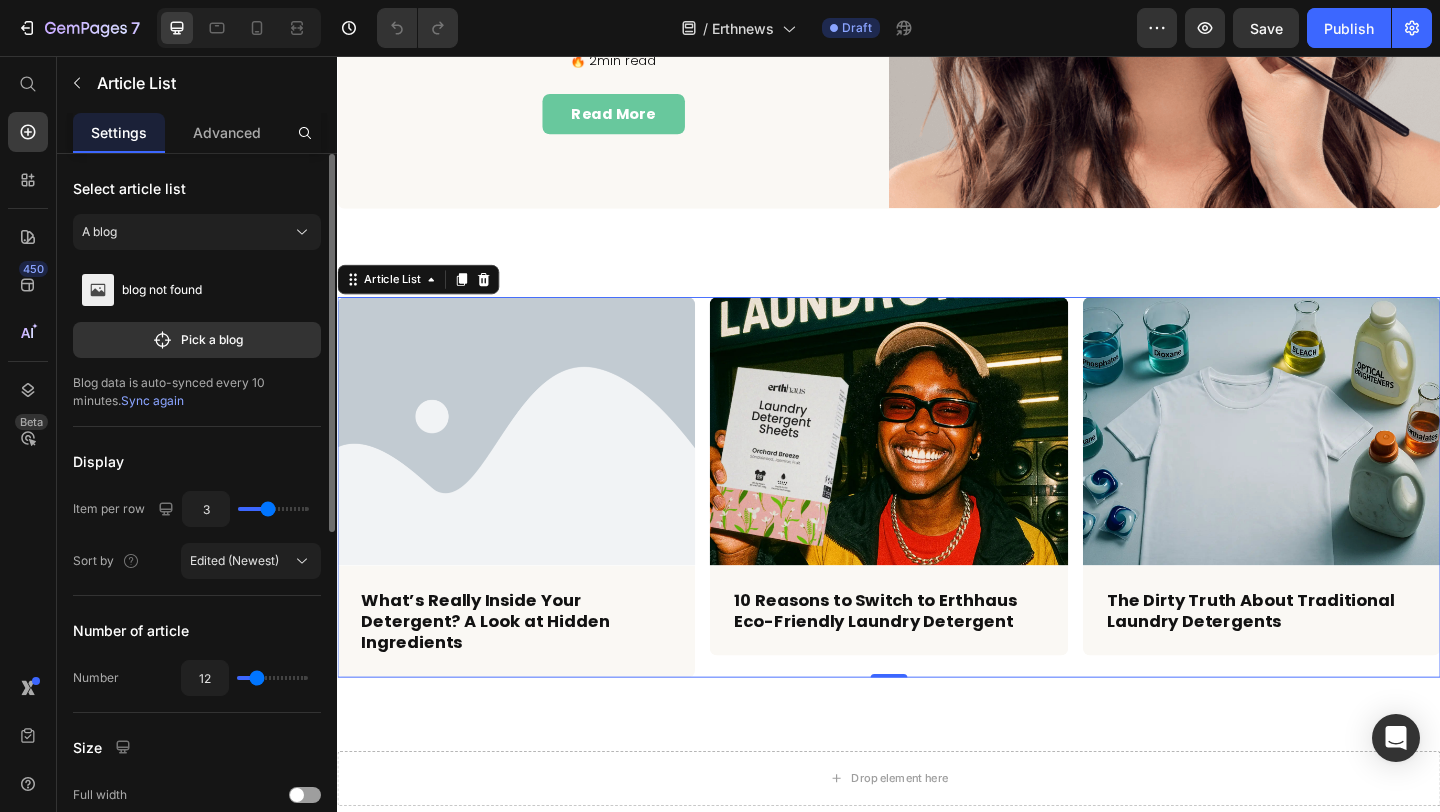 click on "Sync again" at bounding box center [152, 400] 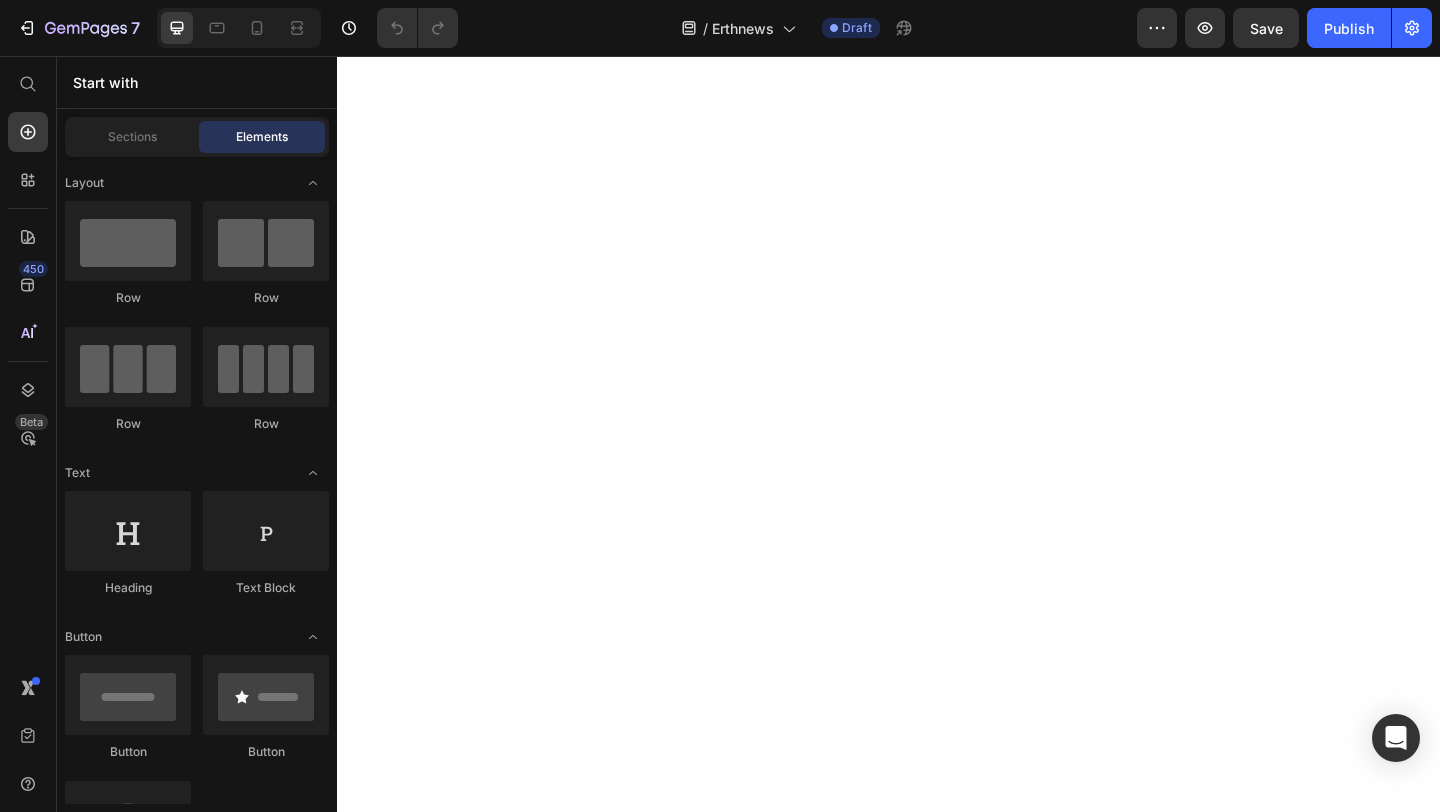 scroll, scrollTop: 0, scrollLeft: 0, axis: both 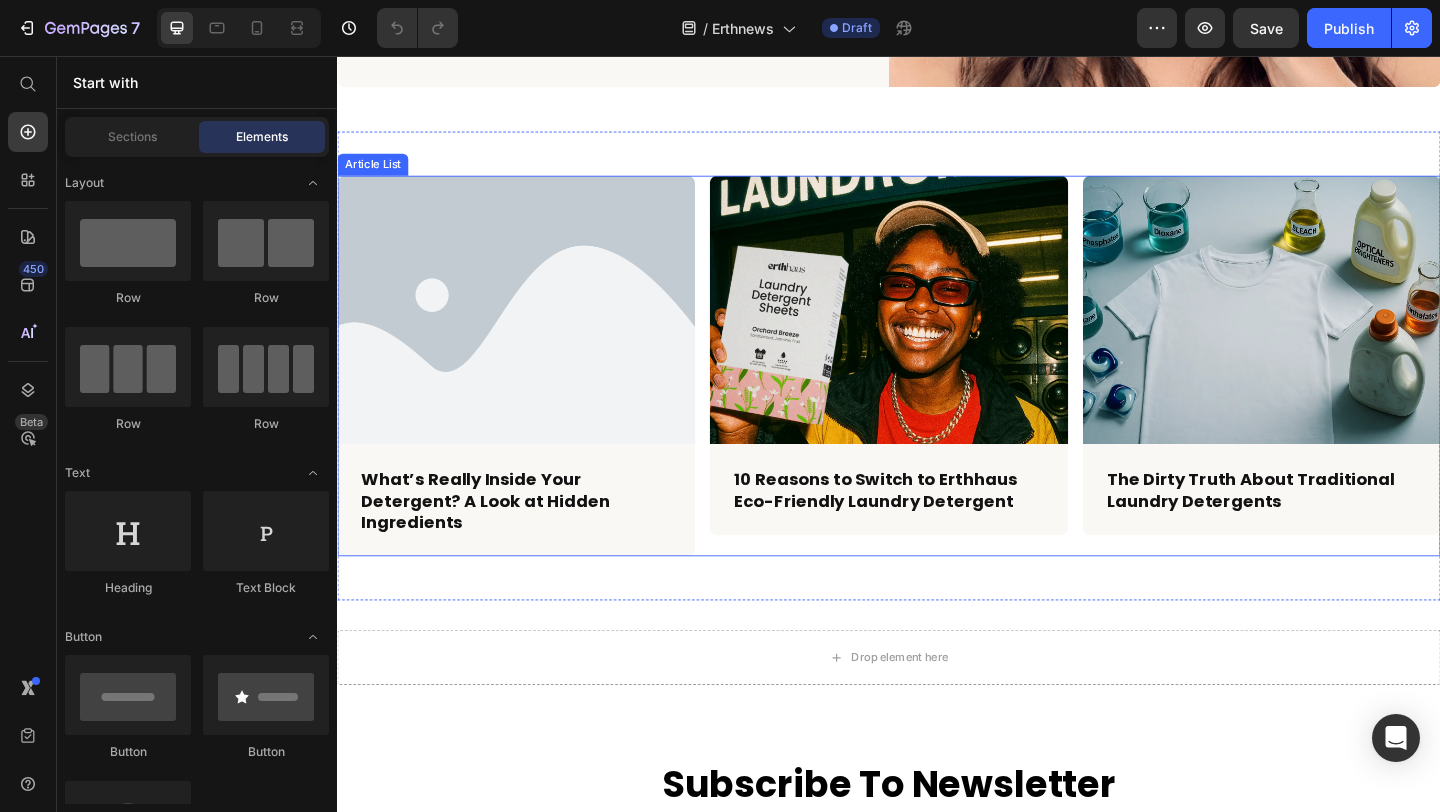 click on "Article Image What’s Really Inside Your Detergent? A Look at Hidden Ingredients Article Title Row Article Image 10 Reasons to Switch to Erthhaus Eco-Friendly Laundry Detergent Article Title Row Article Image The Dirty Truth About Traditional Laundry Detergents Article Title Row" at bounding box center (937, 393) 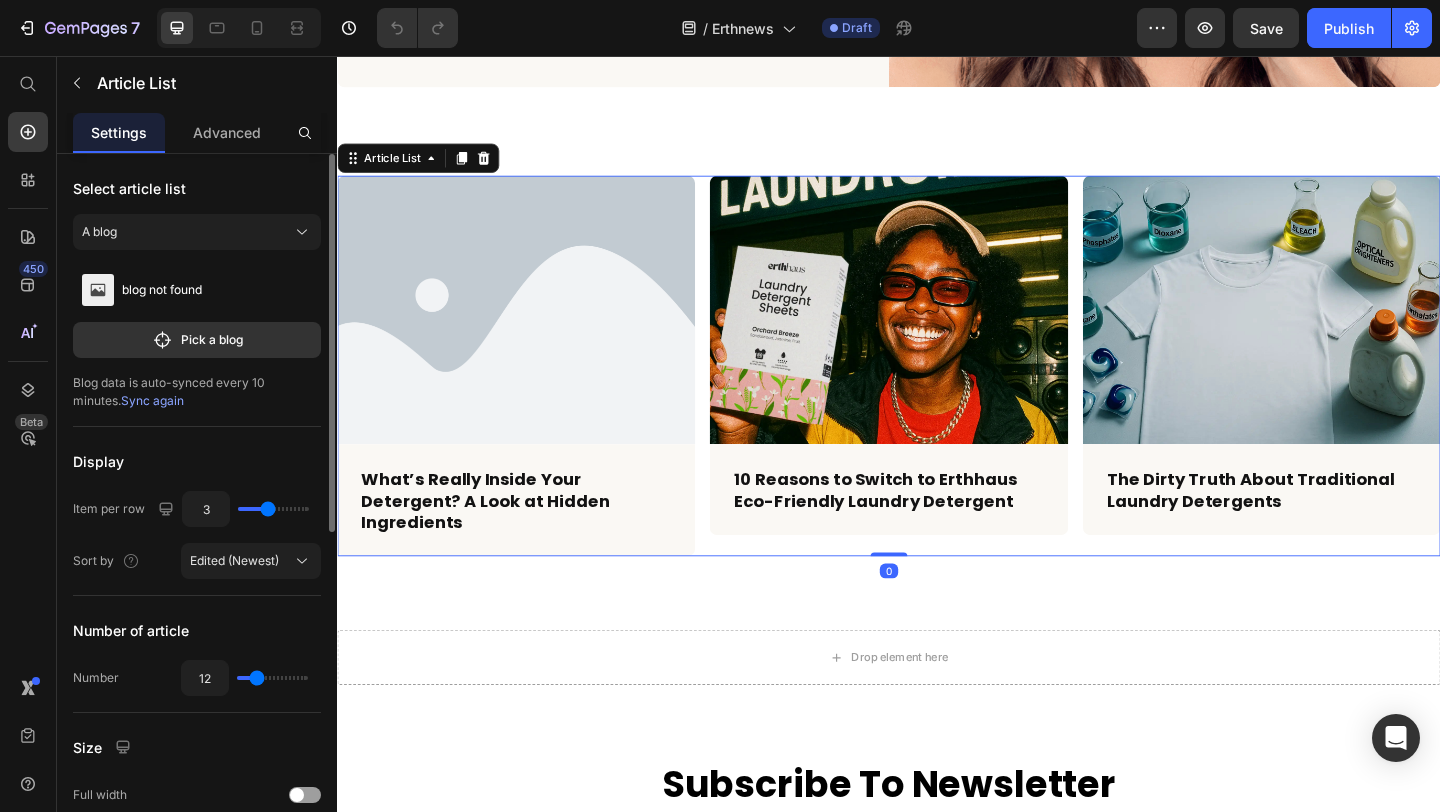 click on "Sync again" at bounding box center [152, 400] 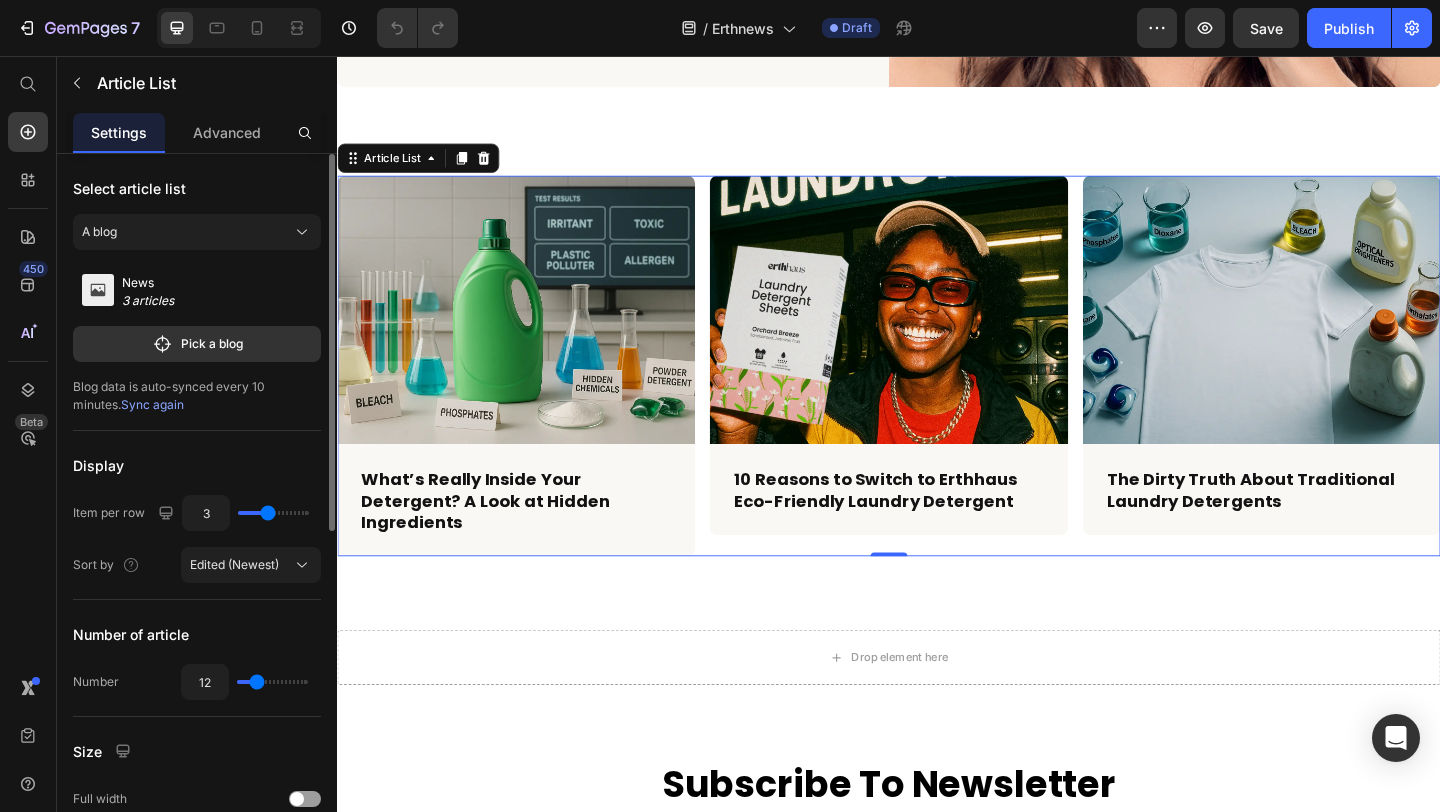 click on "Article Image What’s Really Inside Your Detergent? A Look at Hidden Ingredients Article Title Row Article Image 10 Reasons to Switch to Erthhaus Eco-Friendly Laundry Detergent Article Title Row Article Image The Dirty Truth About Traditional Laundry Detergents Article Title Row" at bounding box center (937, 393) 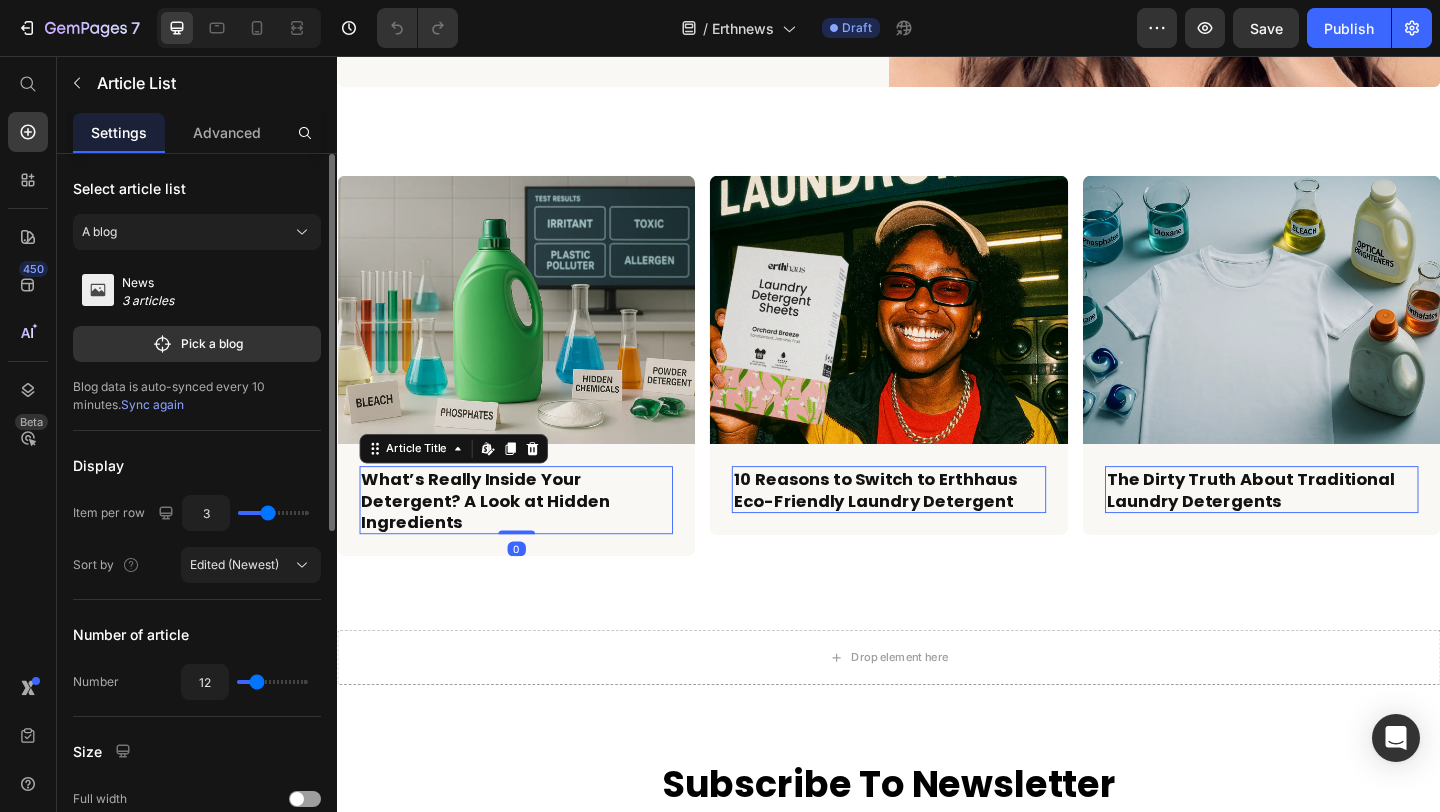 click on "What’s Really Inside Your Detergent? A Look at Hidden Ingredients" at bounding box center (531, 539) 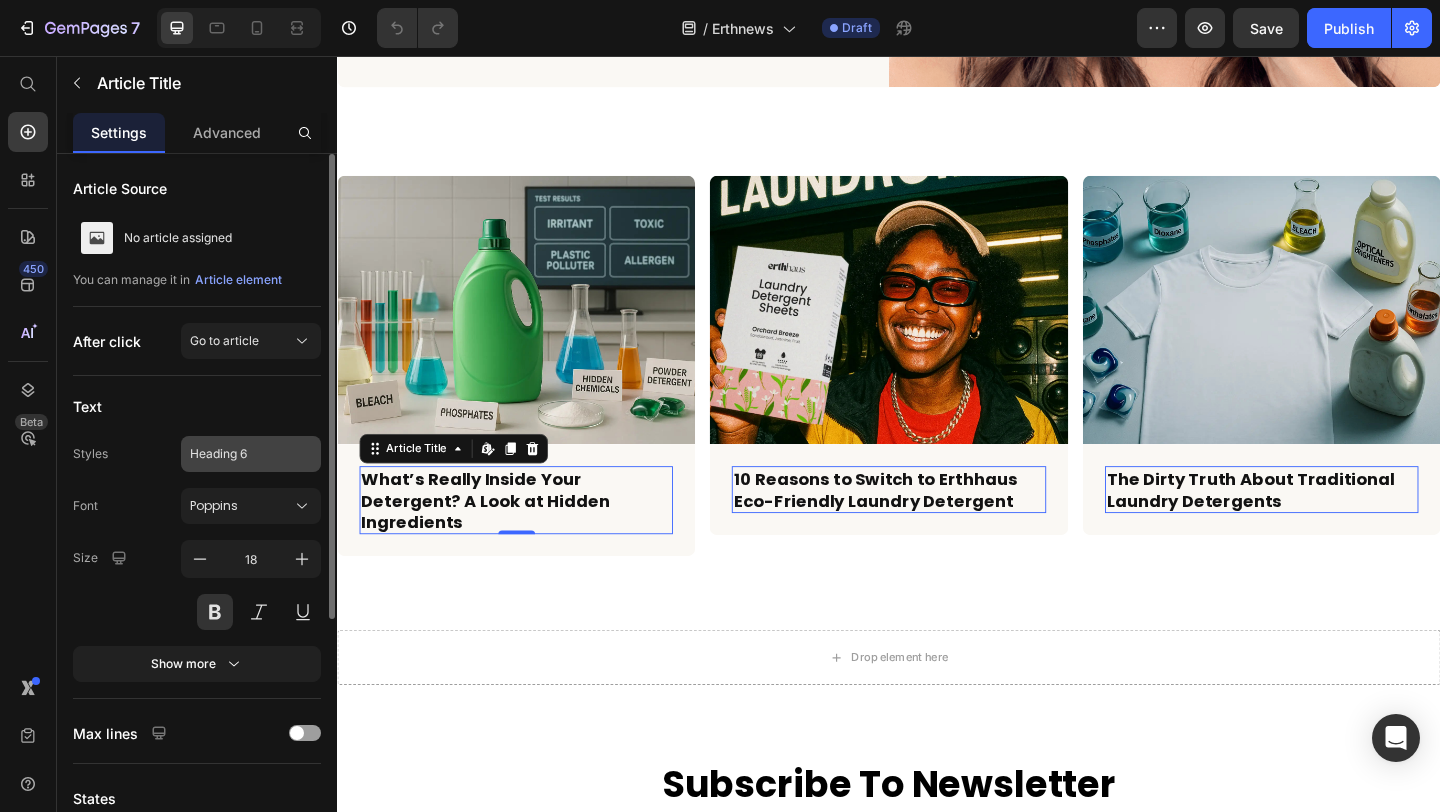 click on "Heading 6" at bounding box center (251, 454) 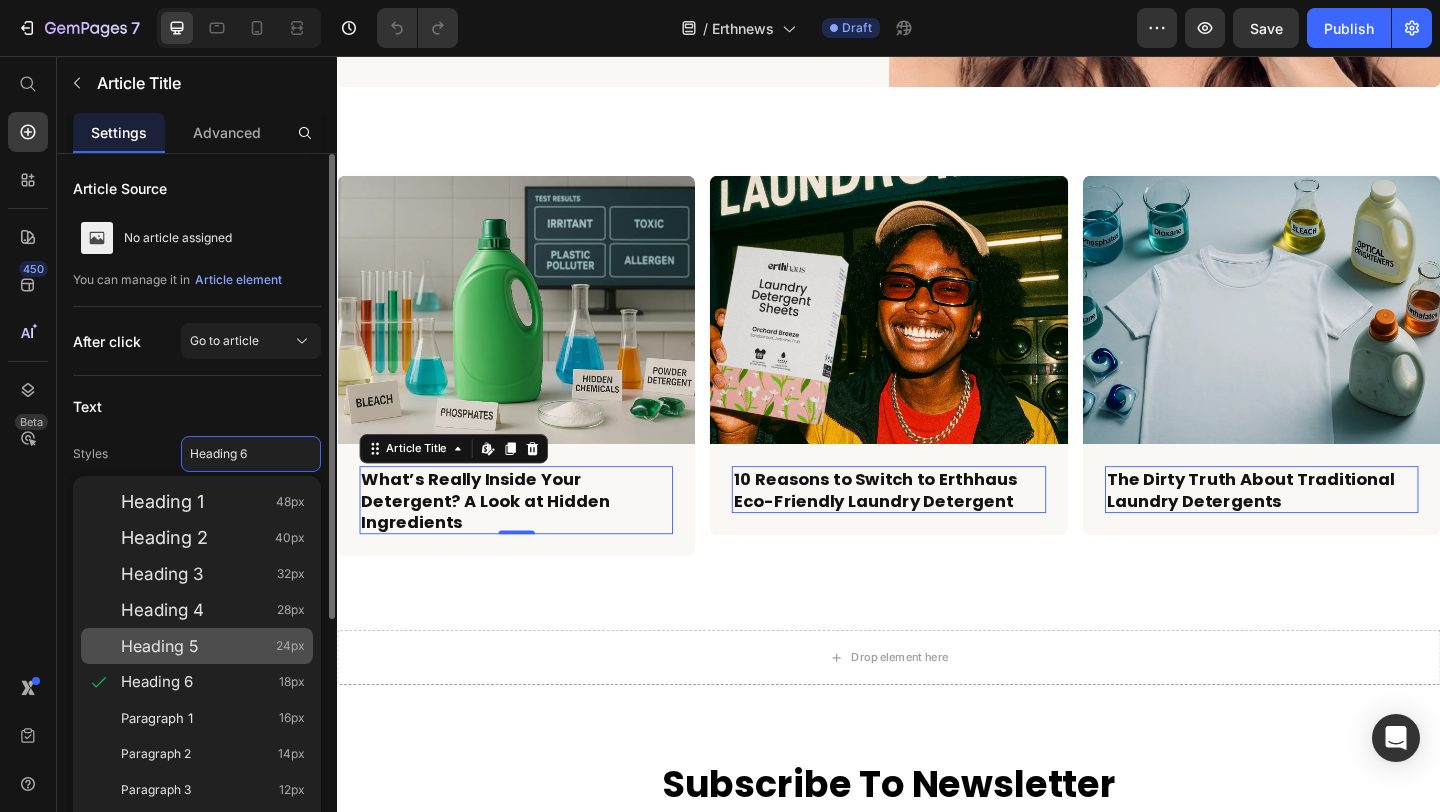 click on "Heading 5 24px" at bounding box center [213, 646] 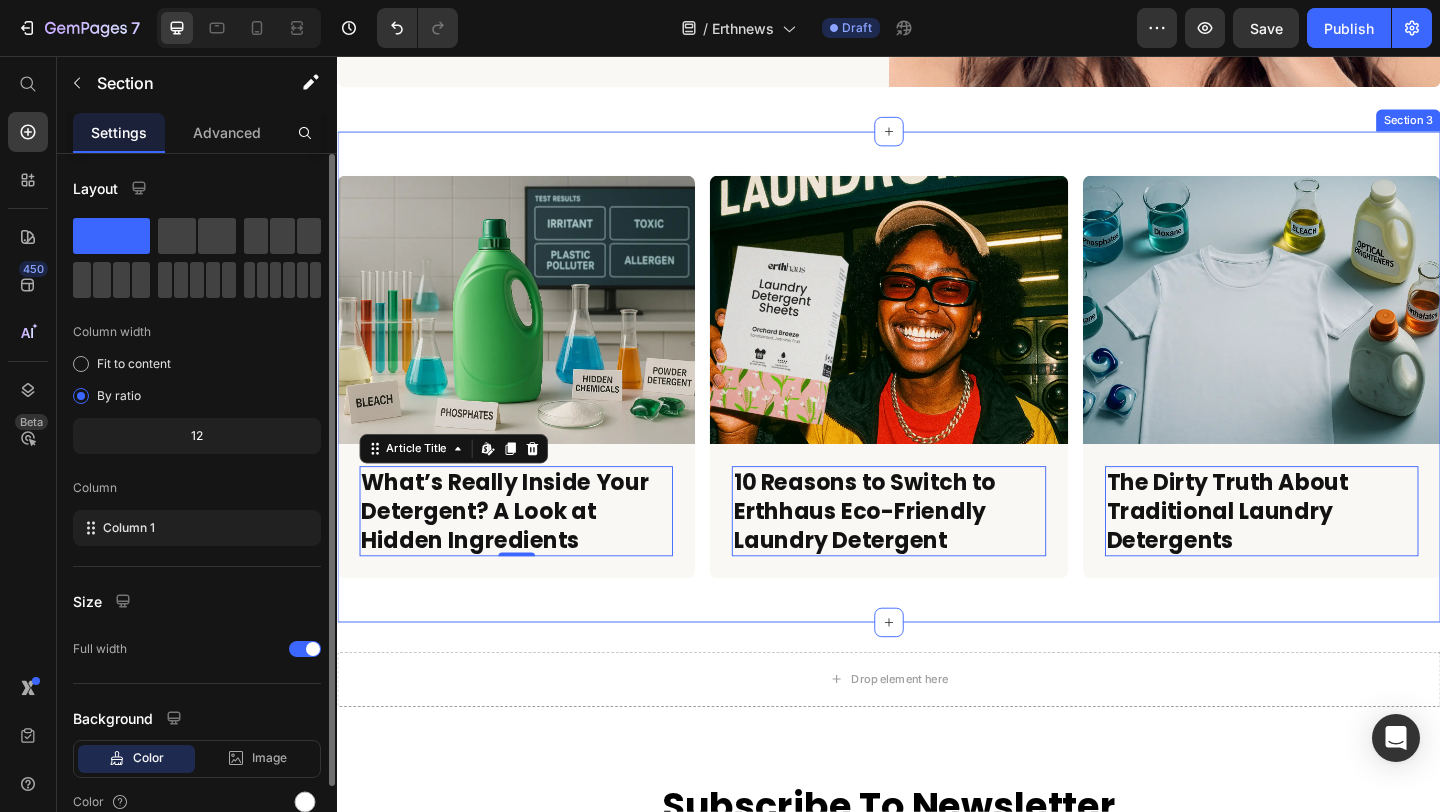click on "Article Image What’s Really Inside Your Detergent? A Look at Hidden Ingredients Article Title   Edit content in Shopify 0 Row Article Image 10 Reasons to Switch to Erthhaus Eco-Friendly Laundry Detergent Article Title   Edit content in Shopify 0 Row Article Image The Dirty Truth About Traditional Laundry Detergents Article Title   Edit content in Shopify 0 Row Article List Section 3" at bounding box center (937, 405) 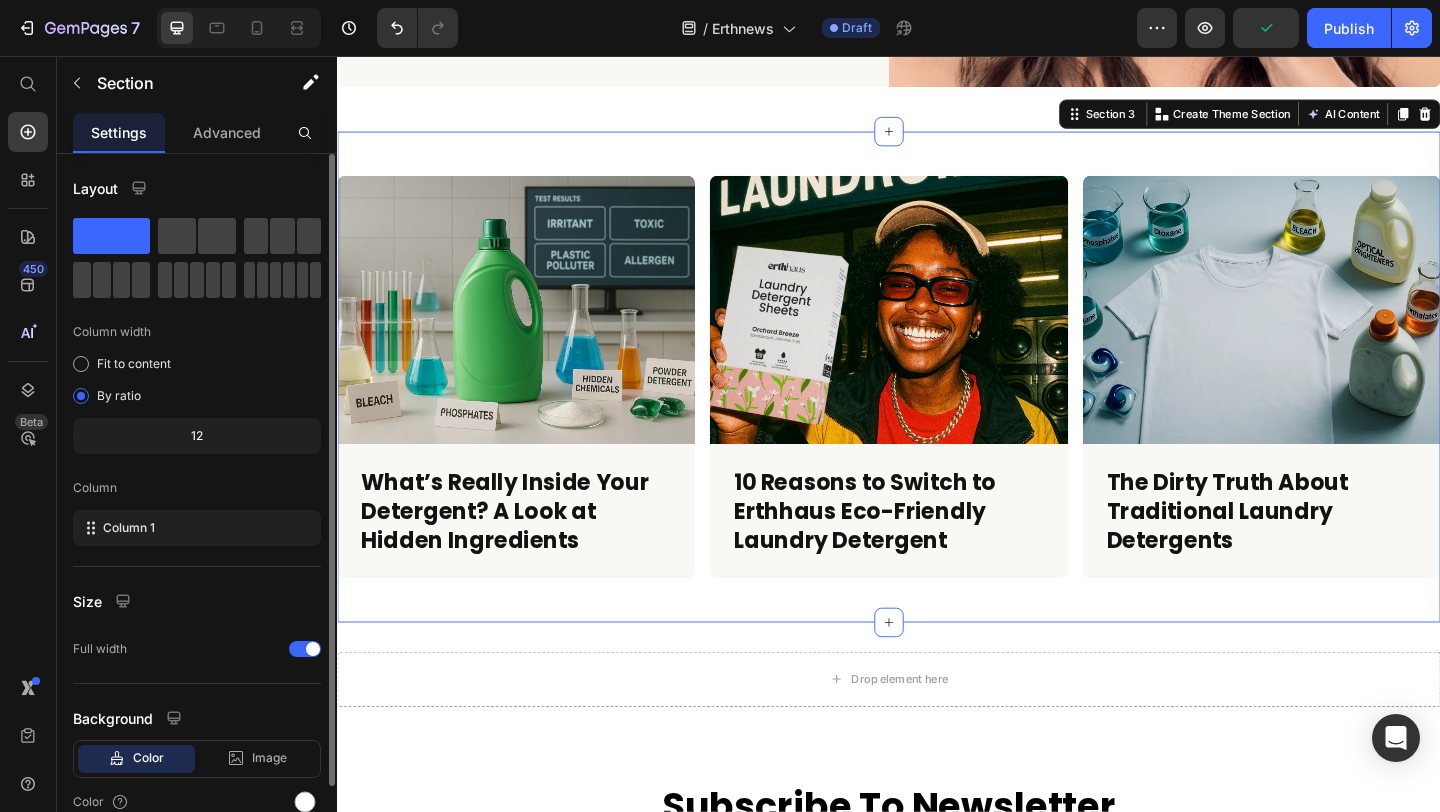 scroll, scrollTop: 924, scrollLeft: 0, axis: vertical 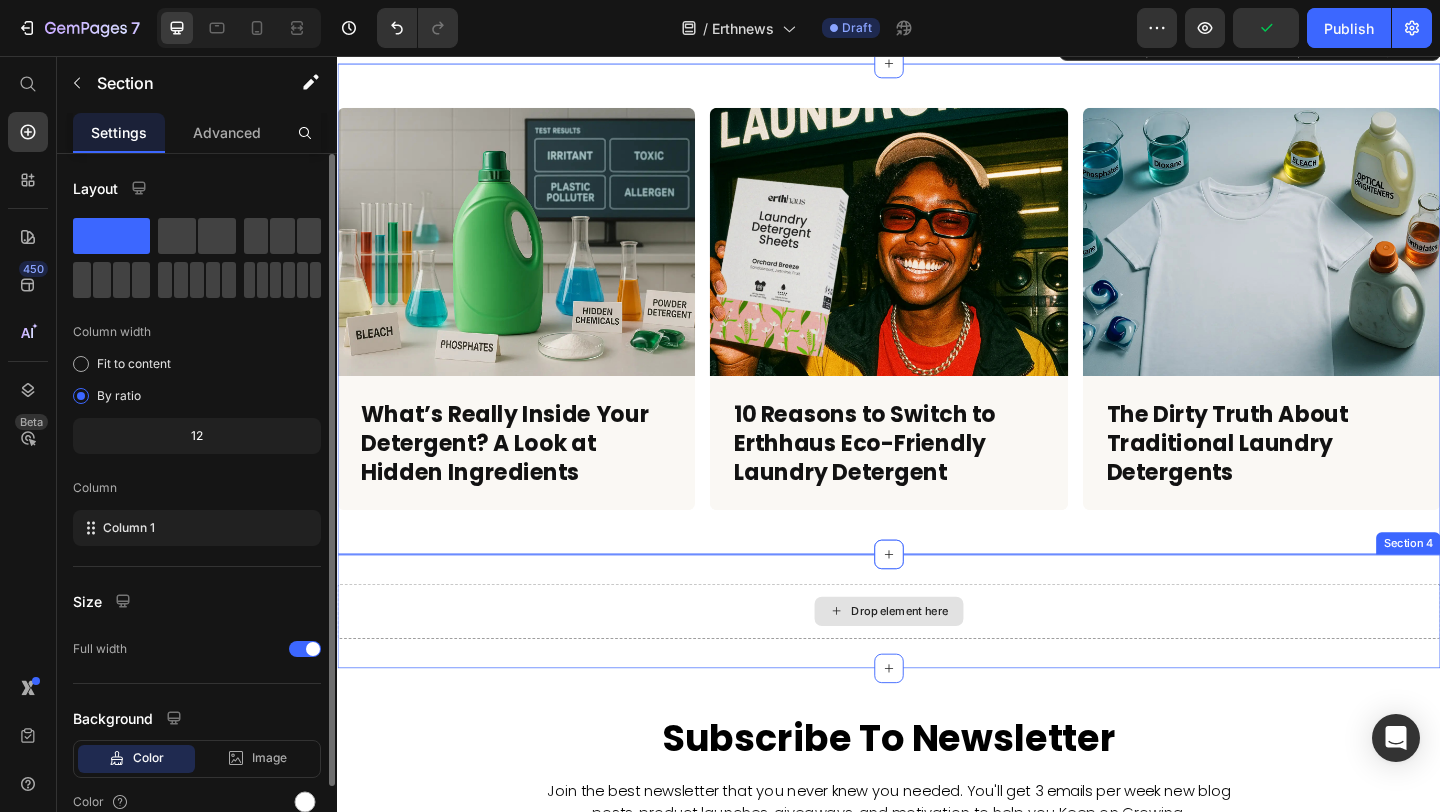 click on "Drop element here" at bounding box center [937, 660] 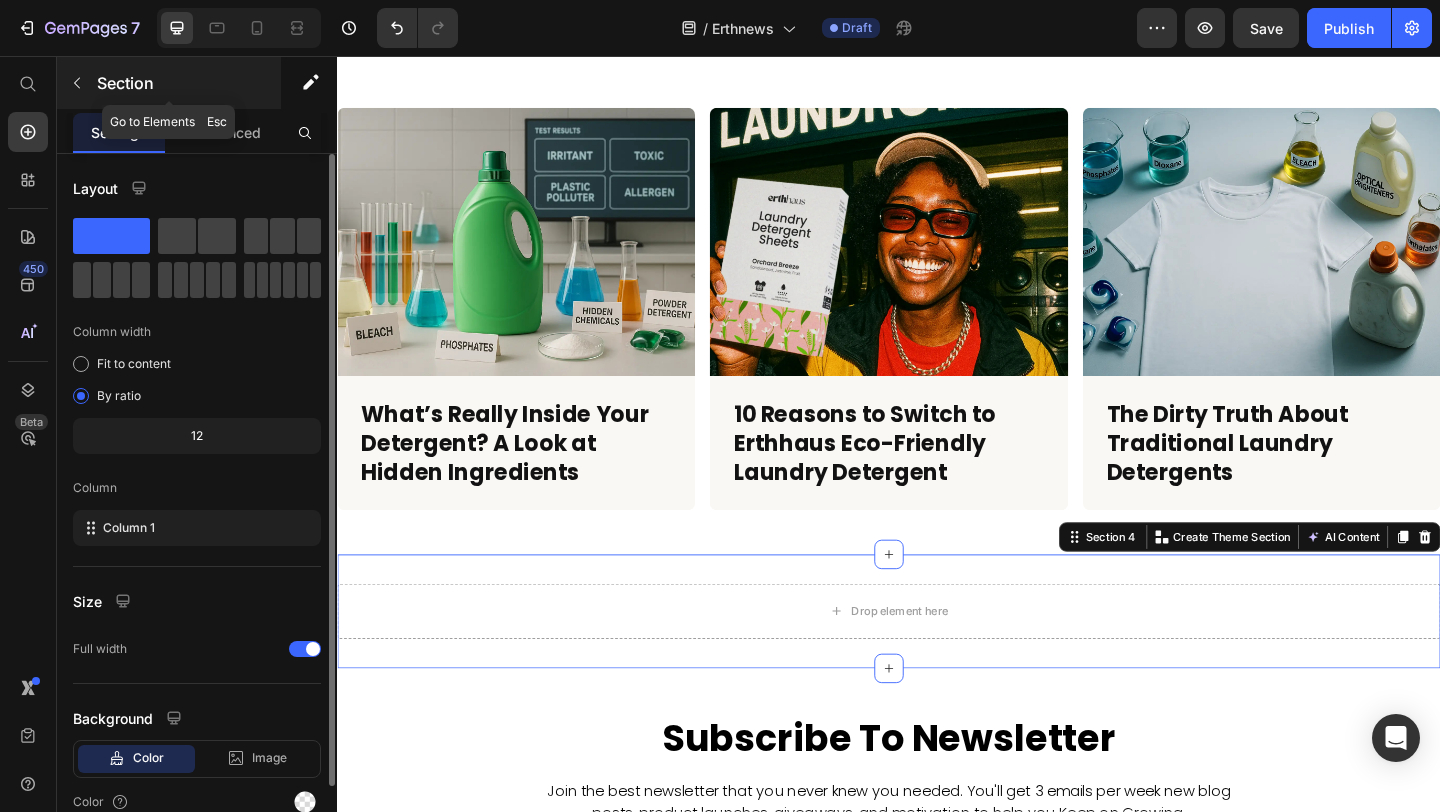 click 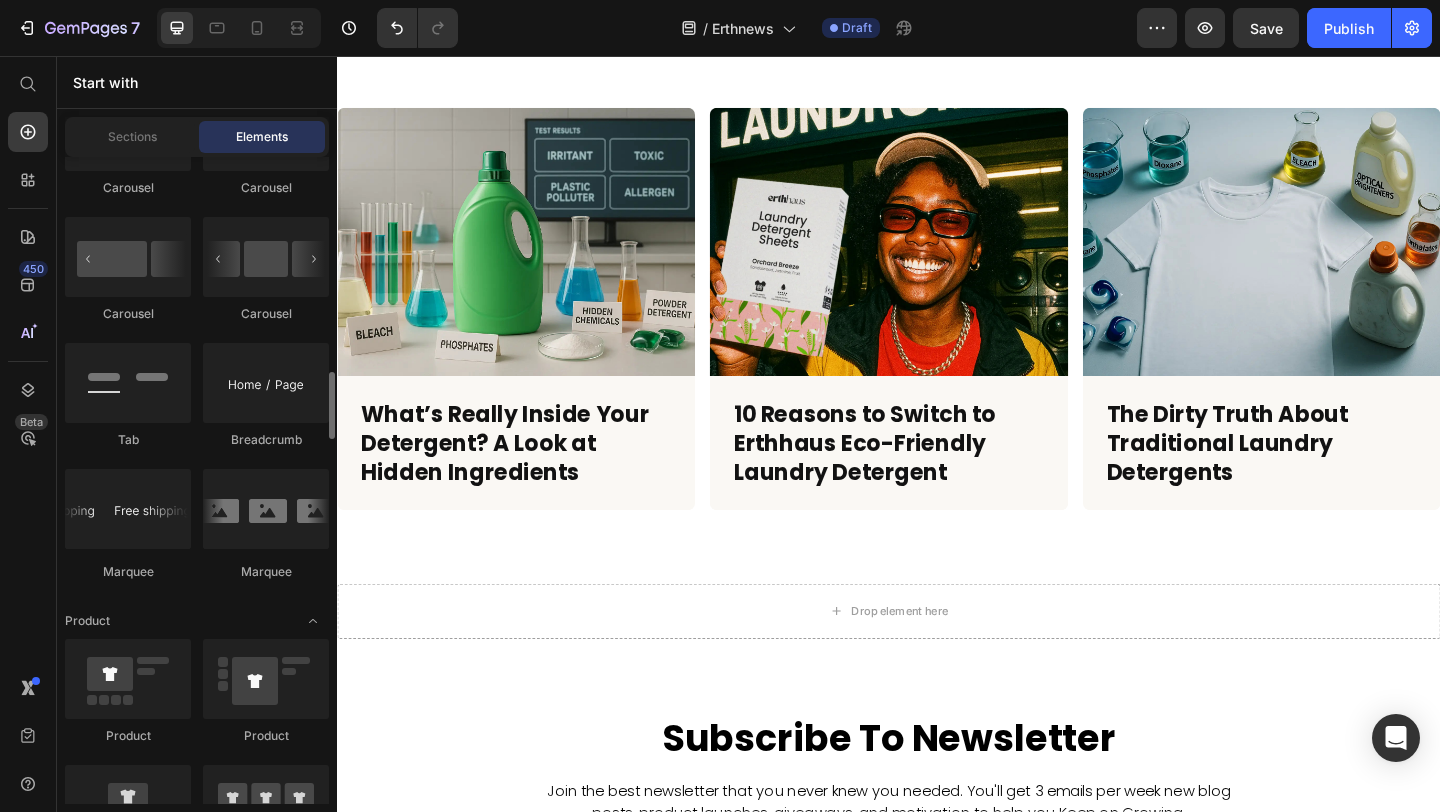 scroll, scrollTop: 2237, scrollLeft: 0, axis: vertical 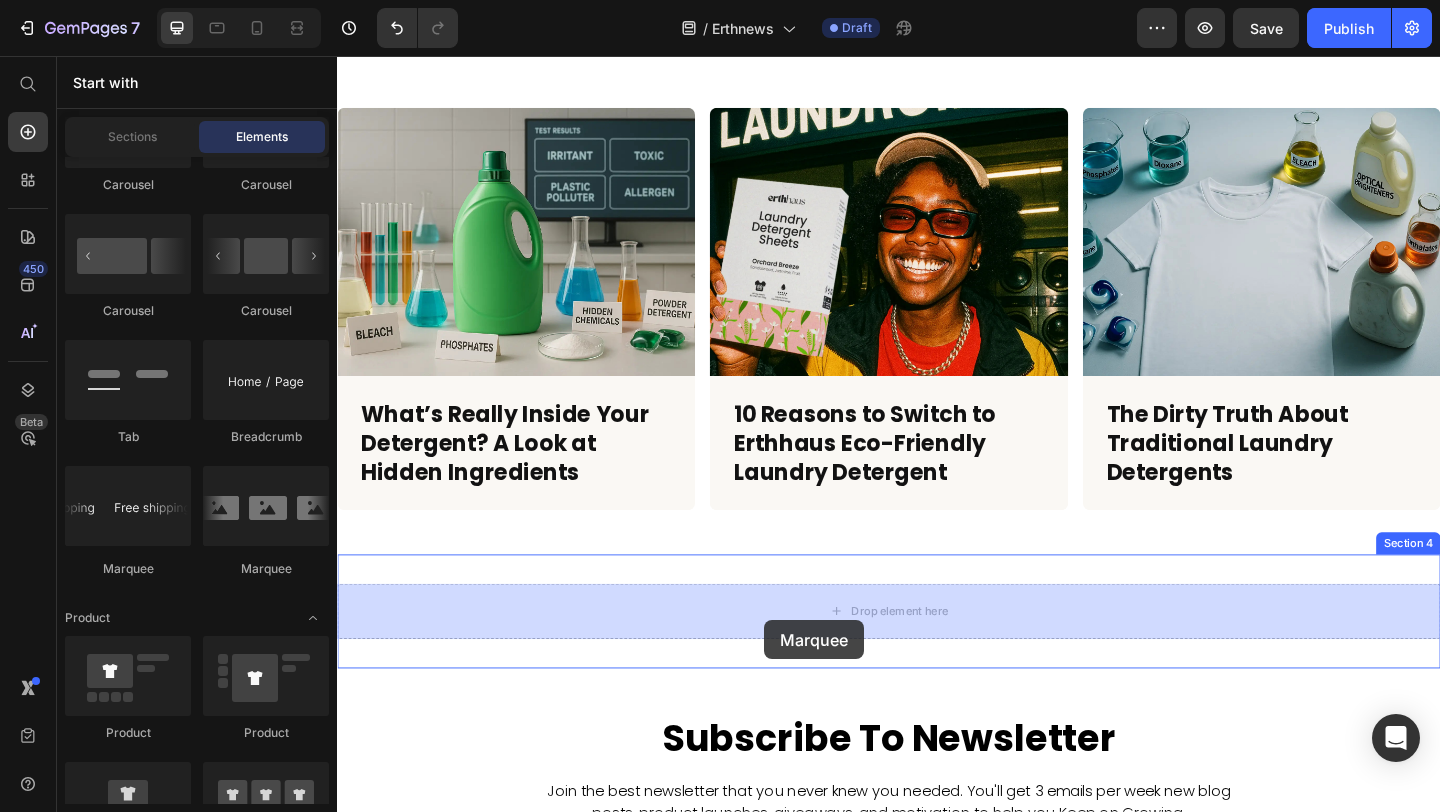 drag, startPoint x: 476, startPoint y: 583, endPoint x: 802, endPoint y: 670, distance: 337.40924 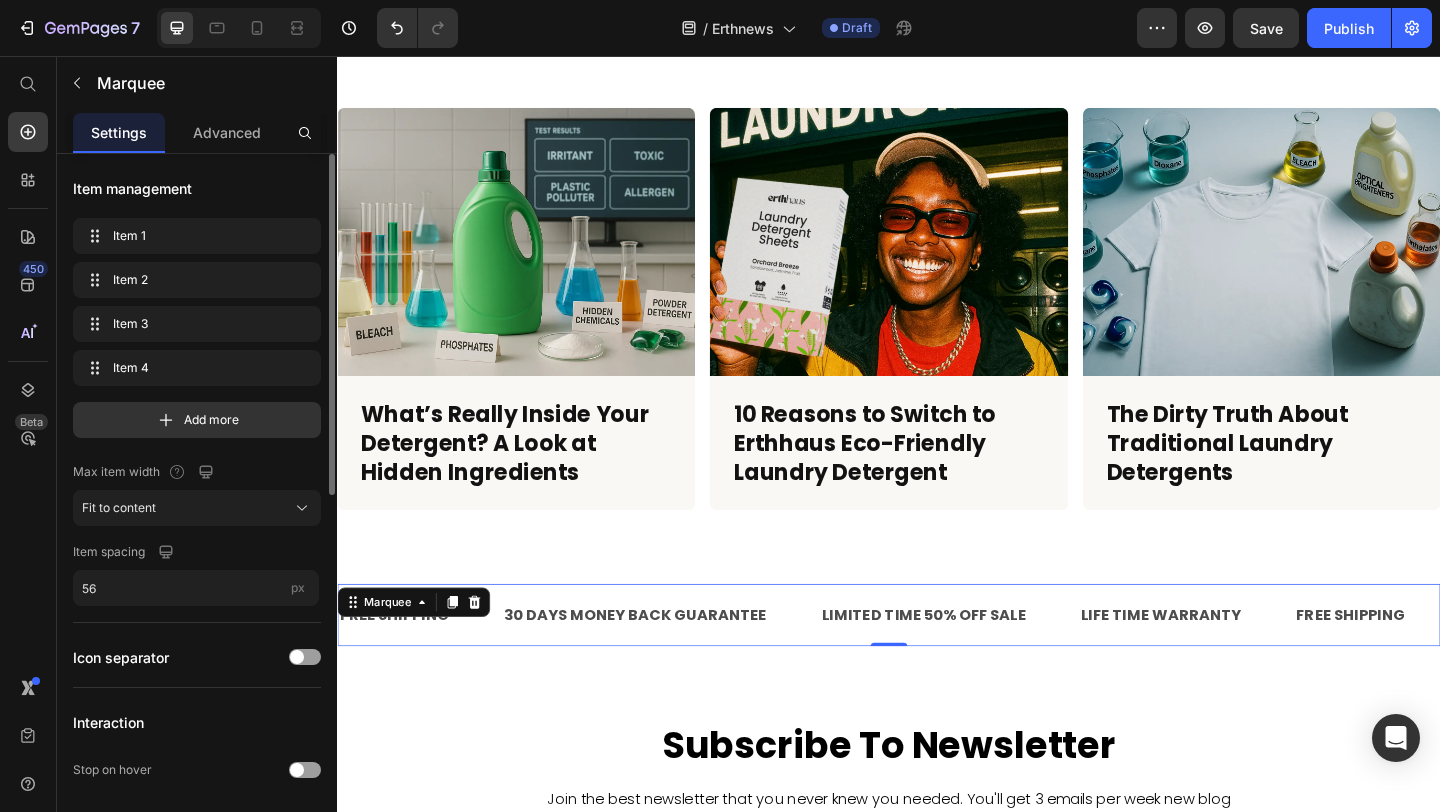 click on "30 DAYS MONEY BACK GUARANTEE Text" at bounding box center (689, 664) 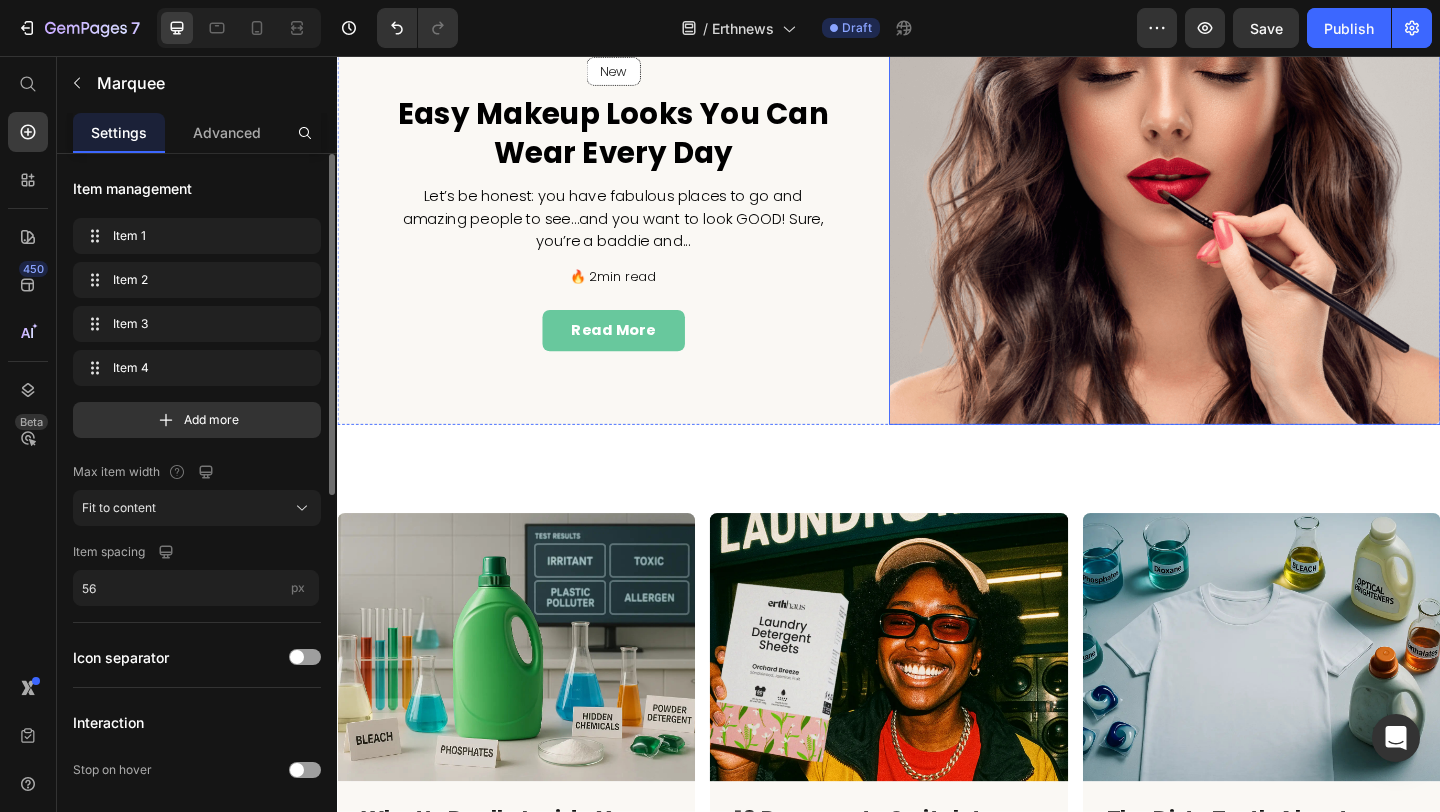scroll, scrollTop: 481, scrollLeft: 0, axis: vertical 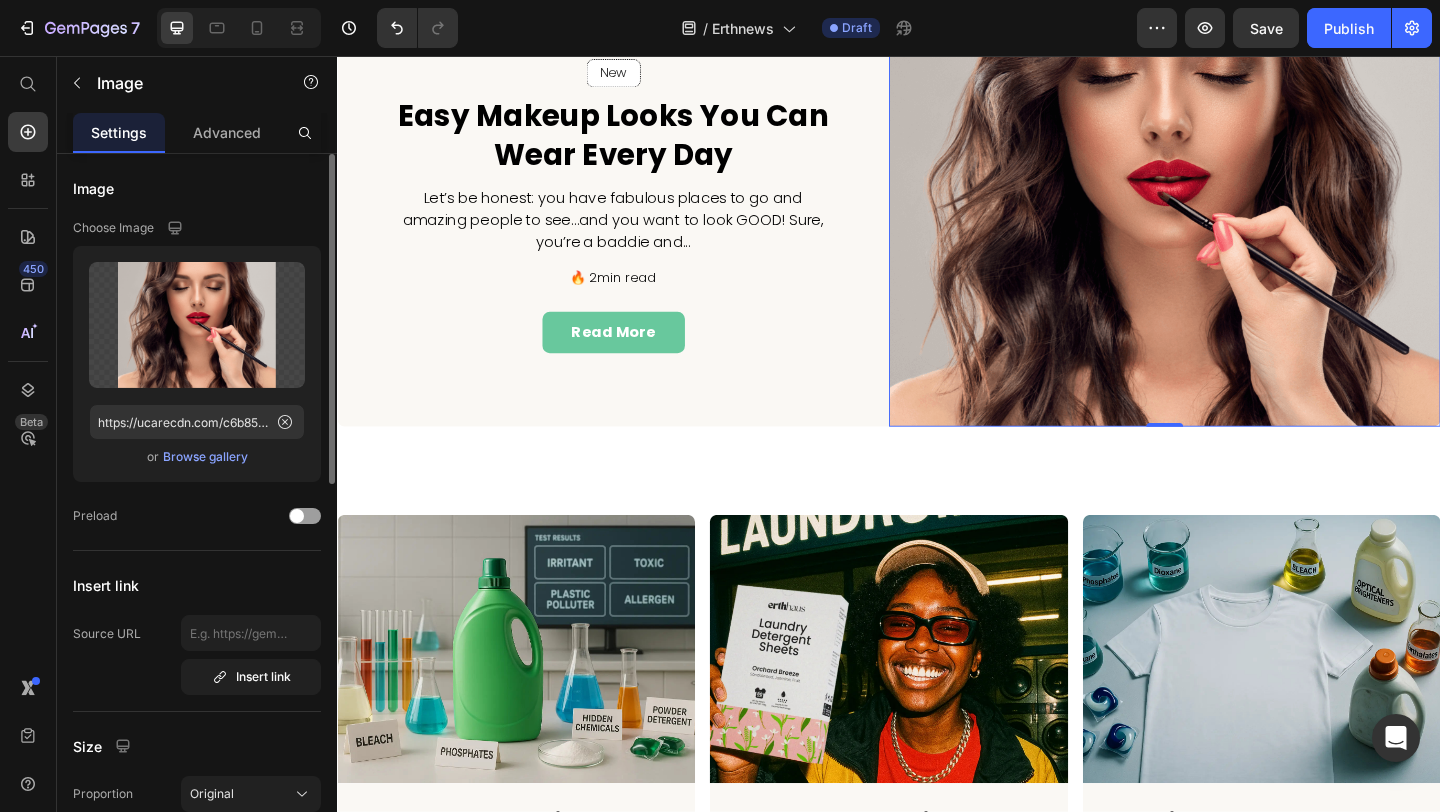 click at bounding box center (1237, 219) 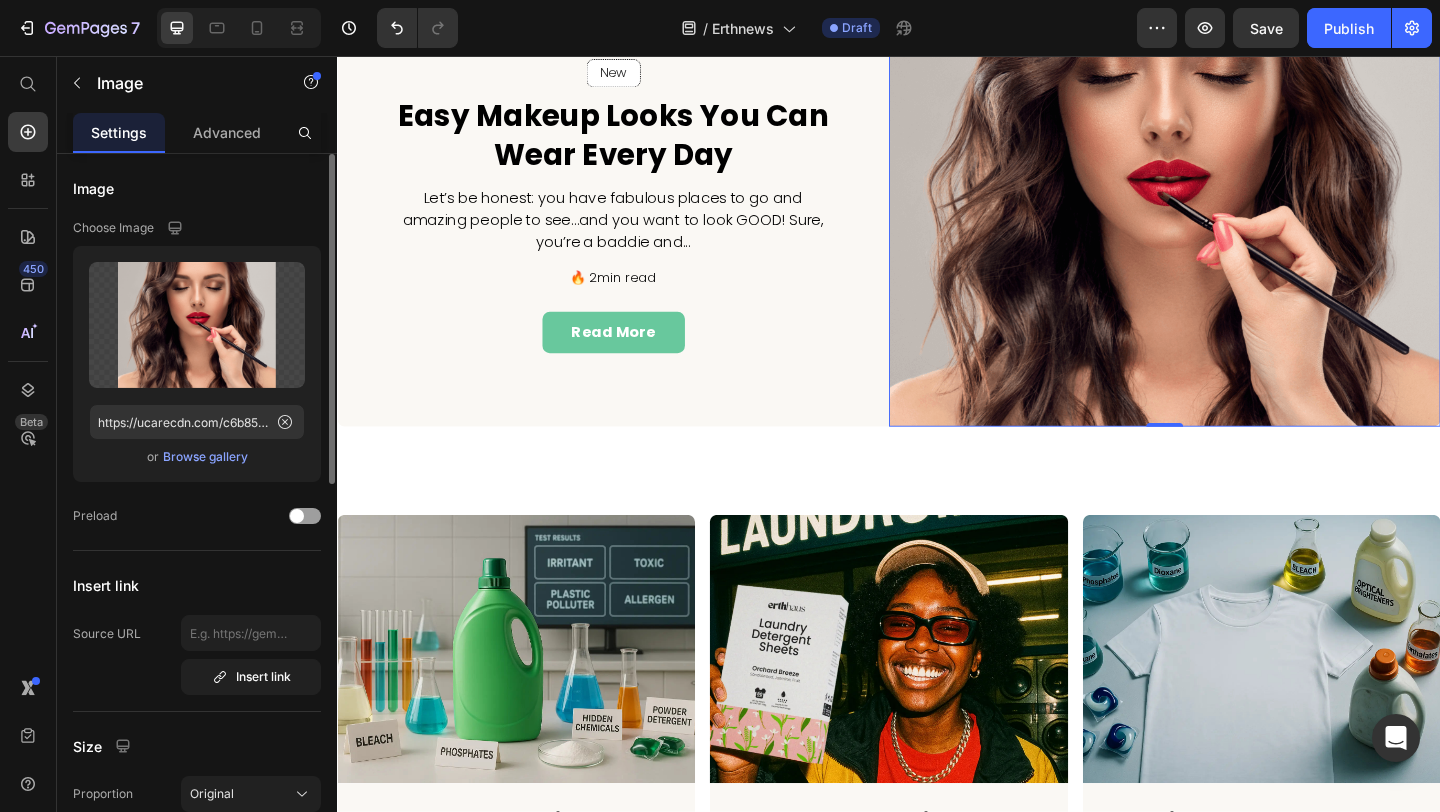 click on "Browse gallery" at bounding box center (205, 457) 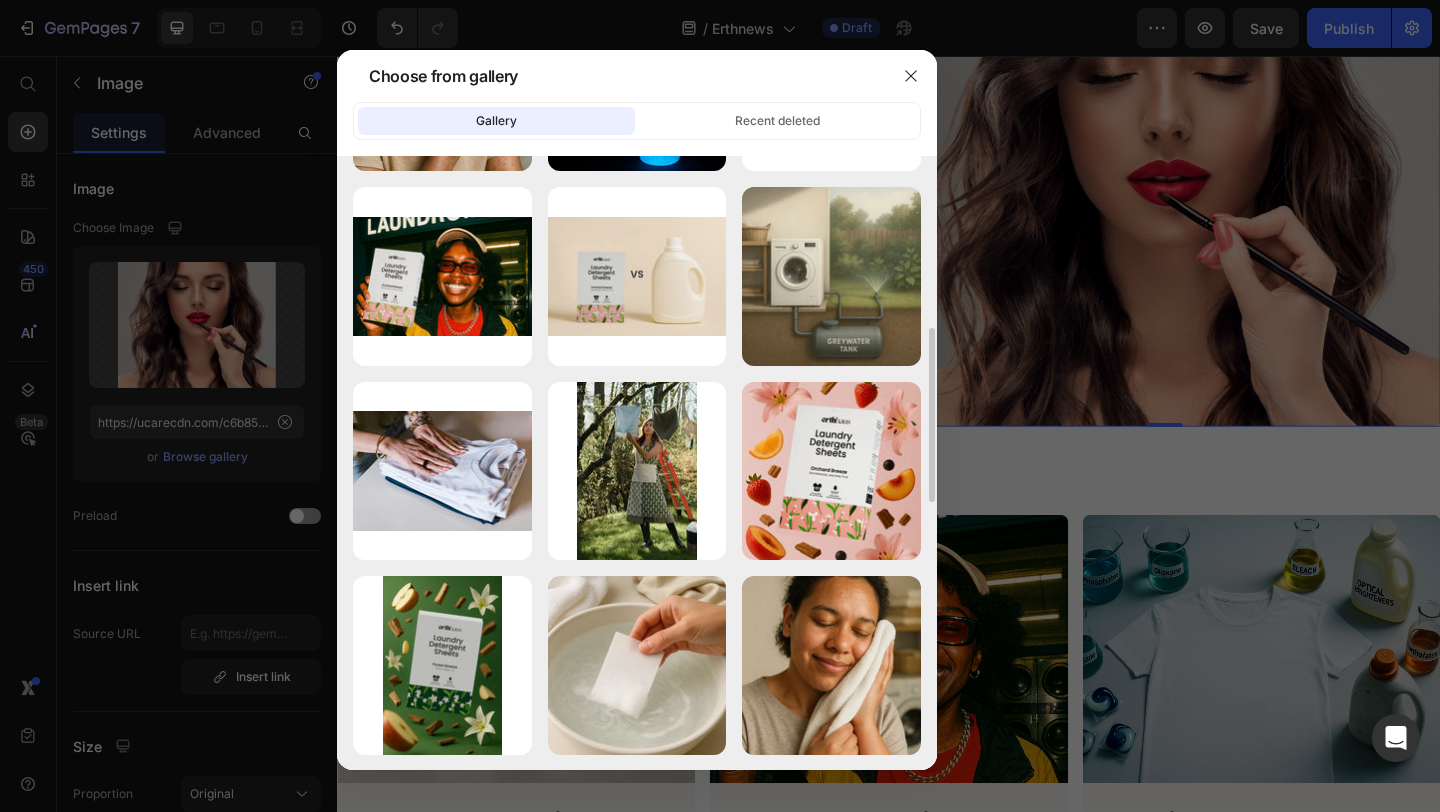 scroll, scrollTop: 578, scrollLeft: 0, axis: vertical 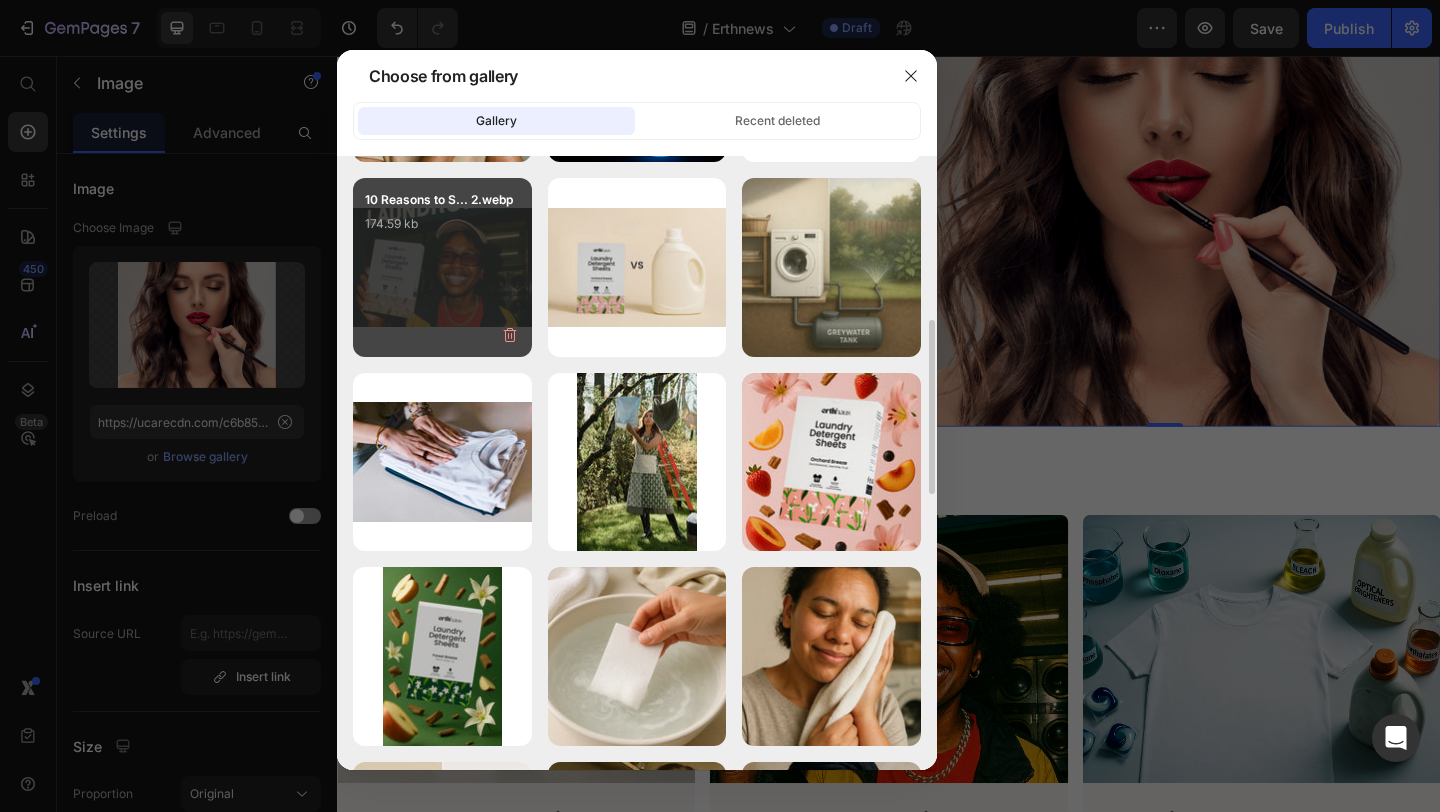 click on "10 Reasons to S... 2.webp 174.59 kb" at bounding box center [442, 230] 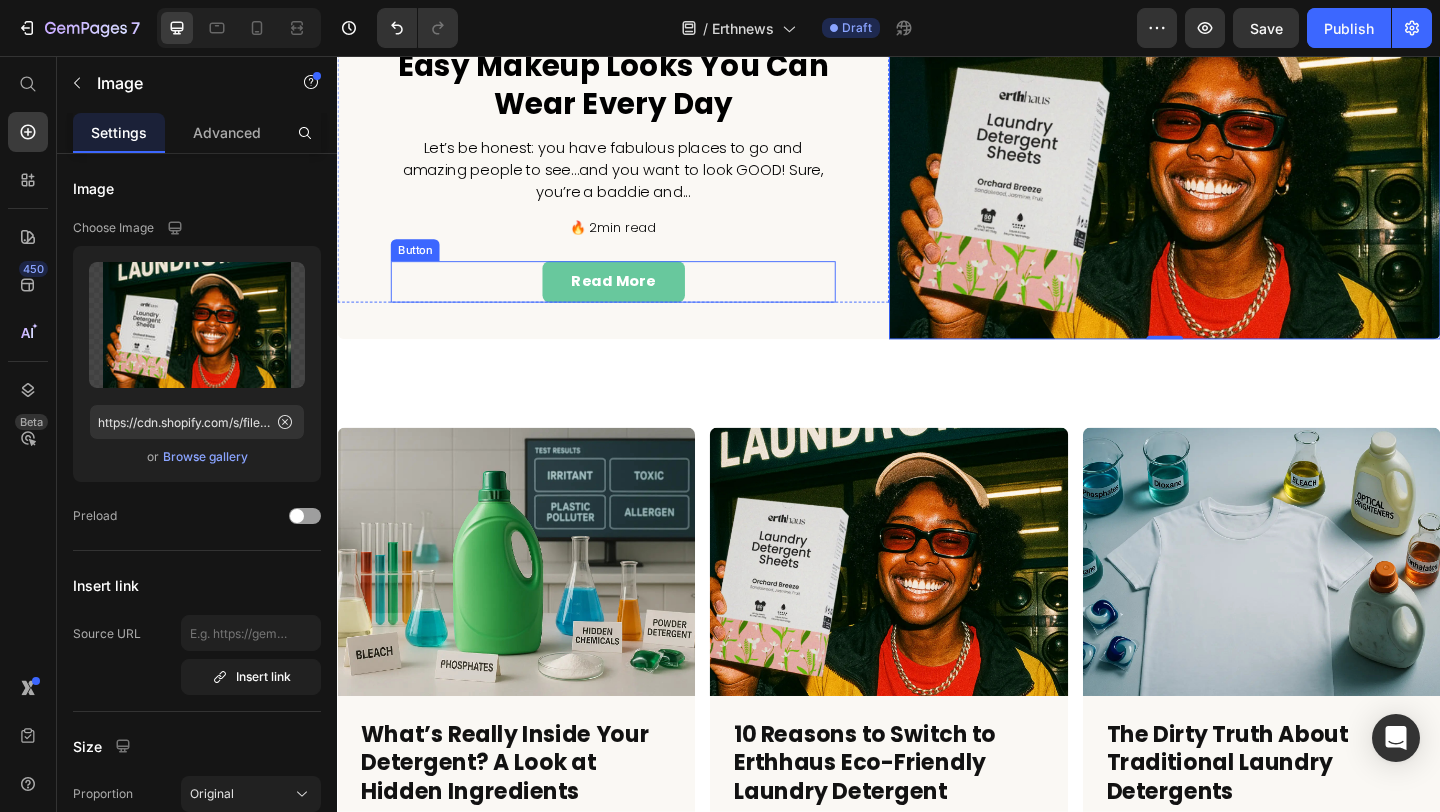 scroll, scrollTop: 516, scrollLeft: 0, axis: vertical 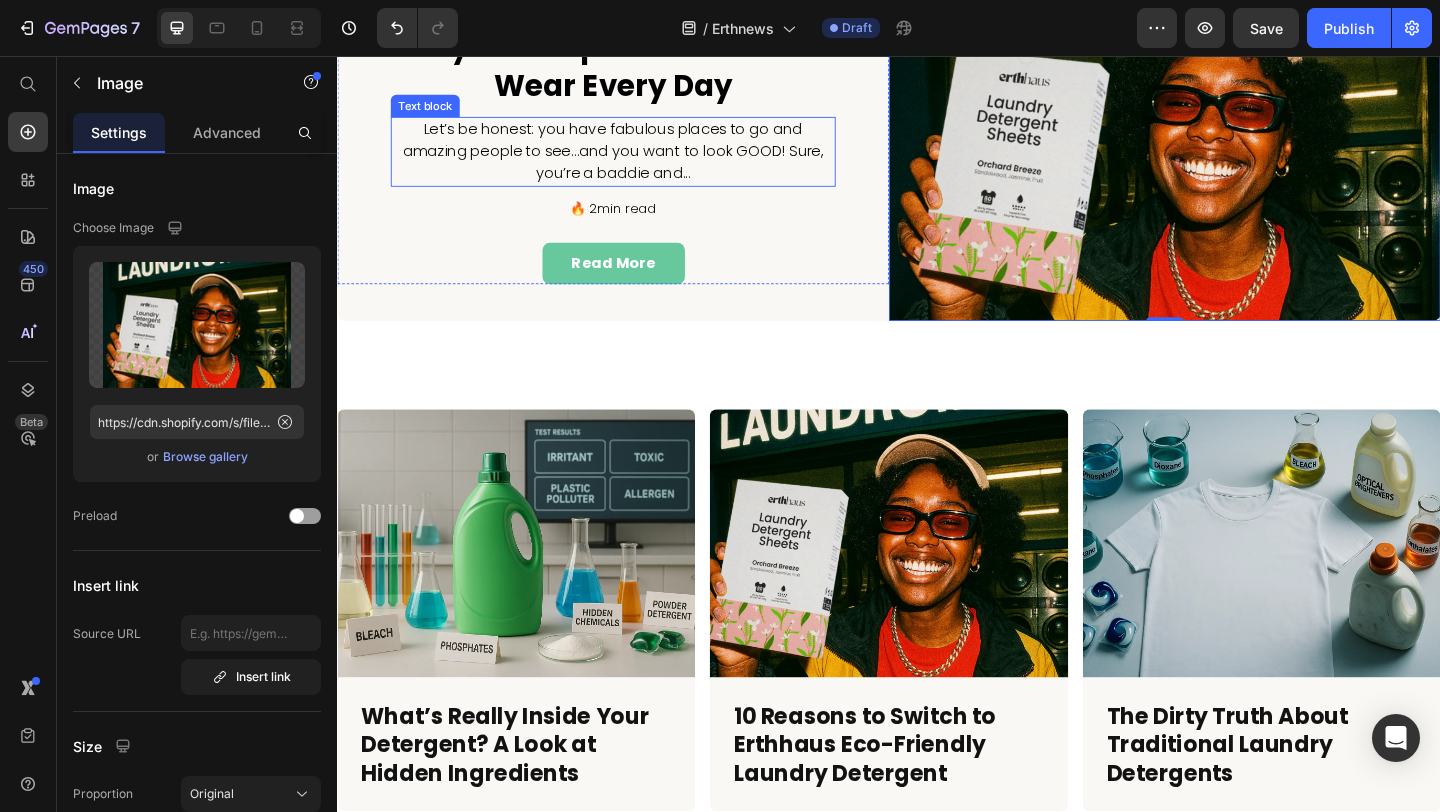 click on "Let’s be honest: you have fabulous places to go and amazing people to see…and you want to look GOOD! Sure, you’re a baddie and..." at bounding box center (637, 160) 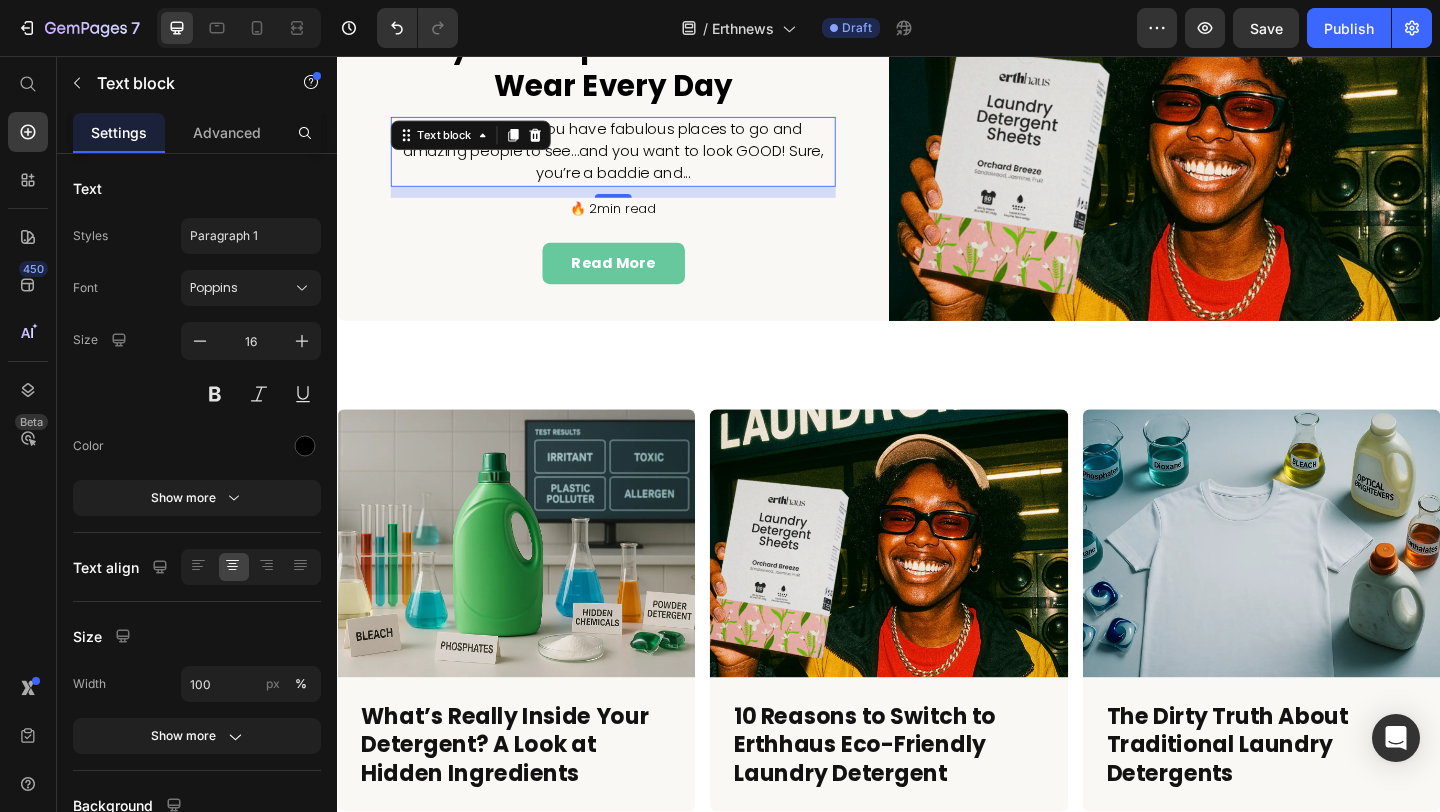 click on "Let’s be honest: you have fabulous places to go and amazing people to see…and you want to look GOOD! Sure, you’re a baddie and..." at bounding box center [637, 160] 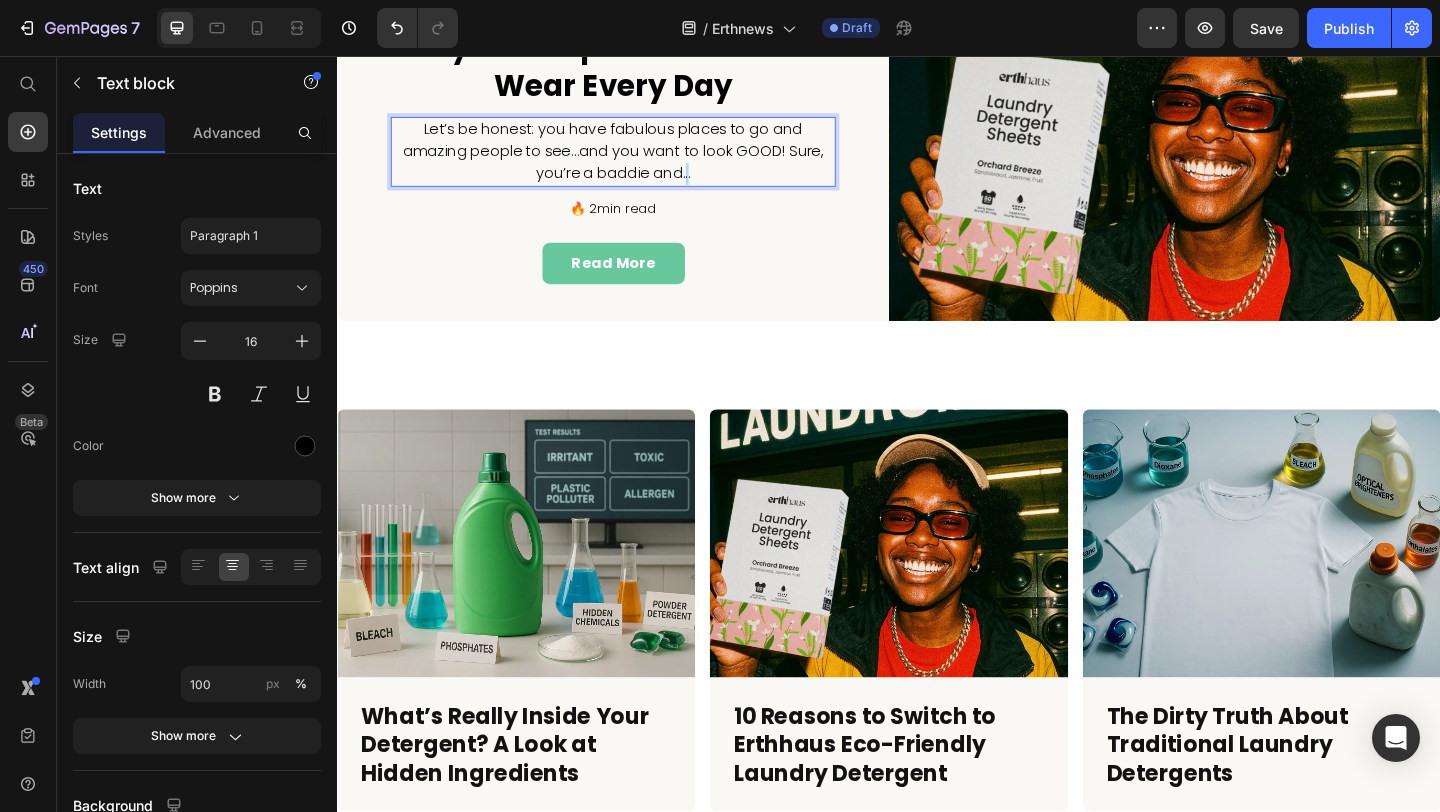 click on "Let’s be honest: you have fabulous places to go and amazing people to see…and you want to look GOOD! Sure, you’re a baddie and..." at bounding box center [637, 160] 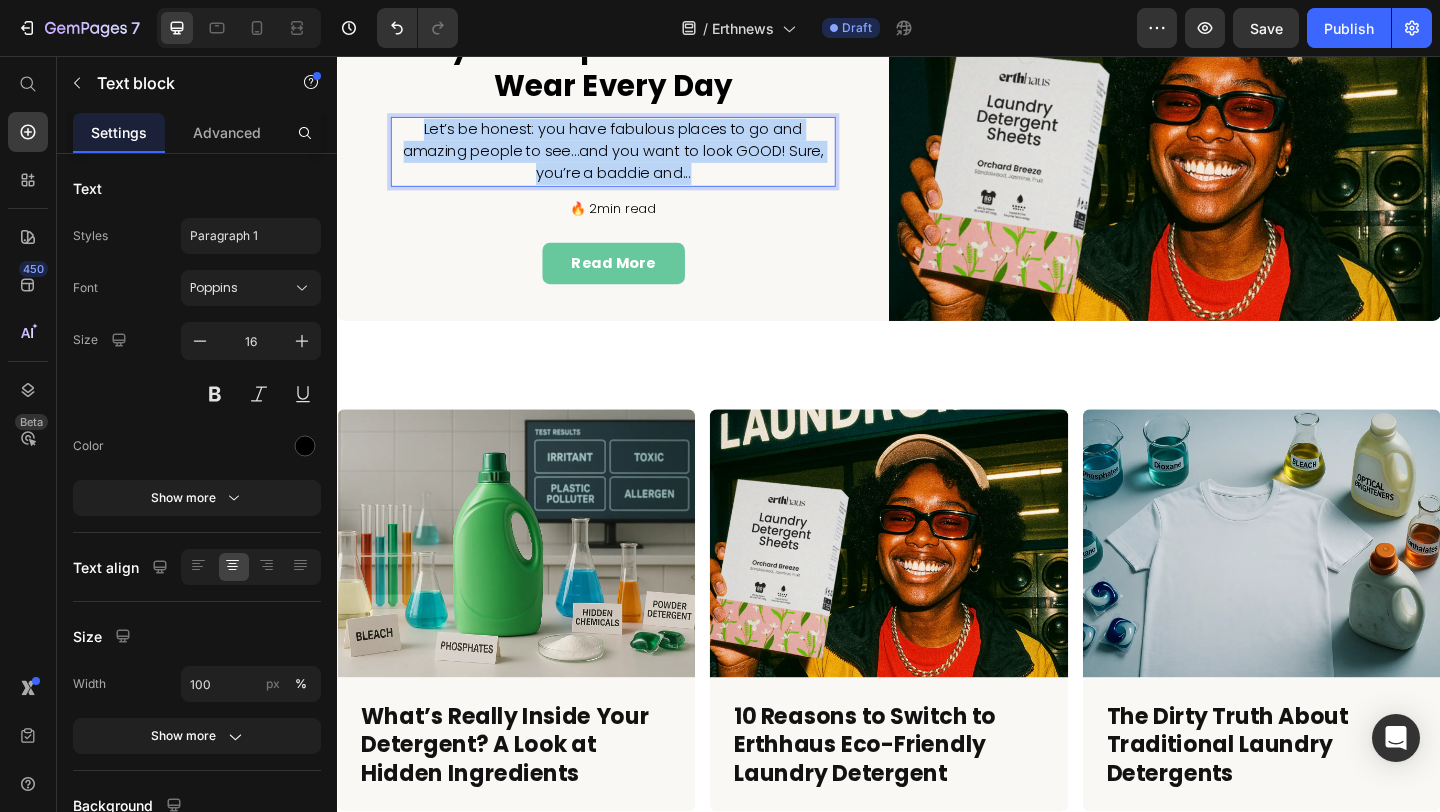 click on "Let’s be honest: you have fabulous places to go and amazing people to see…and you want to look GOOD! Sure, you’re a baddie and..." at bounding box center (637, 160) 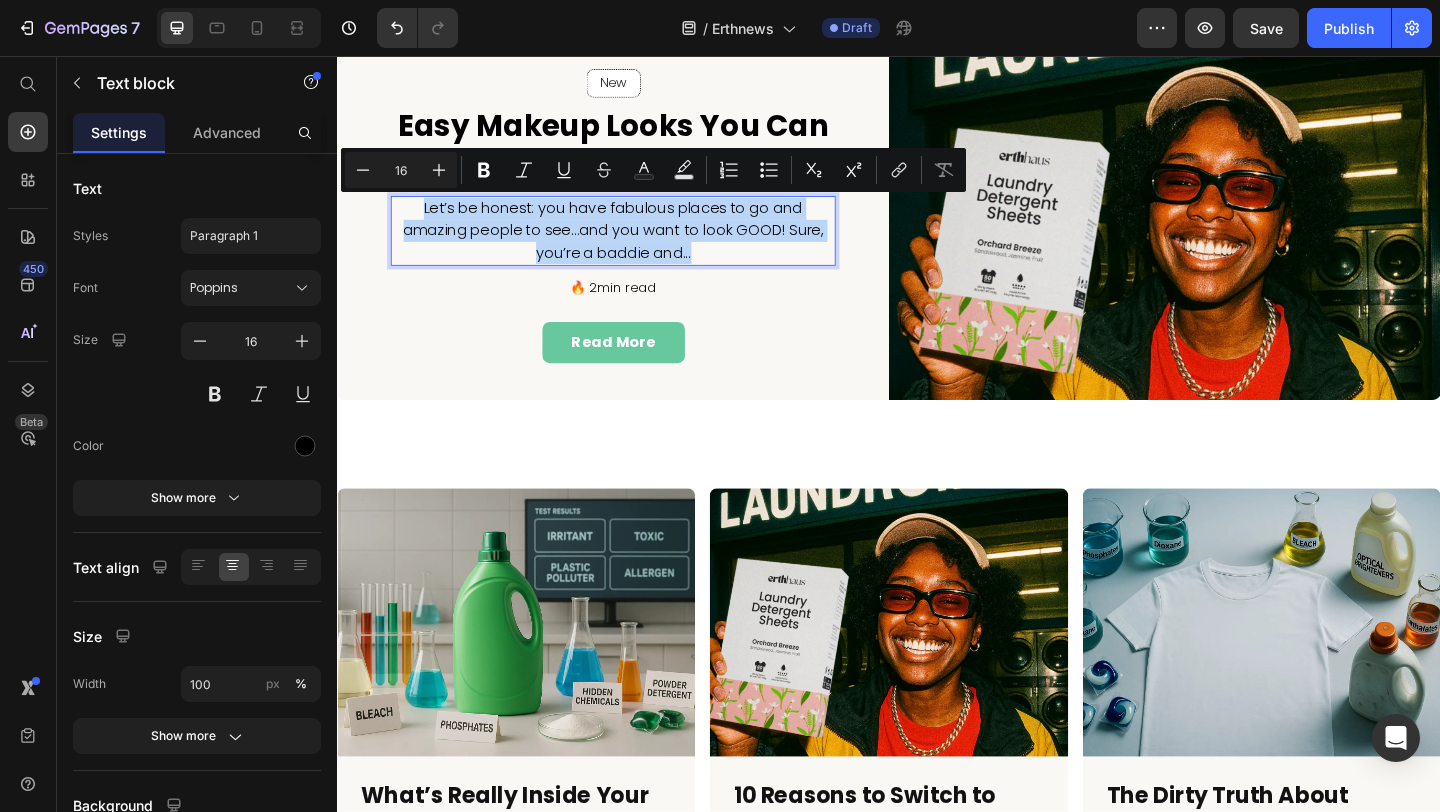 scroll, scrollTop: 429, scrollLeft: 0, axis: vertical 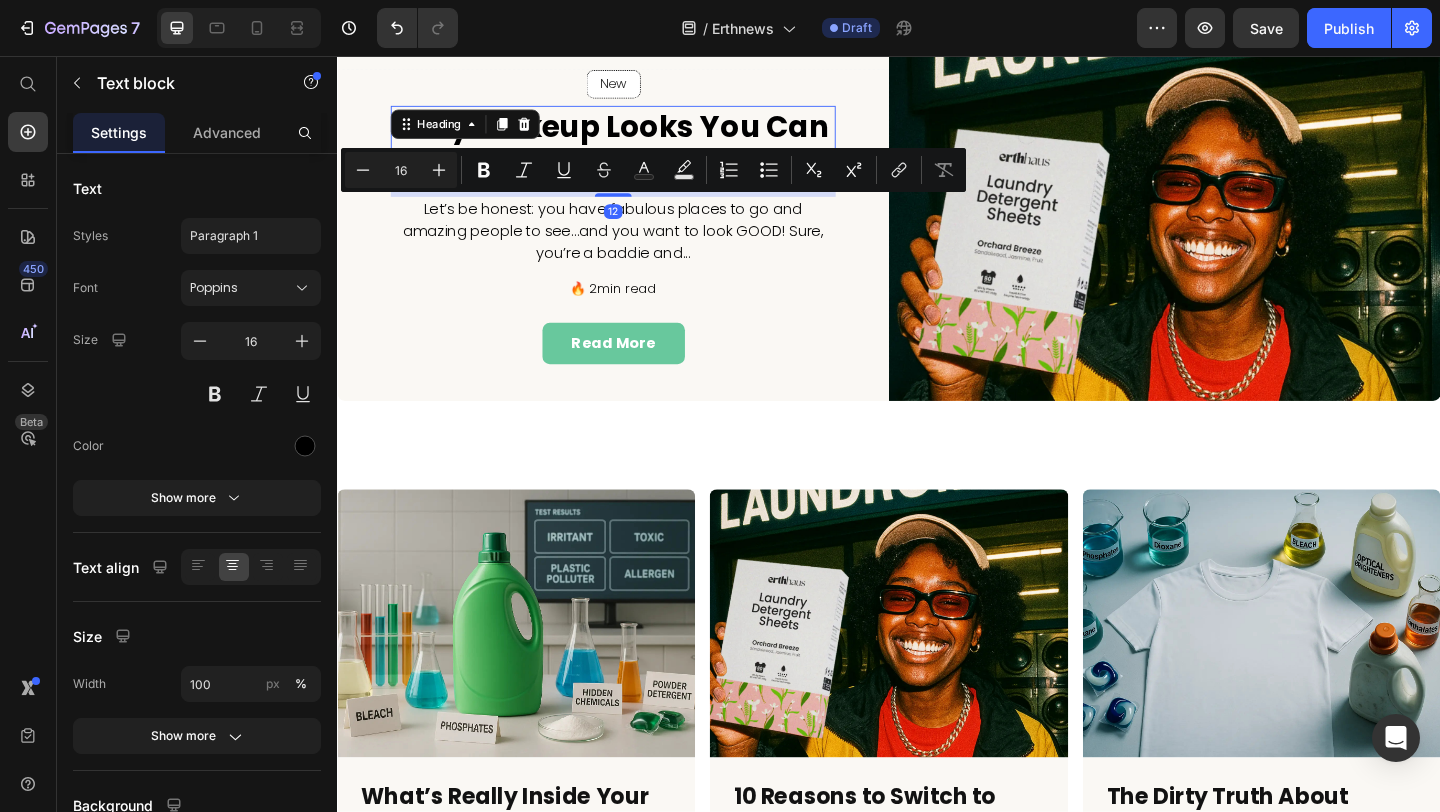 click on "Easy Makeup Looks You Can Wear Every Day" at bounding box center (637, 153) 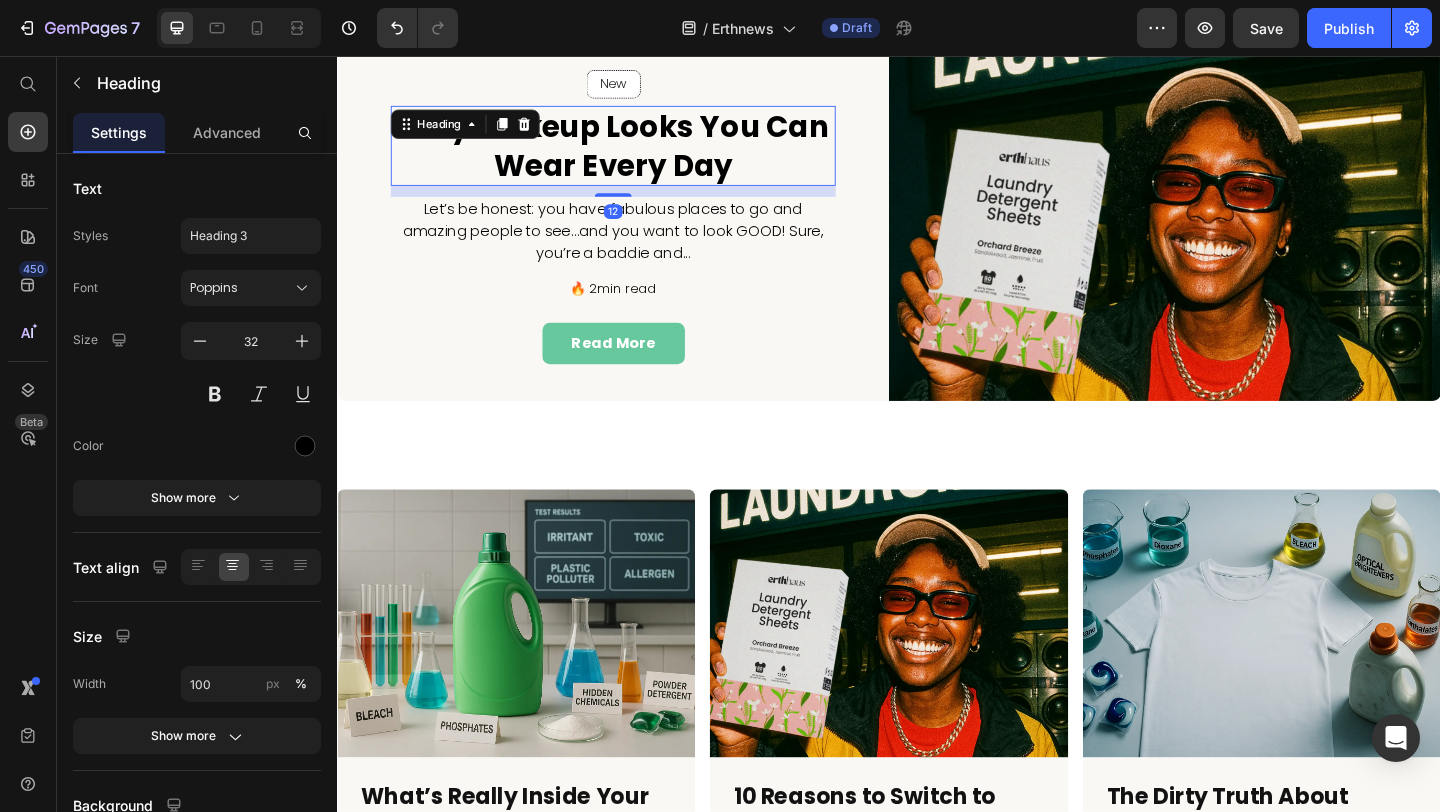click on "Easy Makeup Looks You Can Wear Every Day" at bounding box center (637, 153) 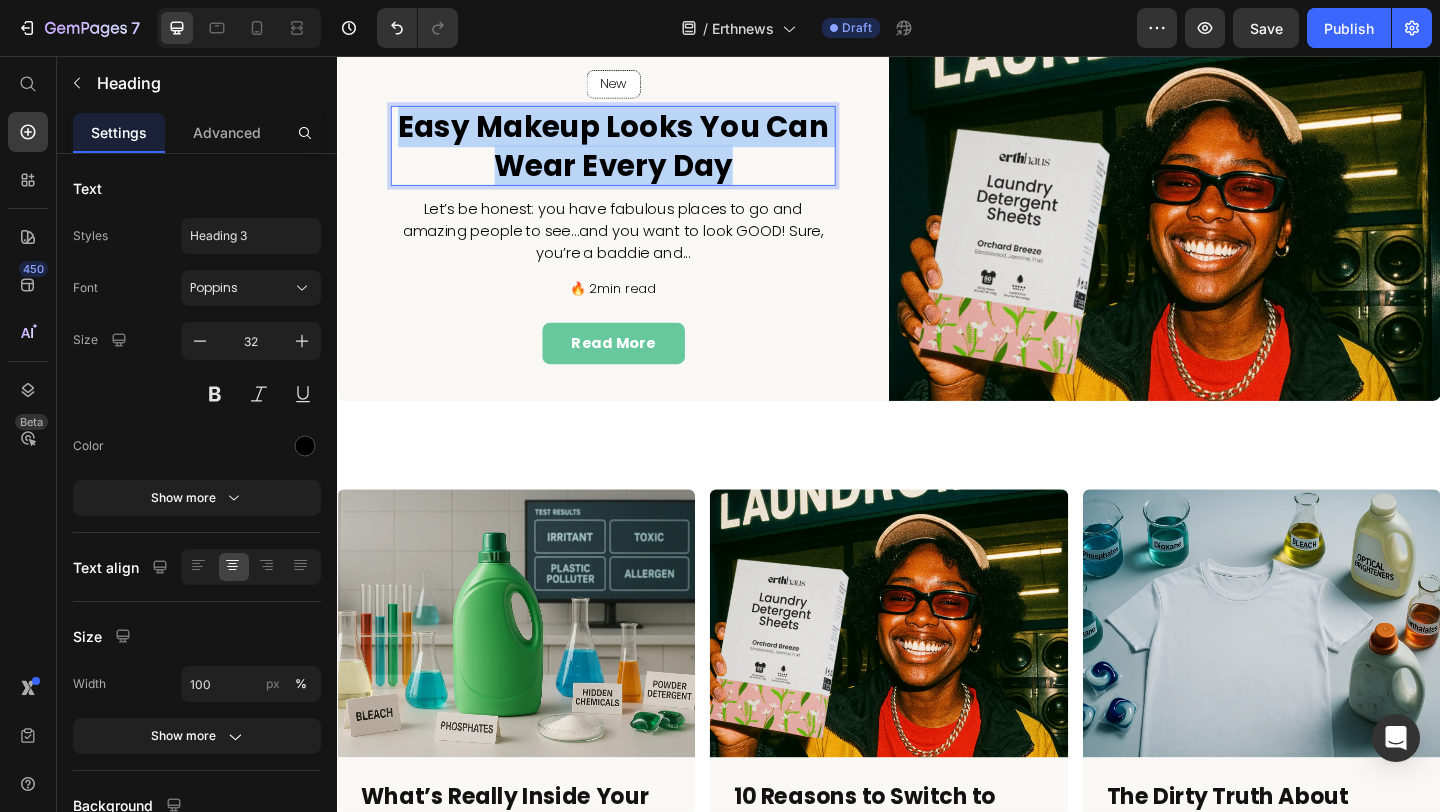 click on "Easy Makeup Looks You Can Wear Every Day" at bounding box center (637, 153) 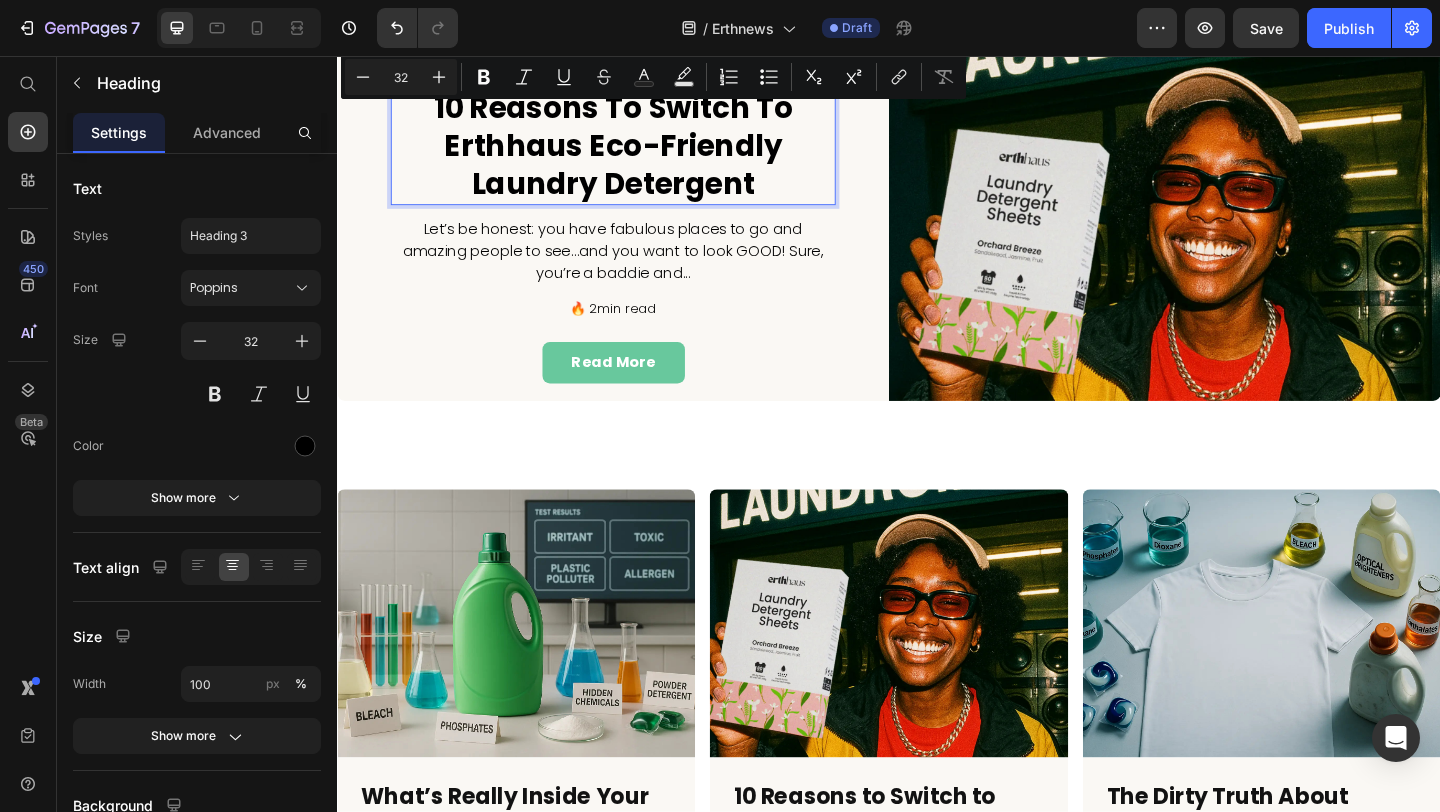 scroll, scrollTop: 408, scrollLeft: 0, axis: vertical 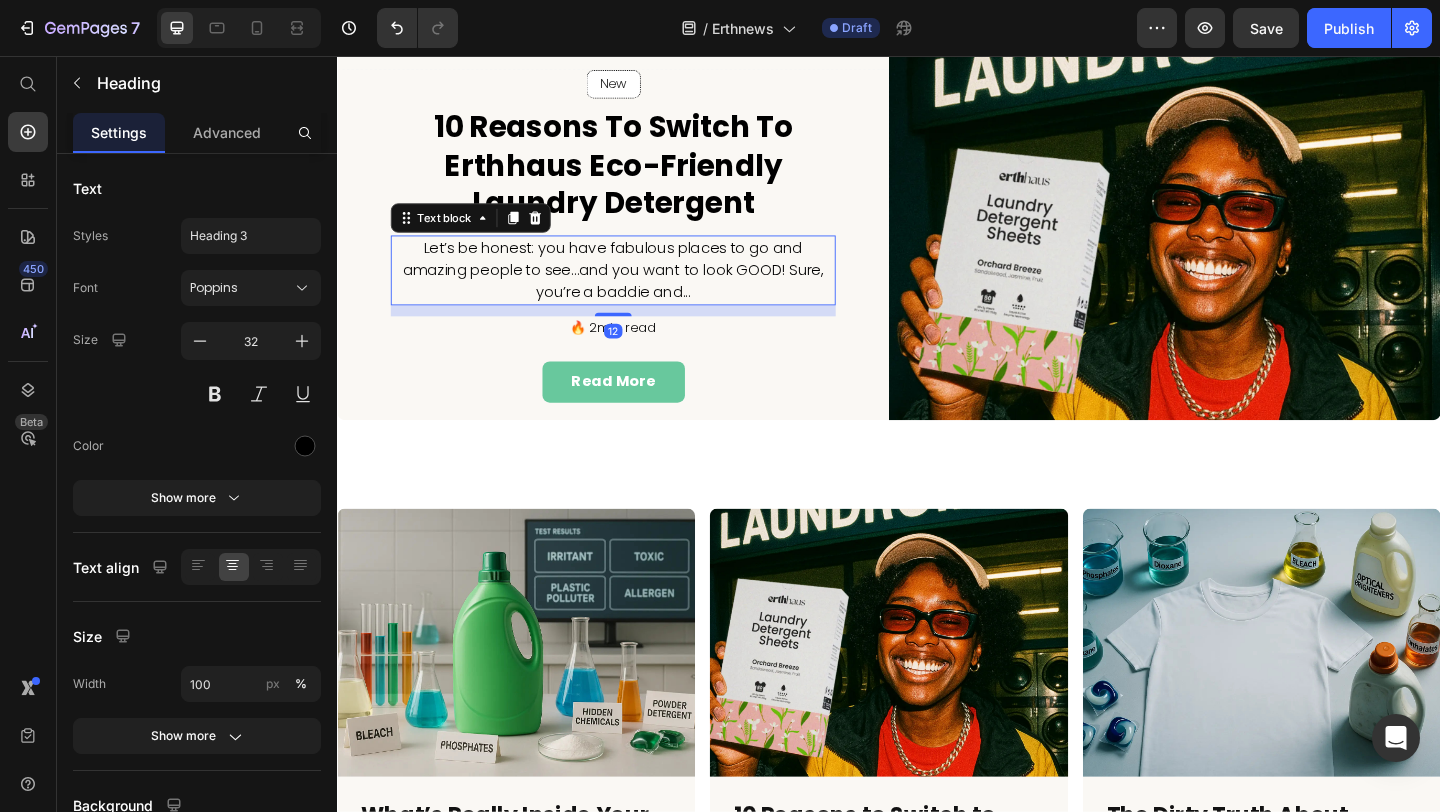 click on "Let’s be honest: you have fabulous places to go and amazing people to see…and you want to look GOOD! Sure, you’re a baddie and..." at bounding box center (637, 289) 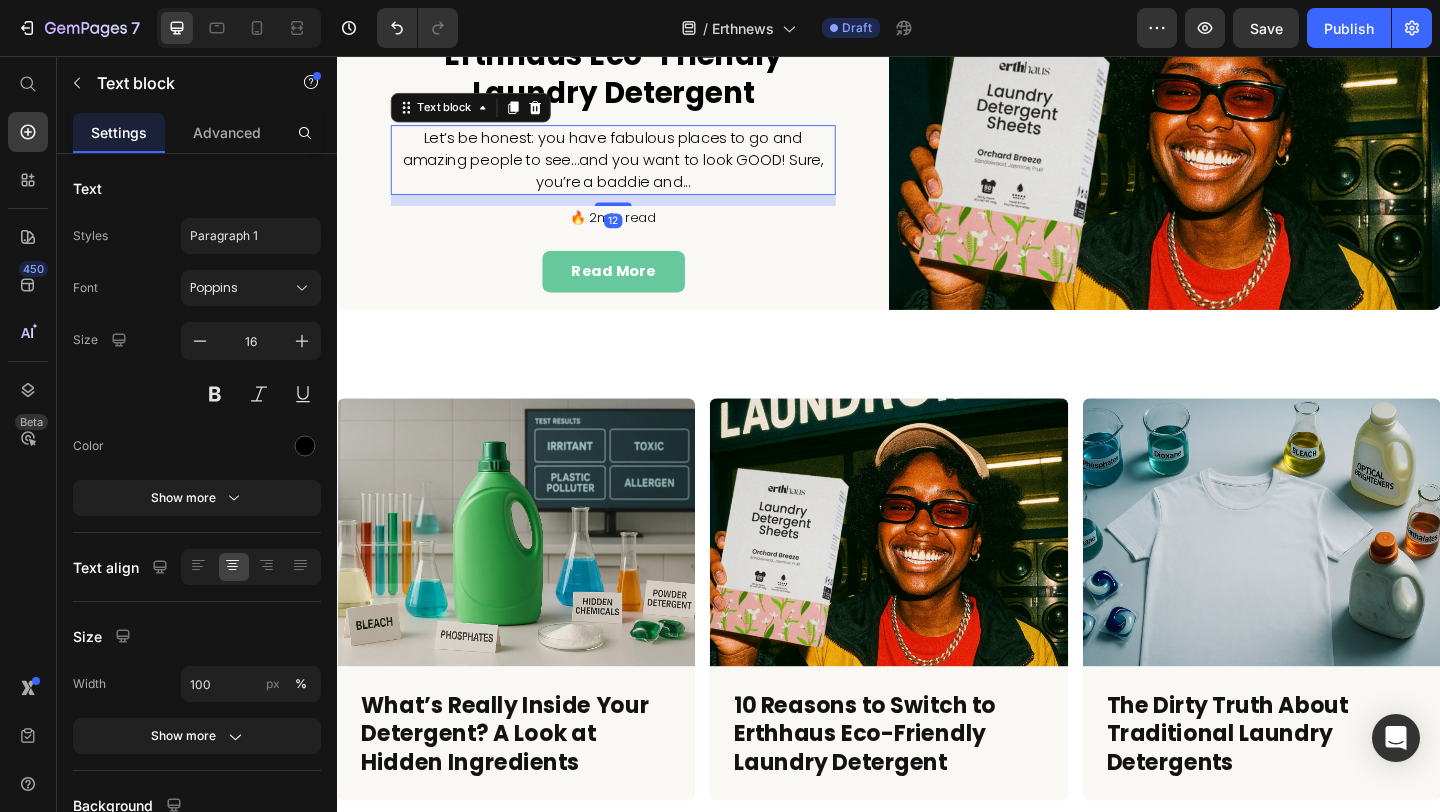 scroll, scrollTop: 556, scrollLeft: 0, axis: vertical 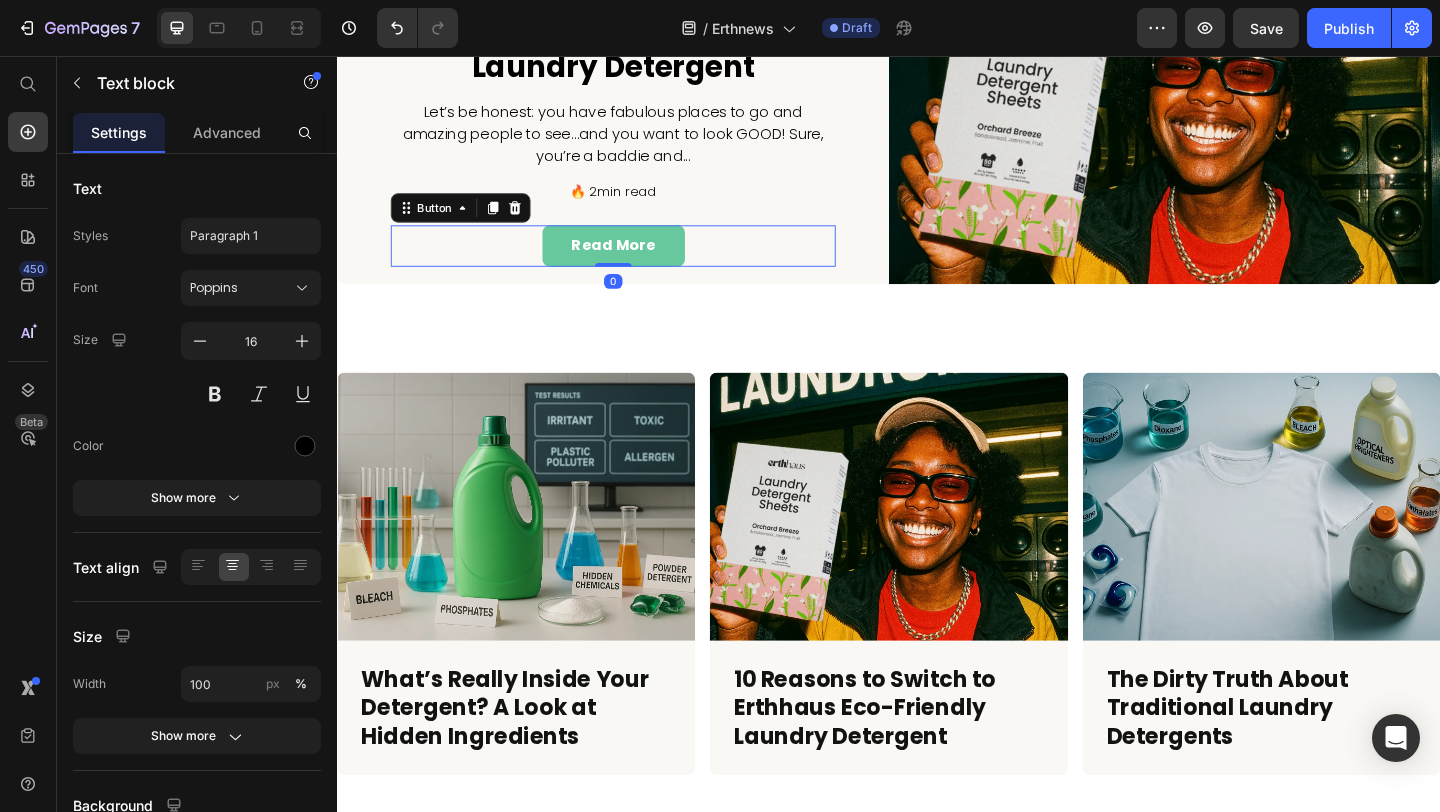 click on "read more Button   0" at bounding box center (637, 262) 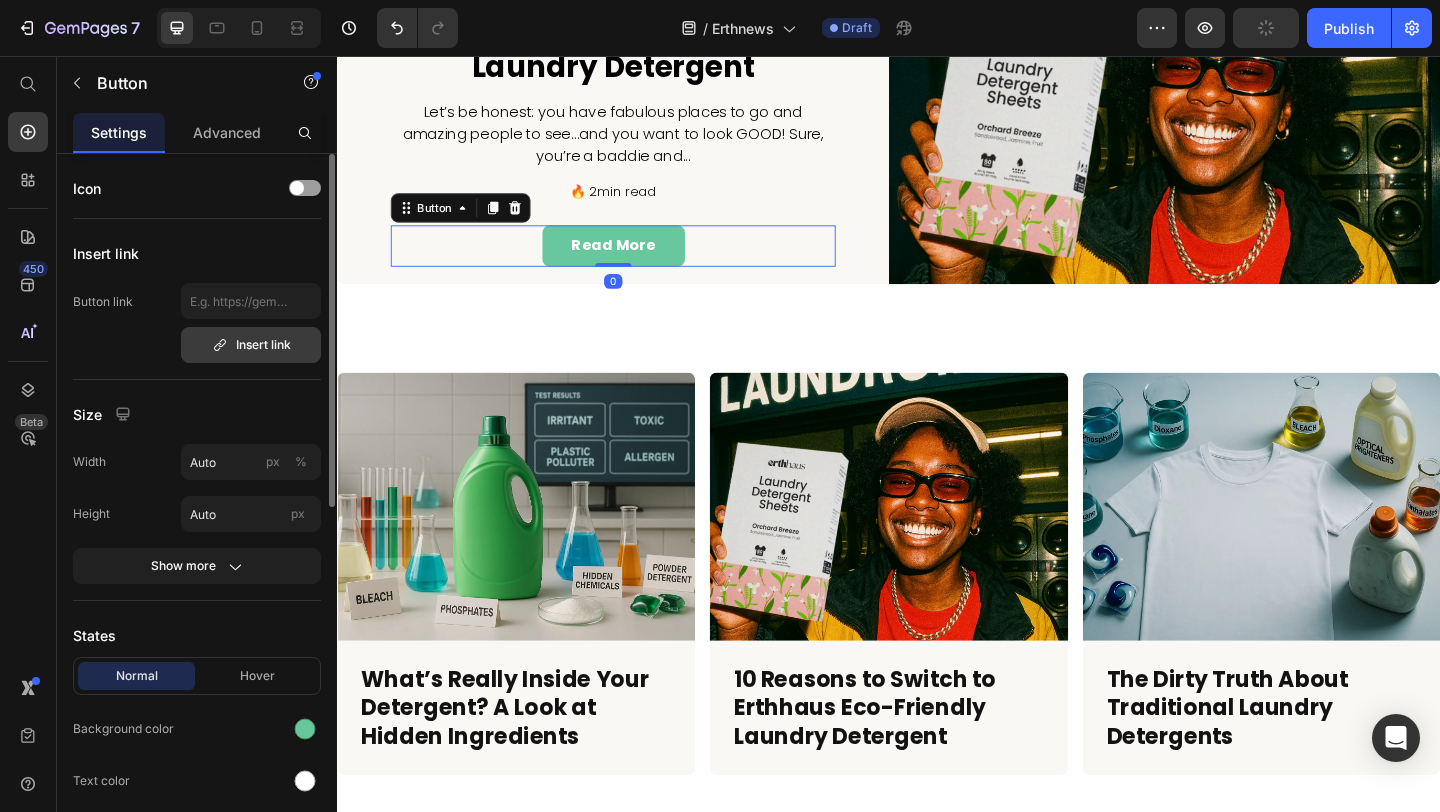 click on "Insert link" at bounding box center [251, 345] 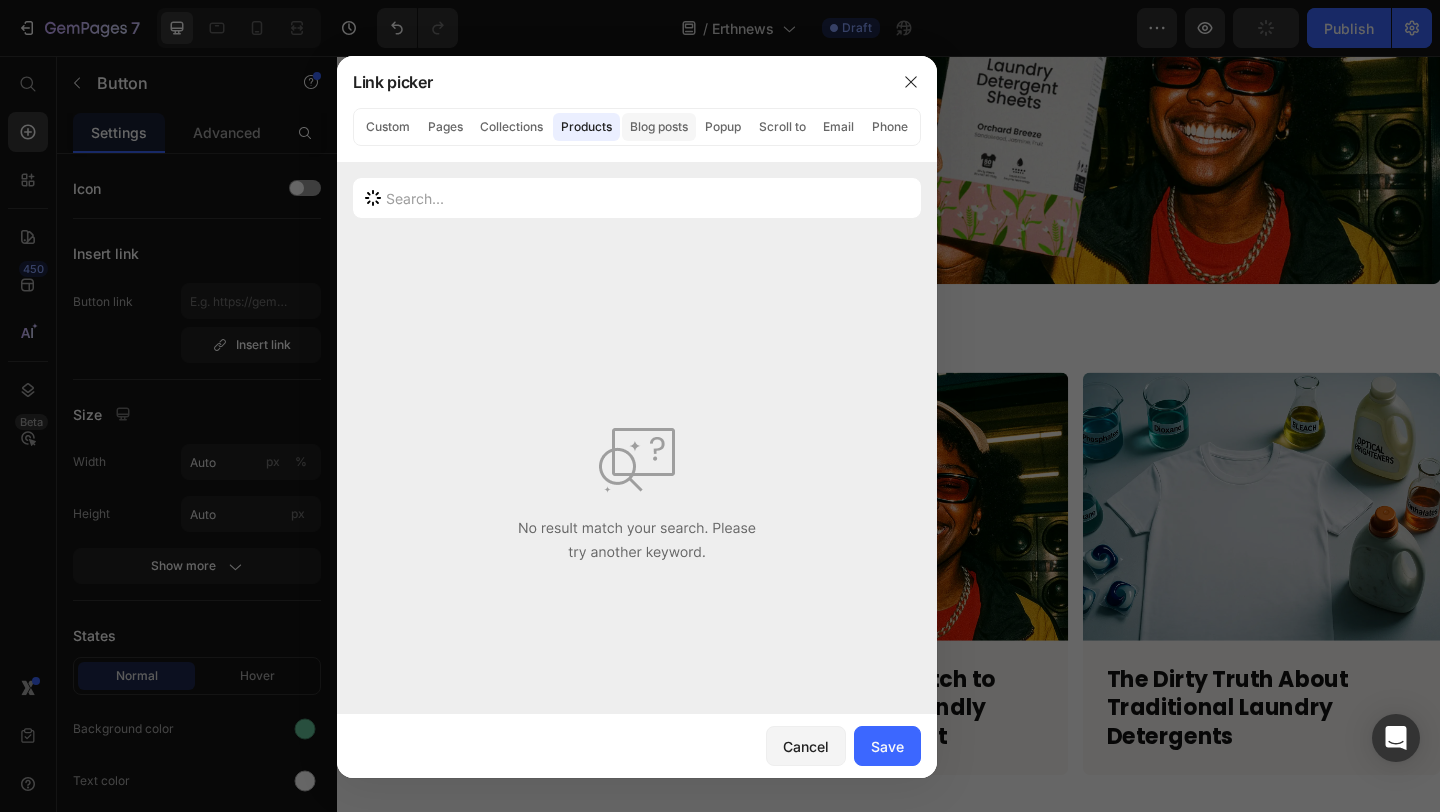 click on "Blog posts" 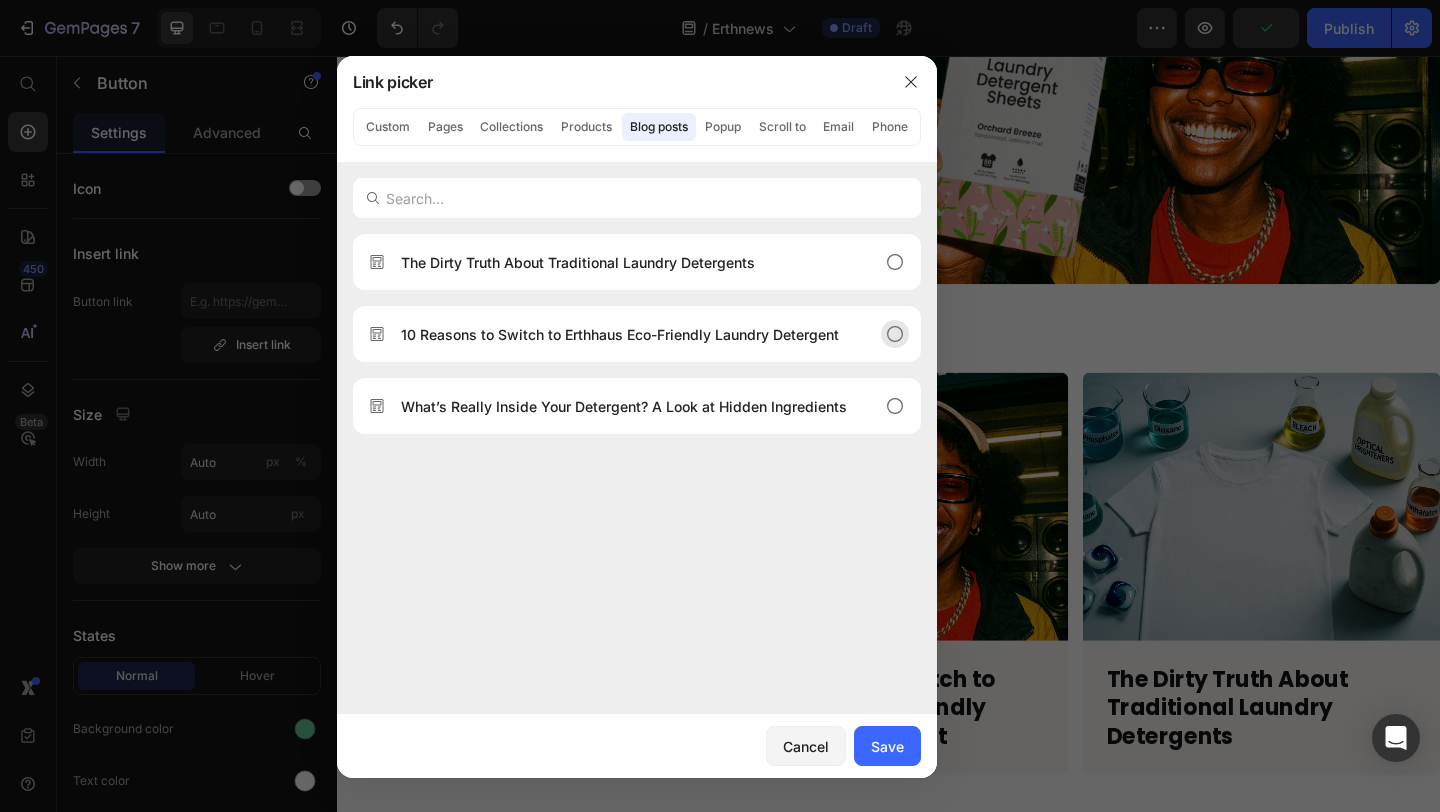 click on "10 Reasons to Switch to Erthhaus Eco-Friendly Laundry Detergent" at bounding box center (620, 334) 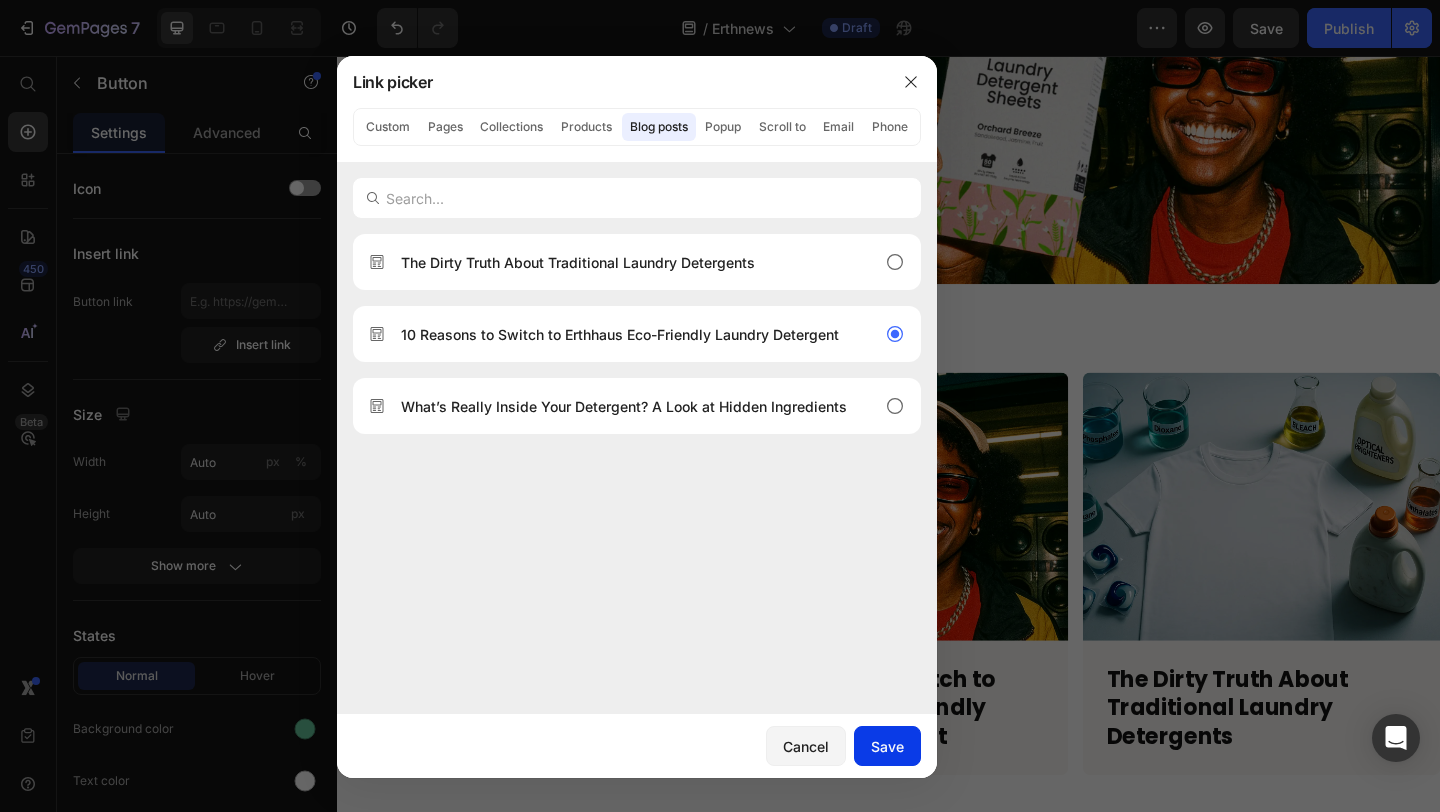 click on "Save" at bounding box center (887, 746) 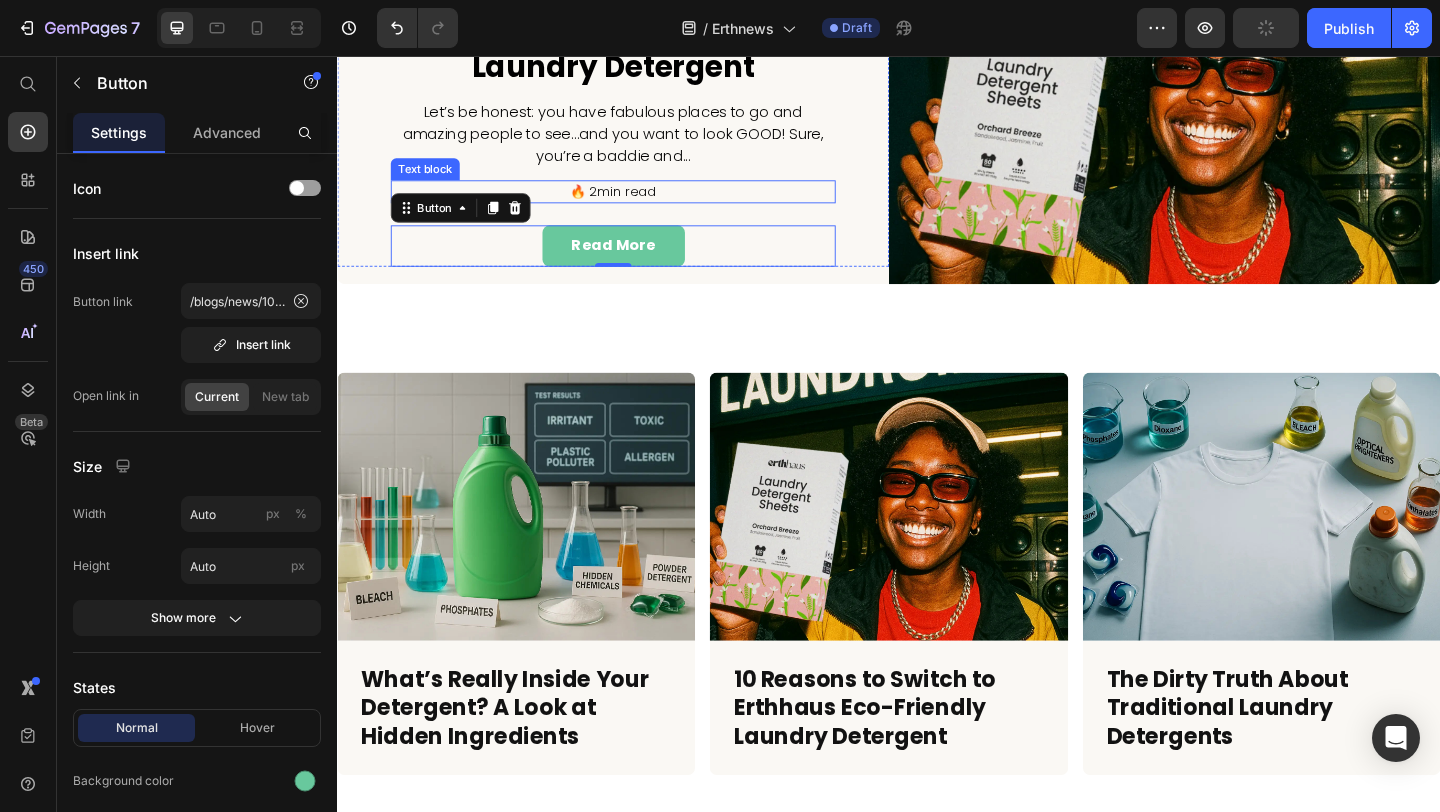 click on "🔥 2min read" at bounding box center (637, 203) 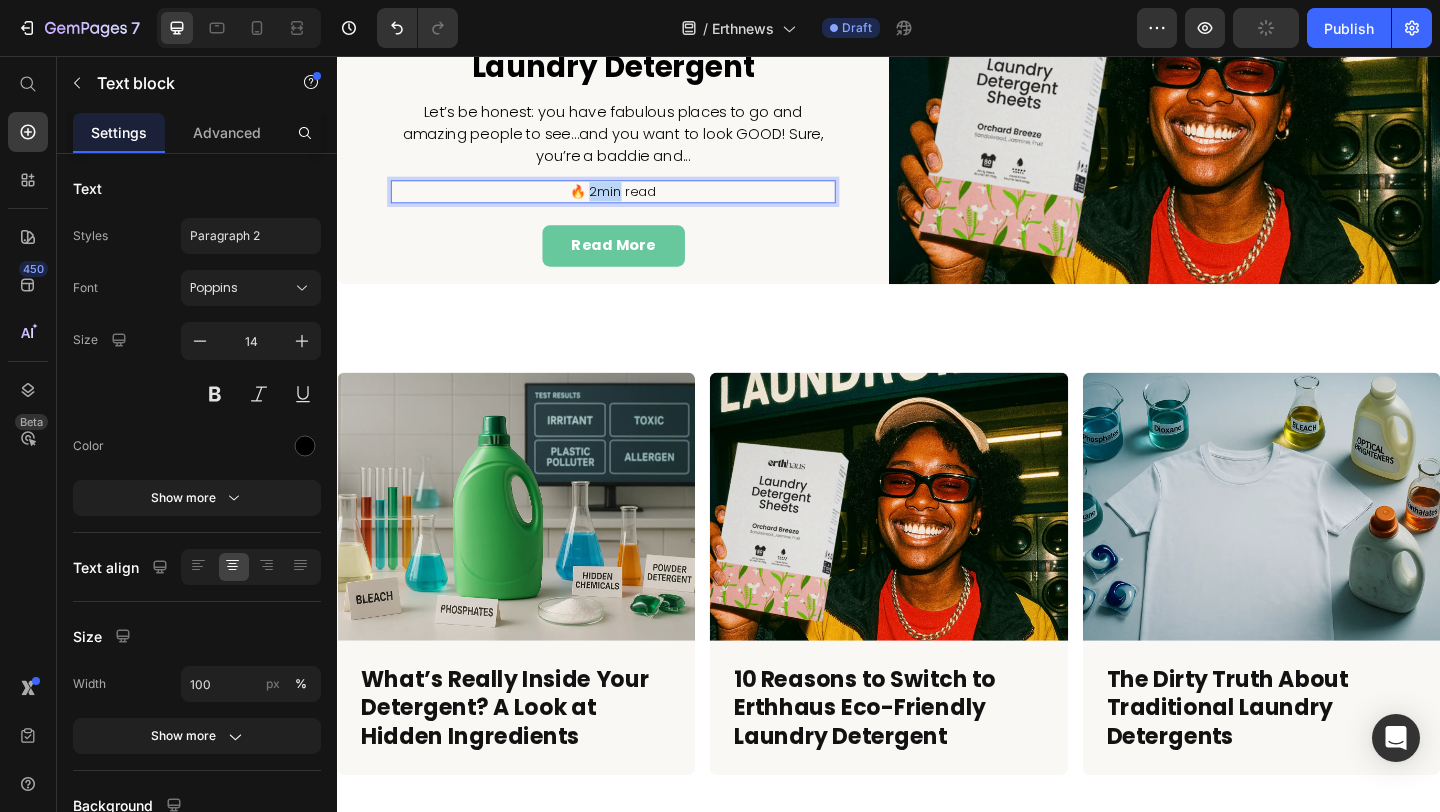 click on "🔥 2min read" at bounding box center (637, 203) 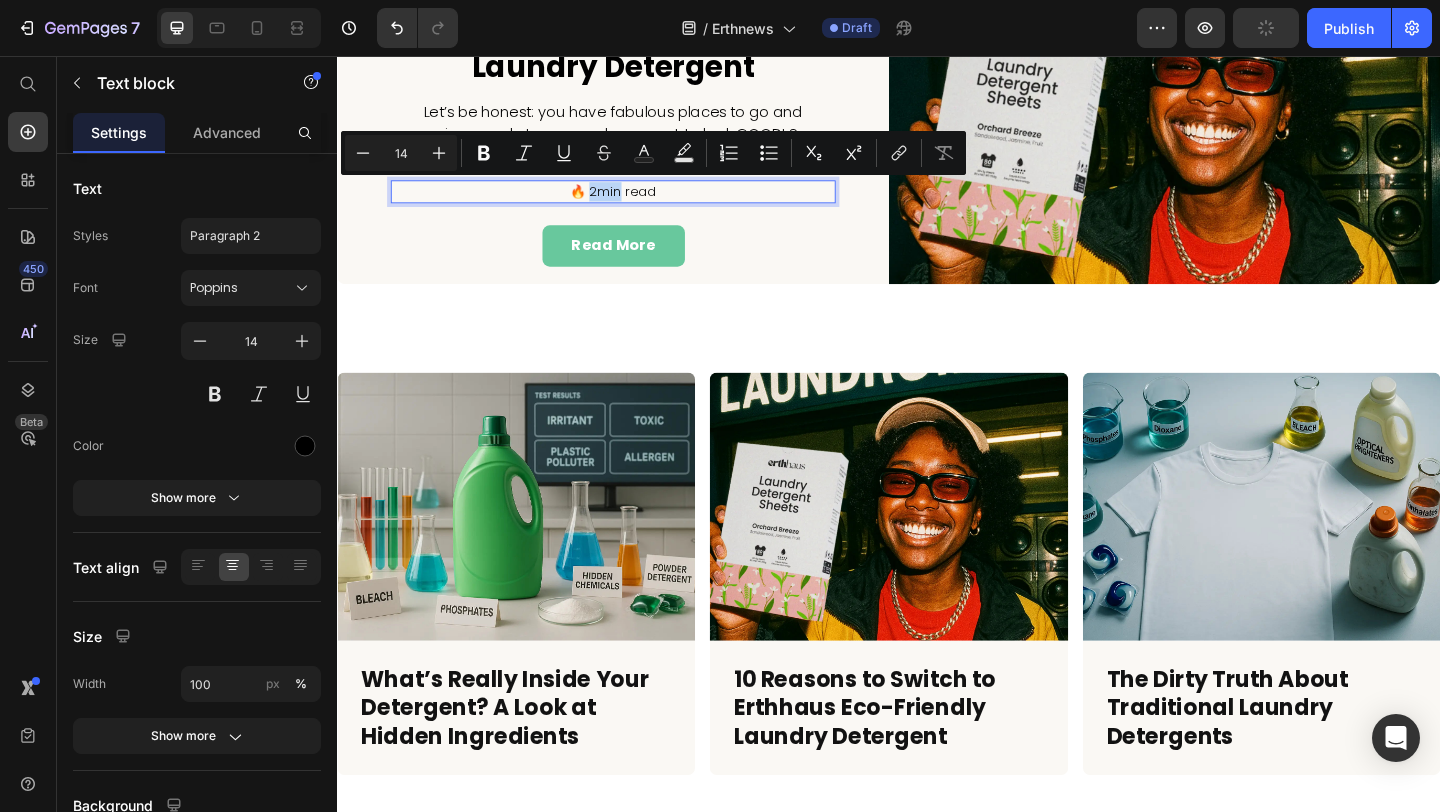 click on "🔥 2min read" at bounding box center [637, 203] 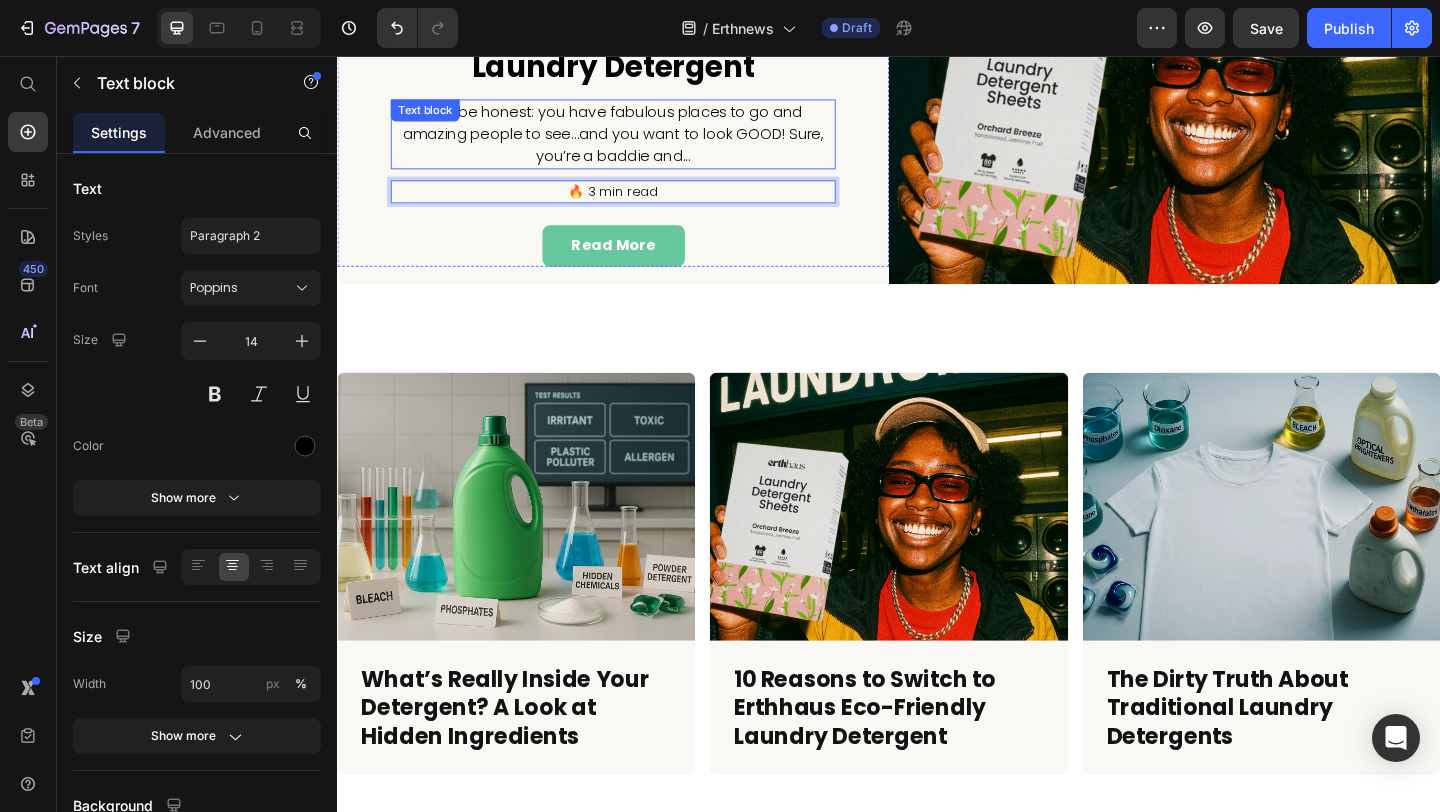 click on "Let’s be honest: you have fabulous places to go and amazing people to see…and you want to look GOOD! Sure, you’re a baddie and..." at bounding box center (637, 141) 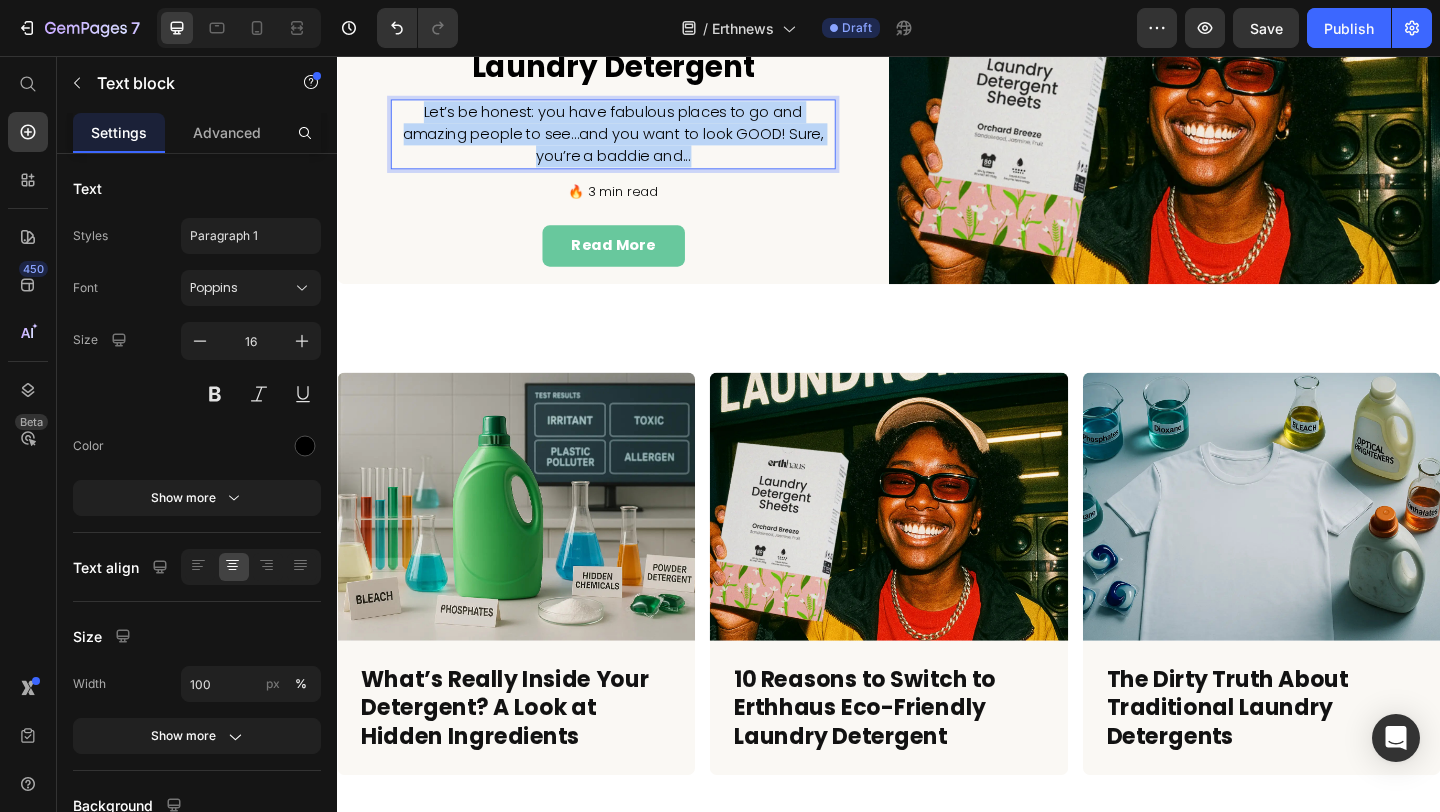click on "Let’s be honest: you have fabulous places to go and amazing people to see…and you want to look GOOD! Sure, you’re a baddie and..." at bounding box center [637, 141] 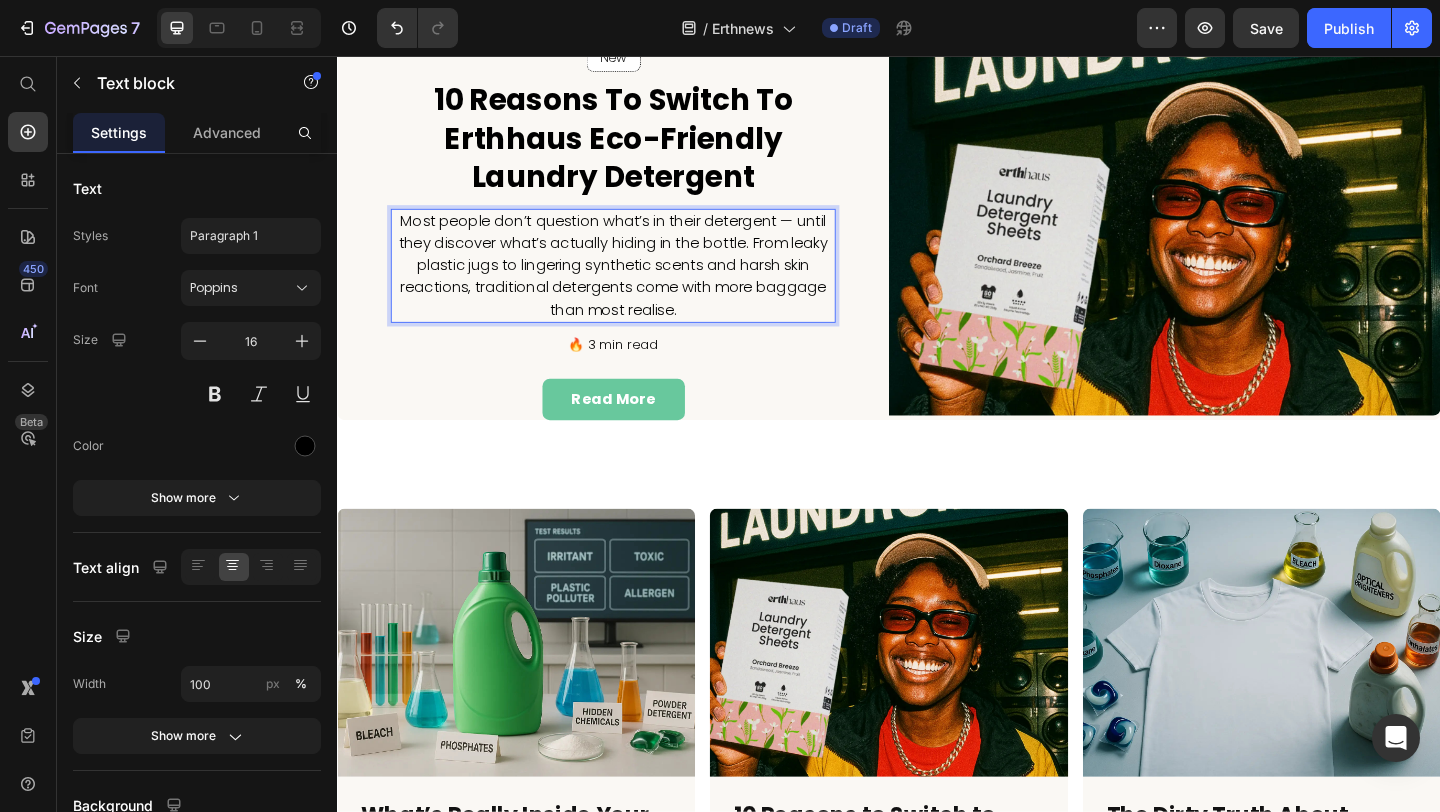 scroll, scrollTop: 417, scrollLeft: 0, axis: vertical 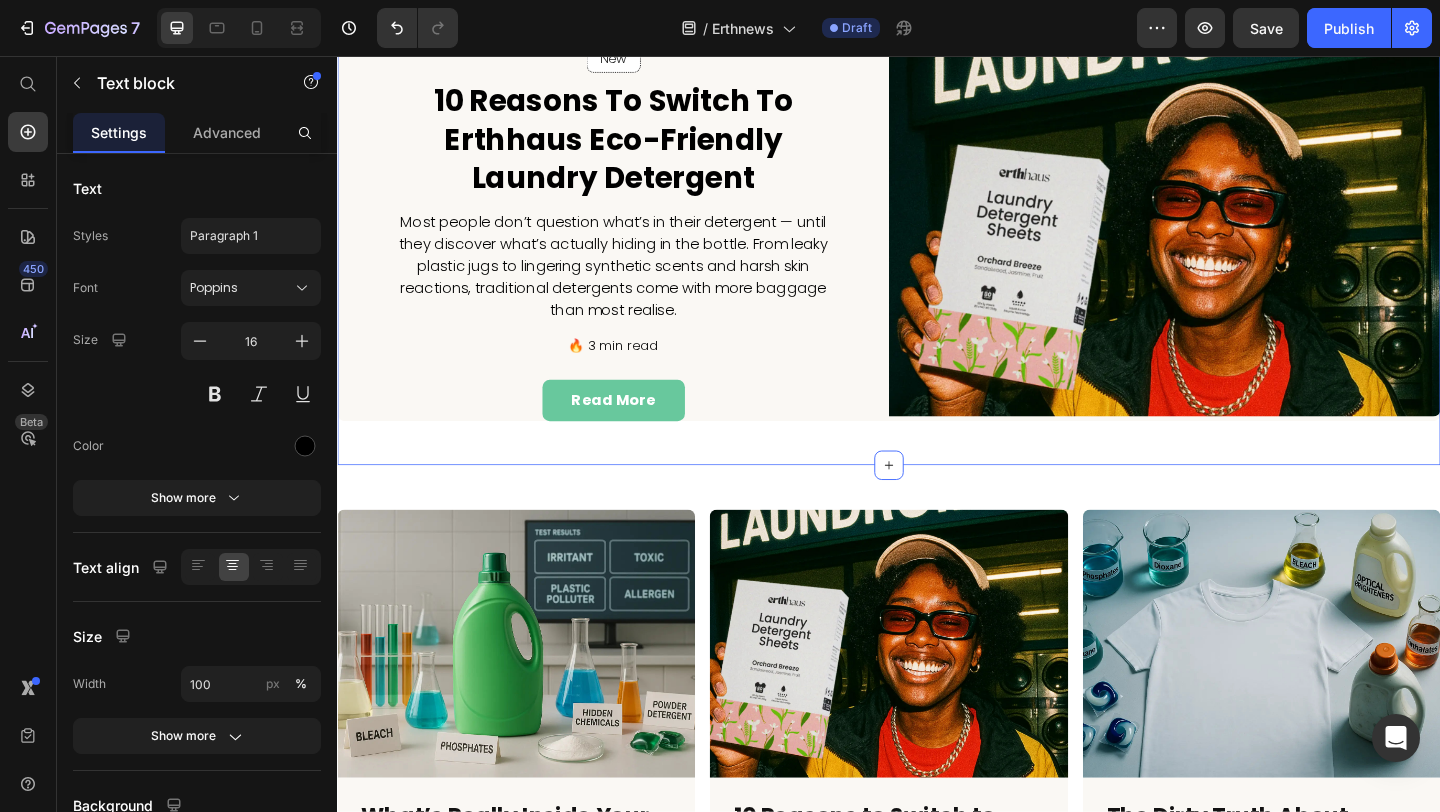 click on "New Text block Row Row 10 Reasons to Switch to Erthhaus Eco-Friendly Laundry Detergent Heading Most people don’t question what’s in their detergent — until they discover what’s actually hiding in the bottle. From leaky plastic jugs to lingering synthetic scents and harsh skin reactions, traditional detergents come with more baggage than most realise. Text block 🔥 3 min read Text block read more Button Row Image Row Section 2   Create Theme Section AI Content Write with GemAI What would you like to describe here? Tone and Voice Persuasive Product Laundry Detergent Sheets 6 Pack Show more Generate" at bounding box center (937, 248) 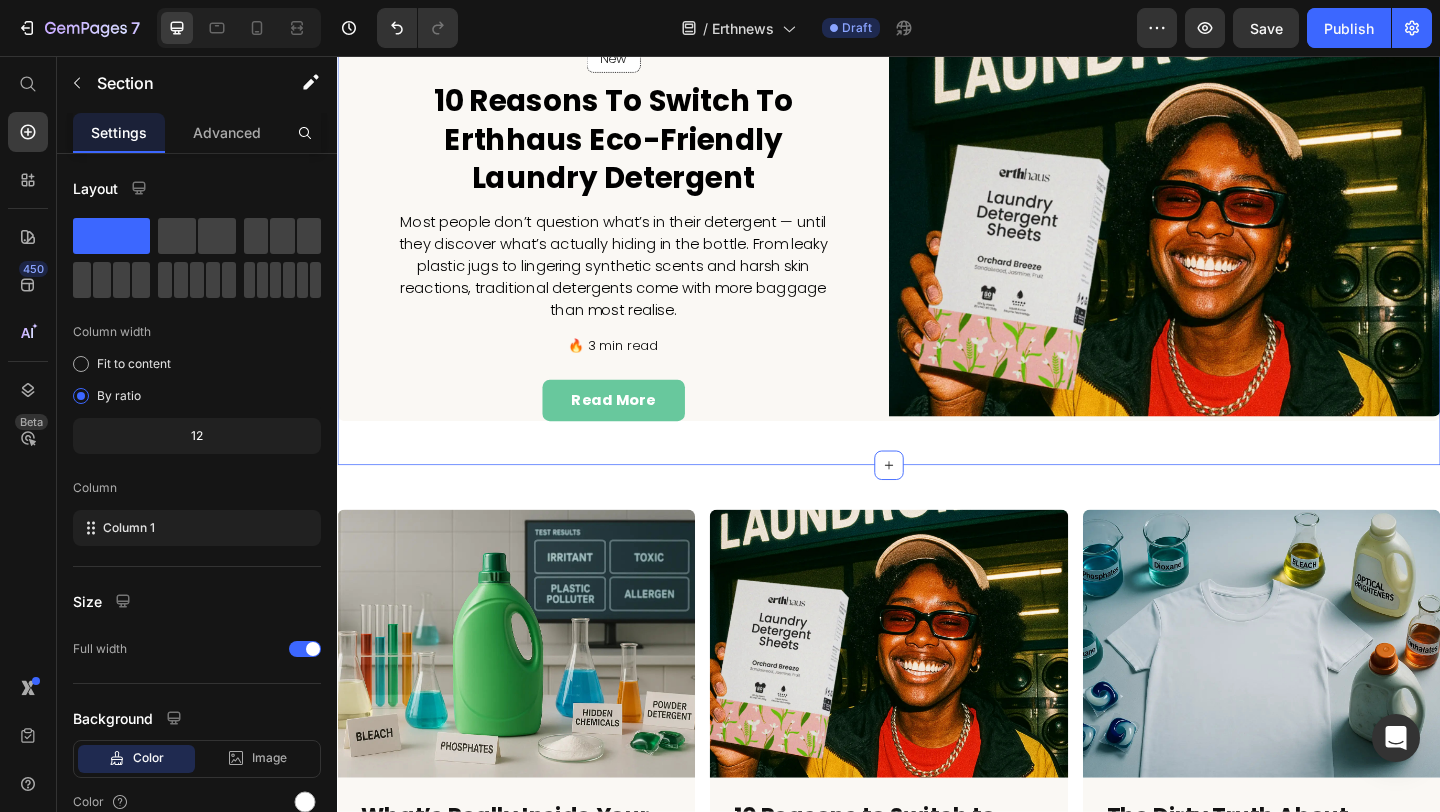 scroll, scrollTop: 292, scrollLeft: 0, axis: vertical 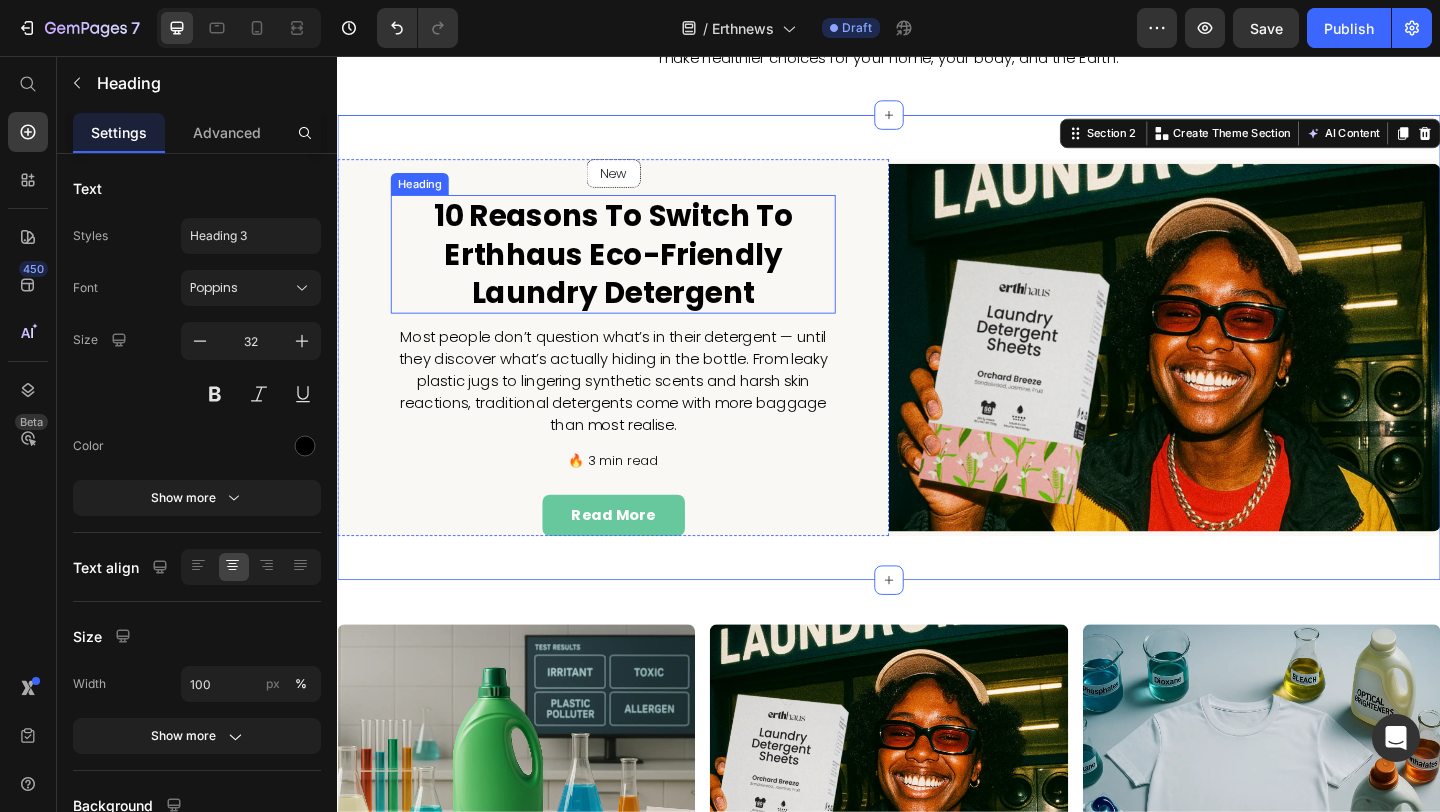 click on "10 Reasons to Switch to Erthhaus Eco-Friendly Laundry Detergent" at bounding box center [637, 271] 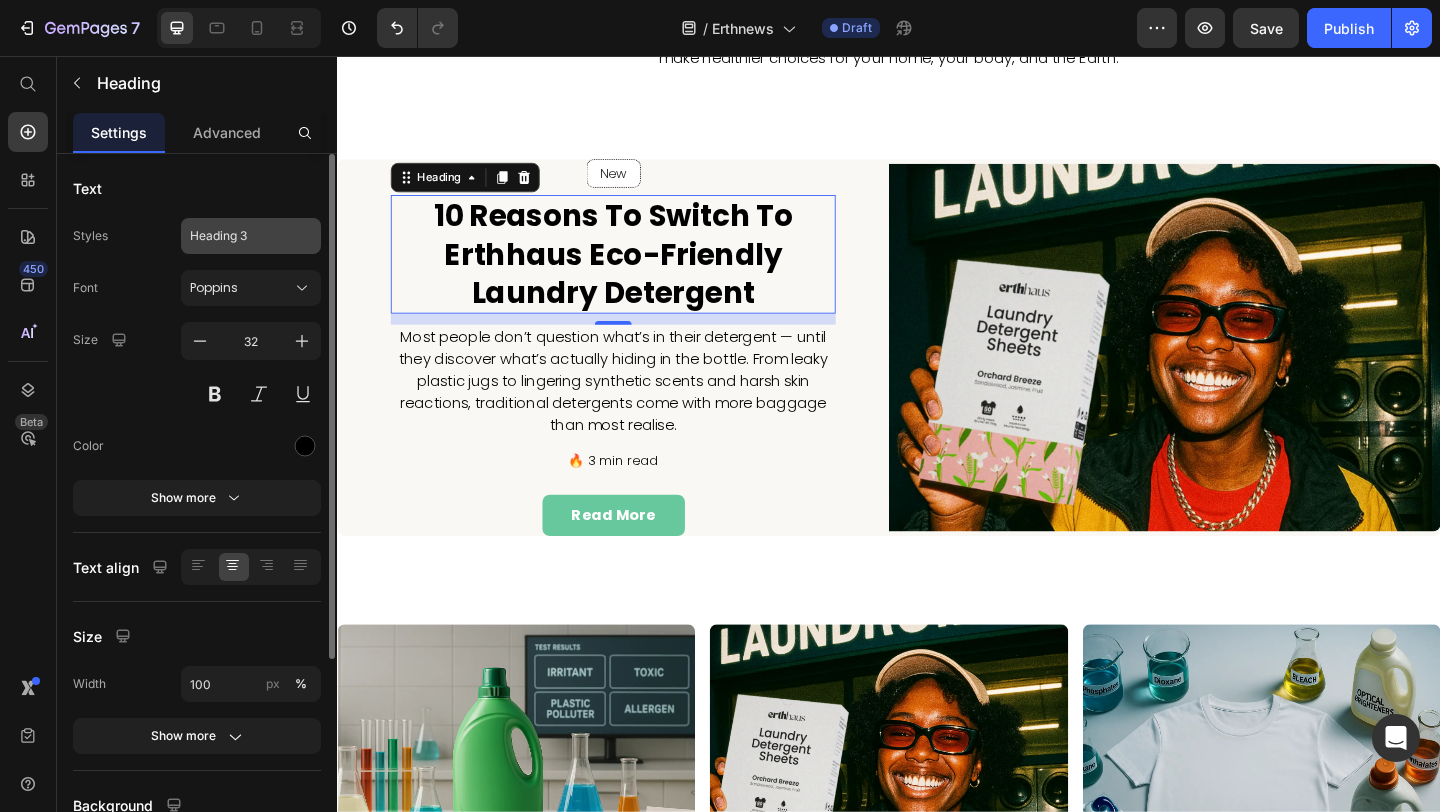 click on "Heading 3" at bounding box center (251, 236) 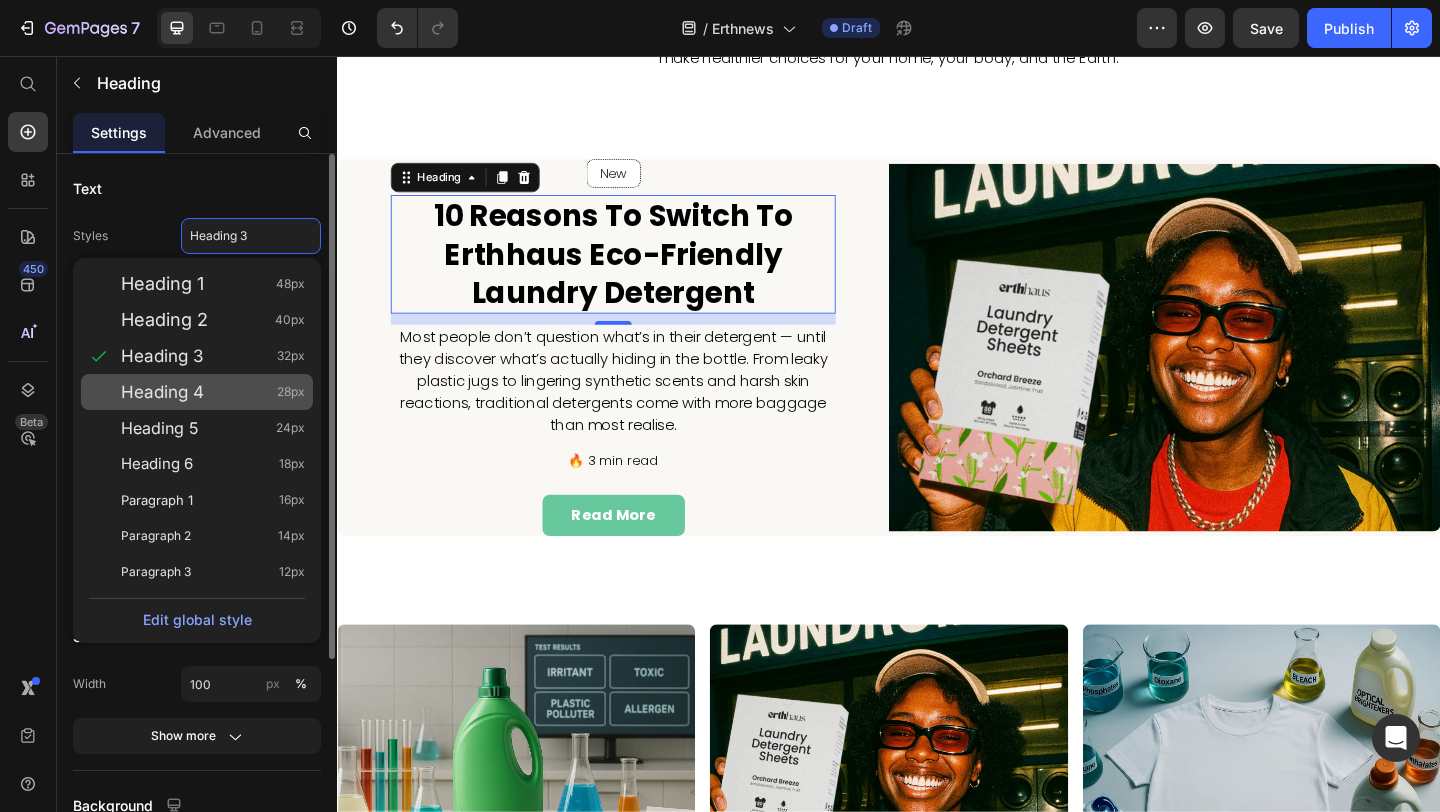 click on "Heading 4 28px" at bounding box center [213, 392] 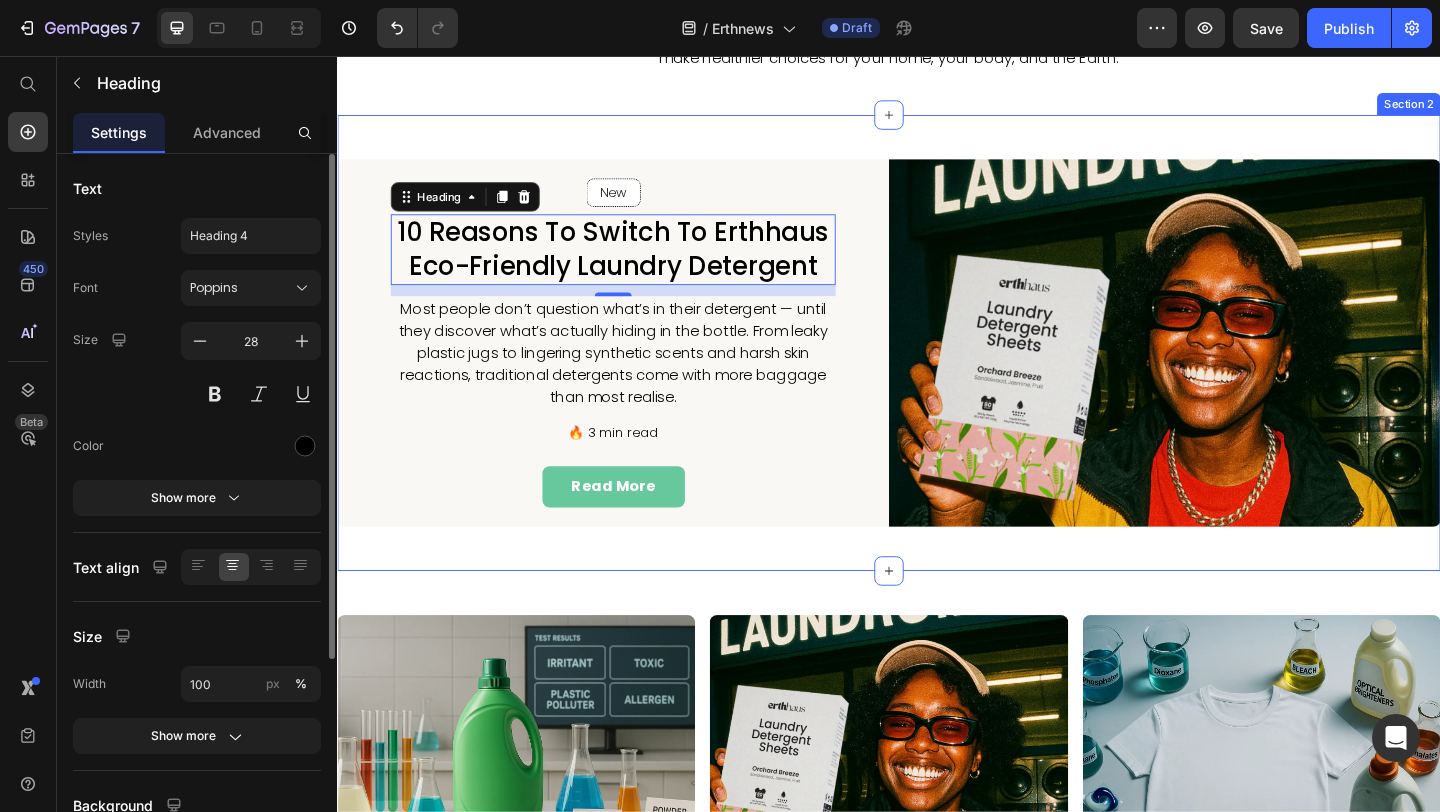 scroll, scrollTop: 801, scrollLeft: 0, axis: vertical 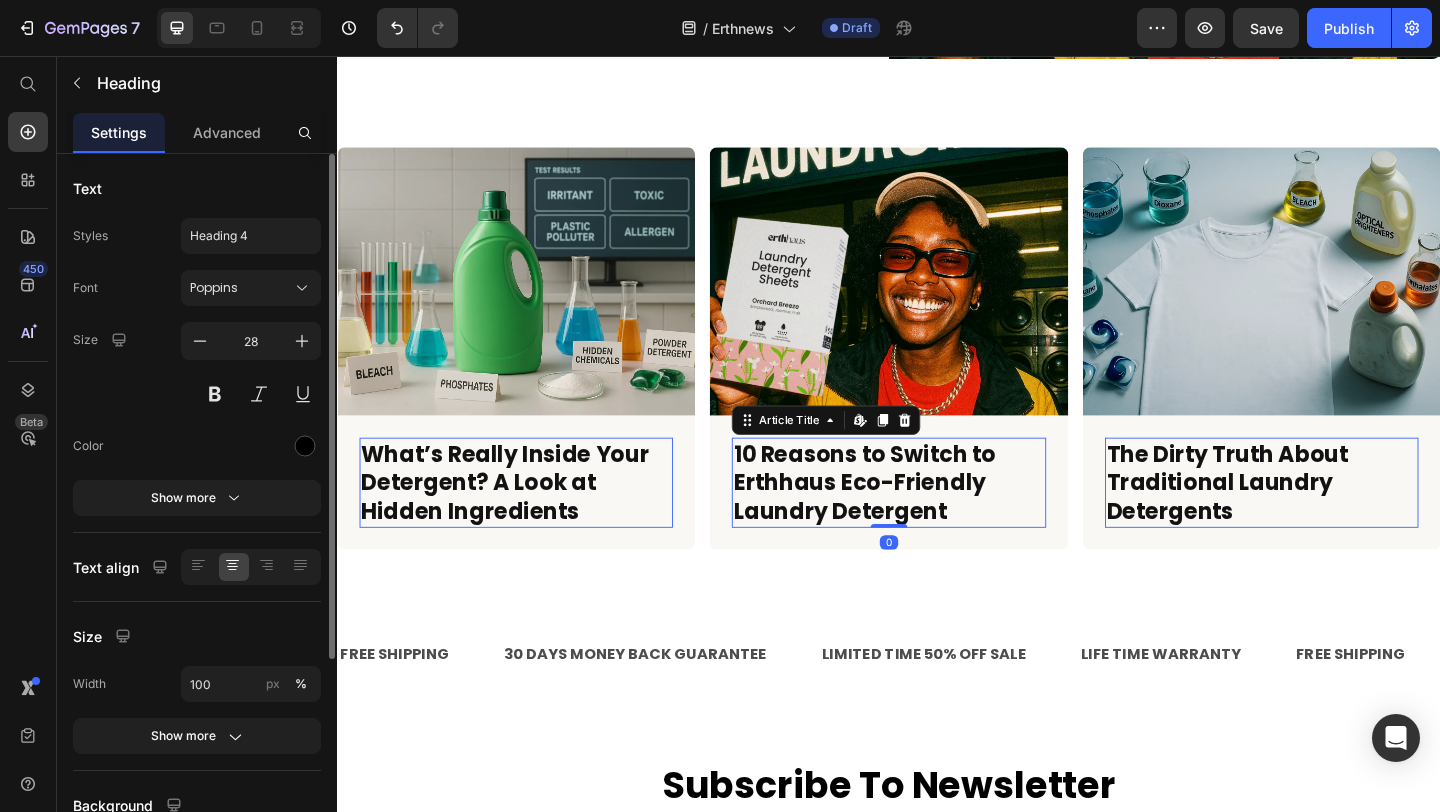 click on "10 Reasons to Switch to Erthhaus Eco-Friendly Laundry Detergent" at bounding box center (936, 520) 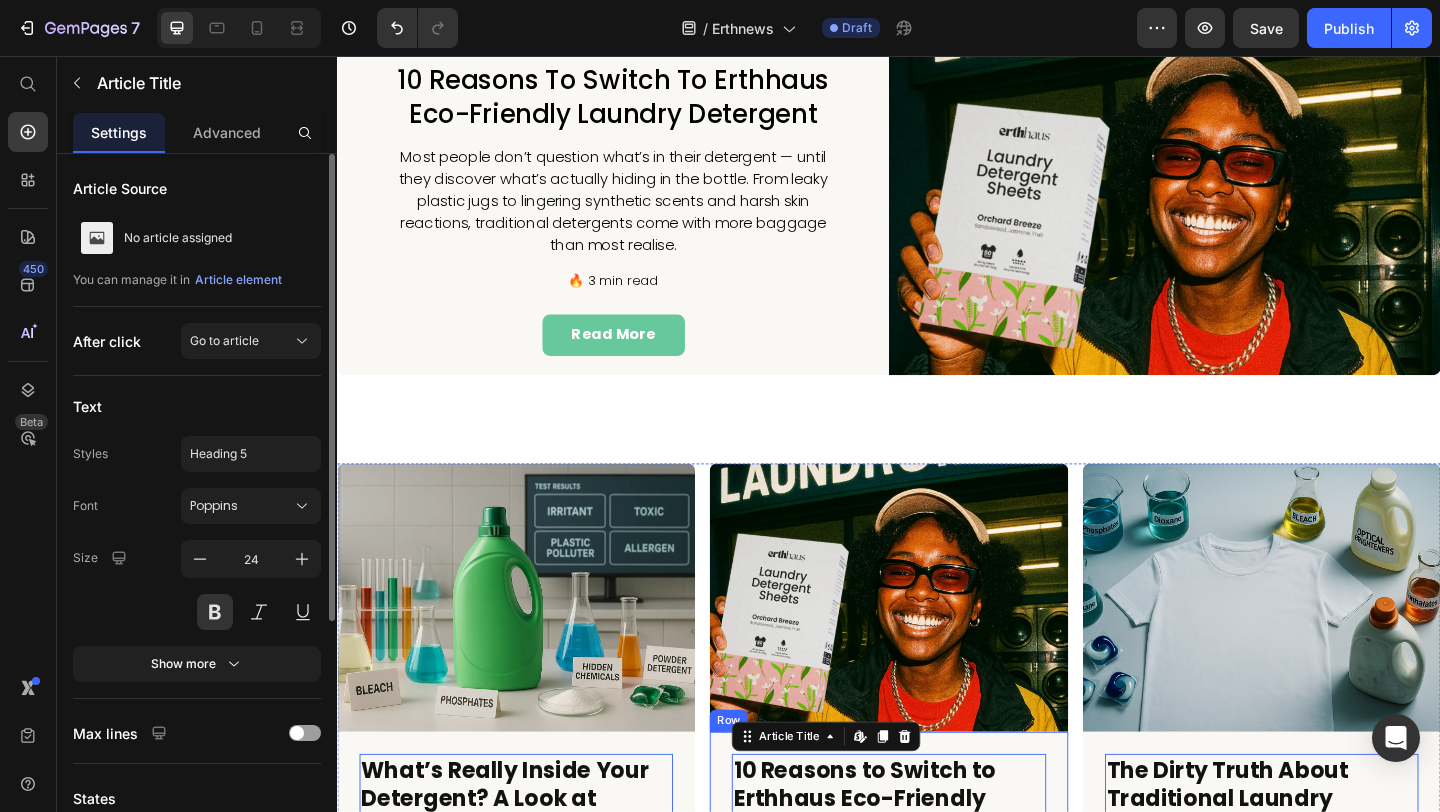 scroll, scrollTop: 420, scrollLeft: 0, axis: vertical 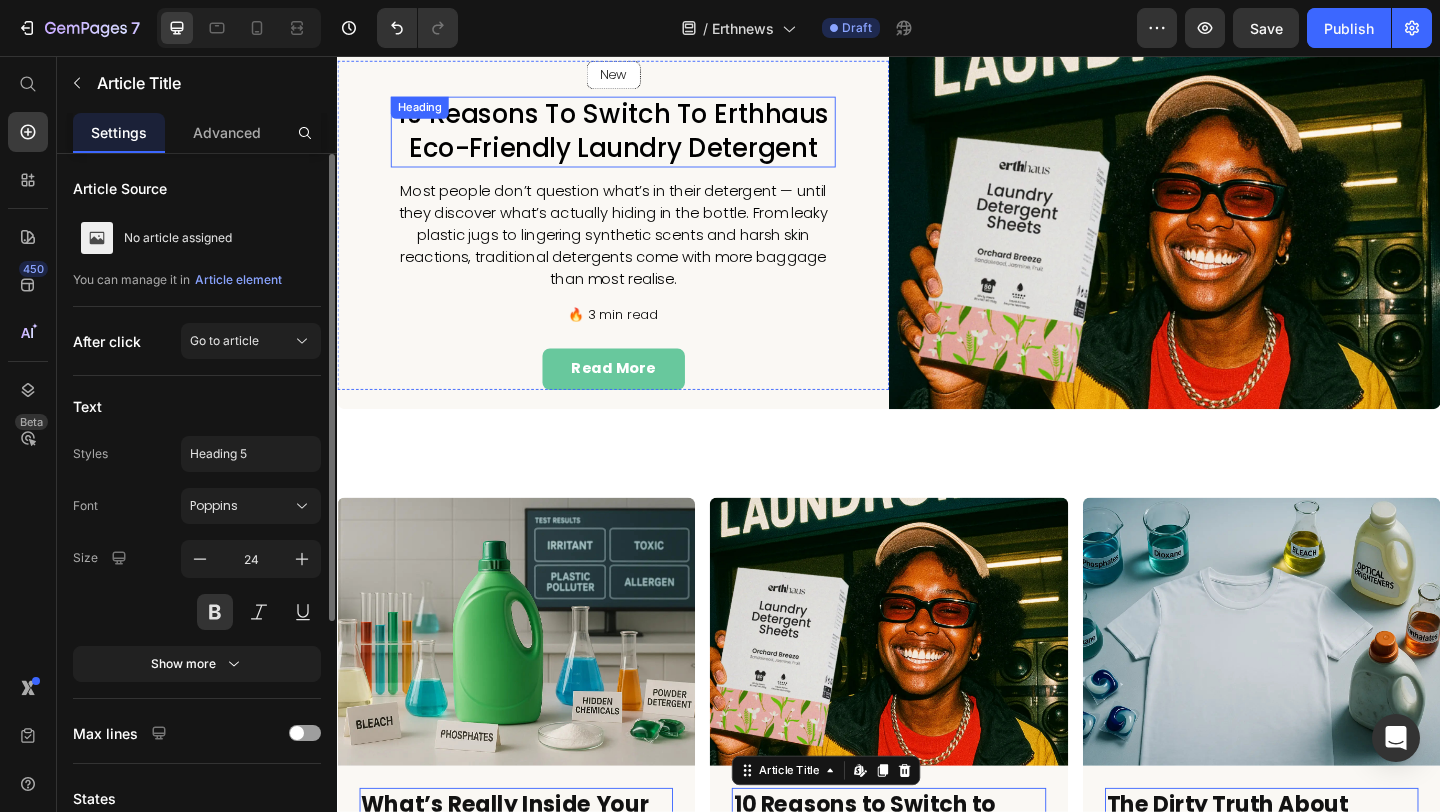 click on "10 Reasons to Switch to Erthhaus Eco-Friendly Laundry Detergent" at bounding box center (637, 138) 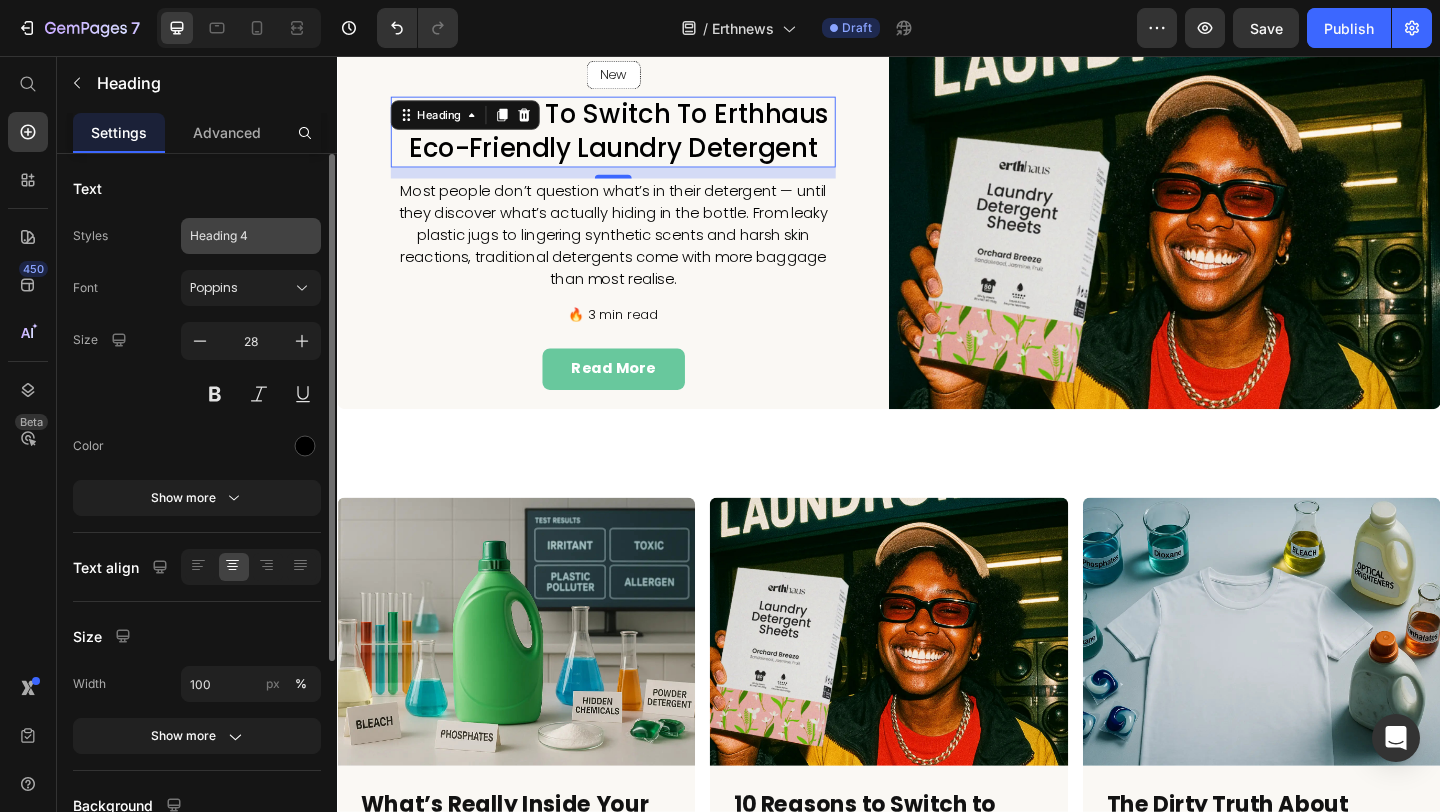 click on "Heading 4" at bounding box center [239, 236] 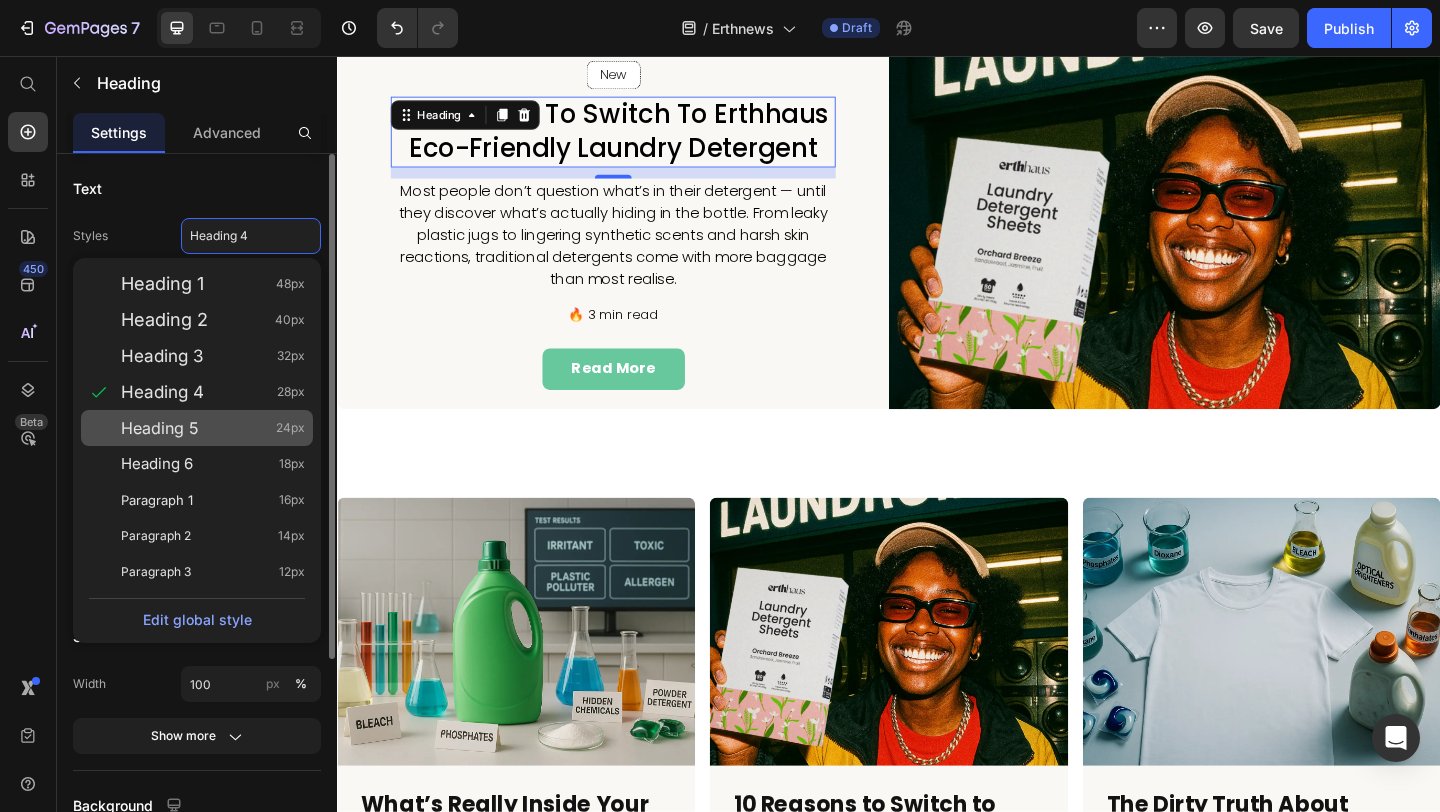 click on "Heading 5 24px" at bounding box center [213, 428] 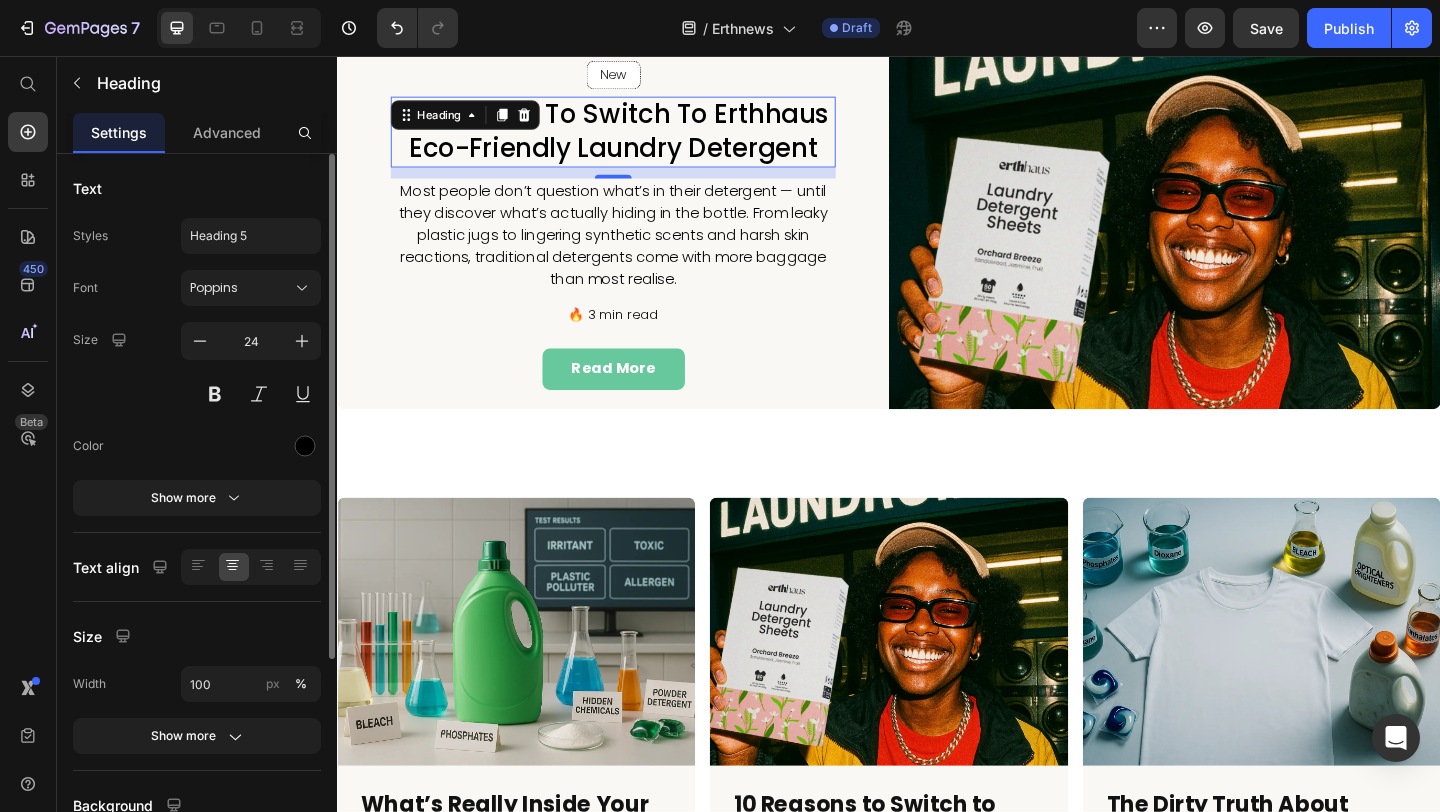 scroll, scrollTop: 425, scrollLeft: 0, axis: vertical 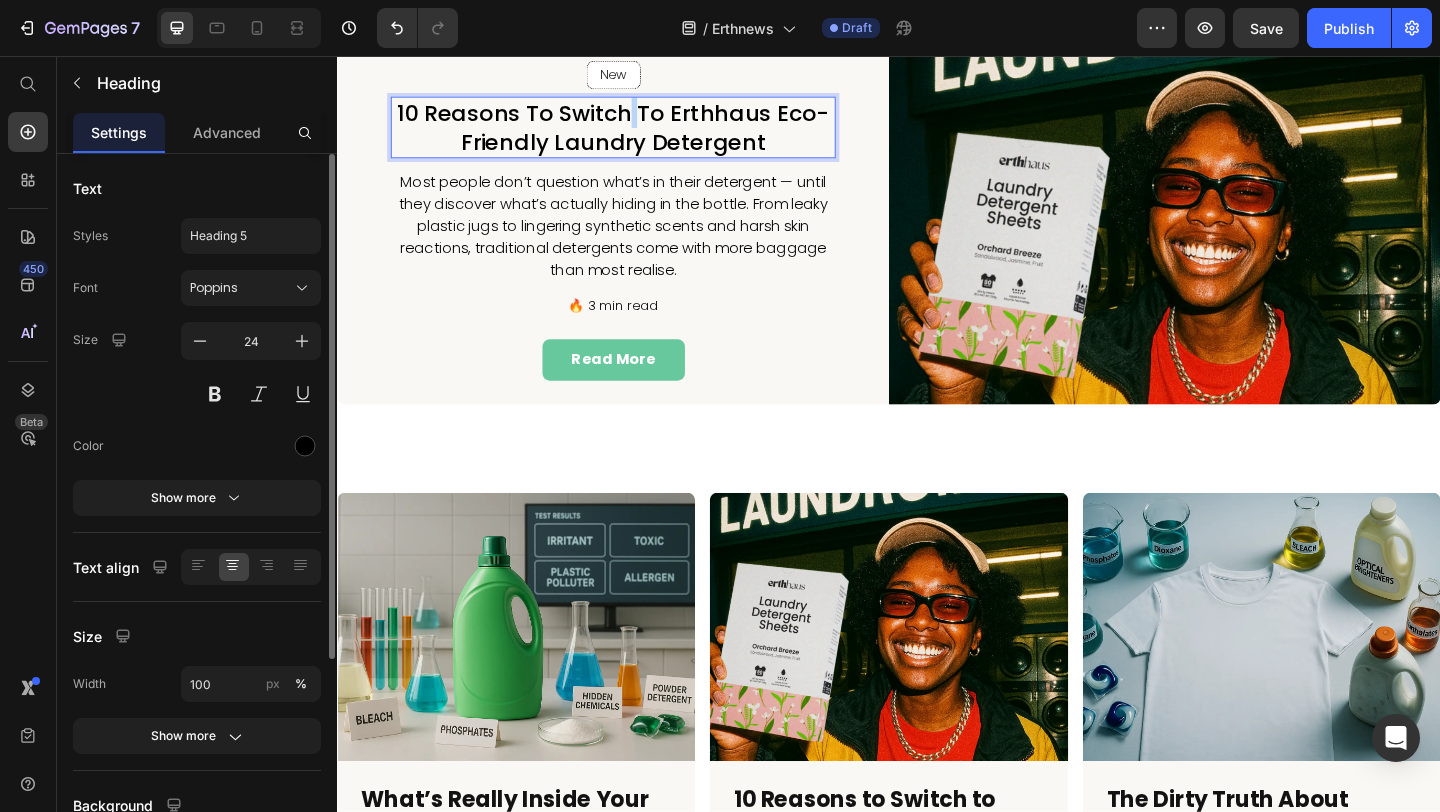 click on "10 Reasons to Switch to Erthhaus Eco-Friendly Laundry Detergent" at bounding box center [637, 133] 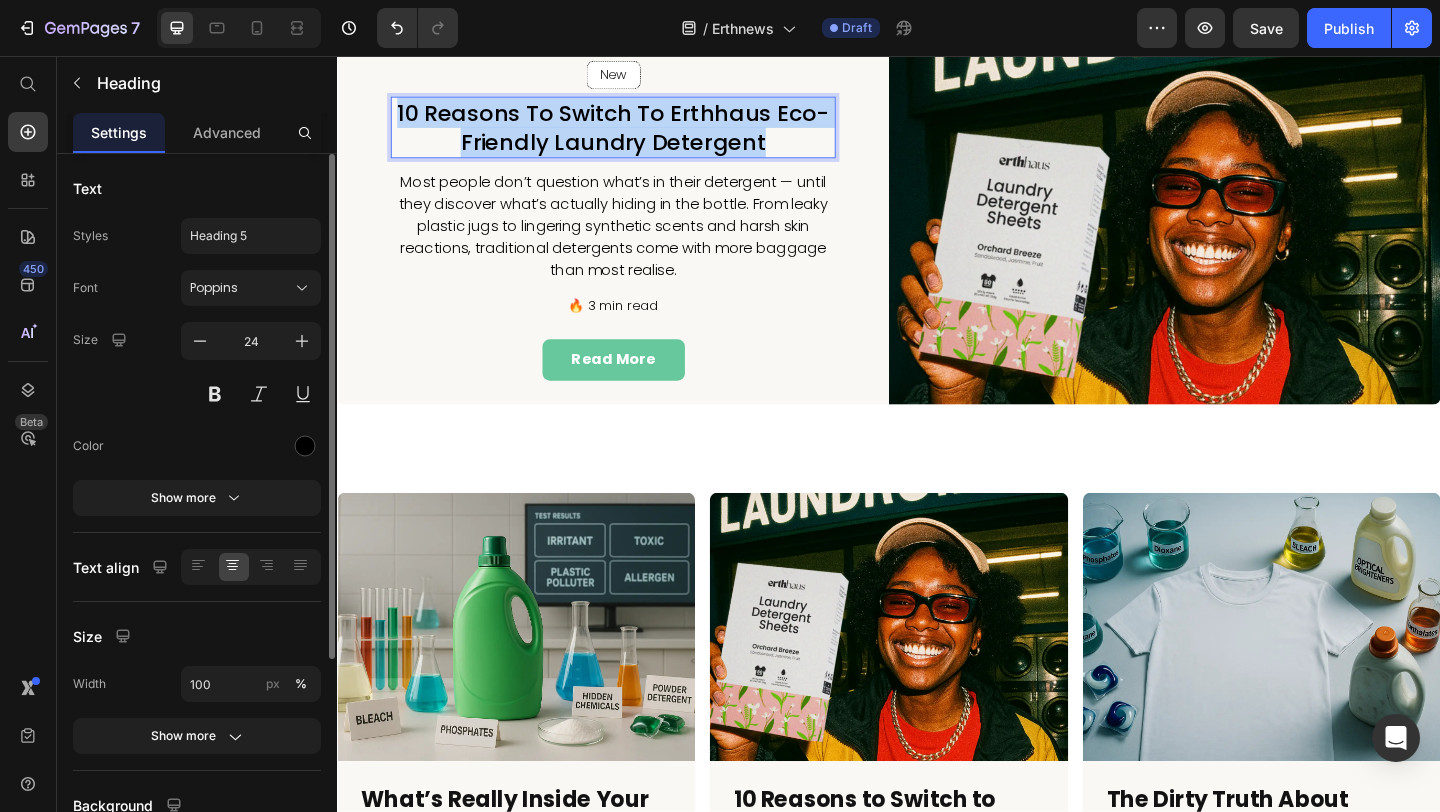 click on "10 Reasons to Switch to Erthhaus Eco-Friendly Laundry Detergent" at bounding box center (637, 133) 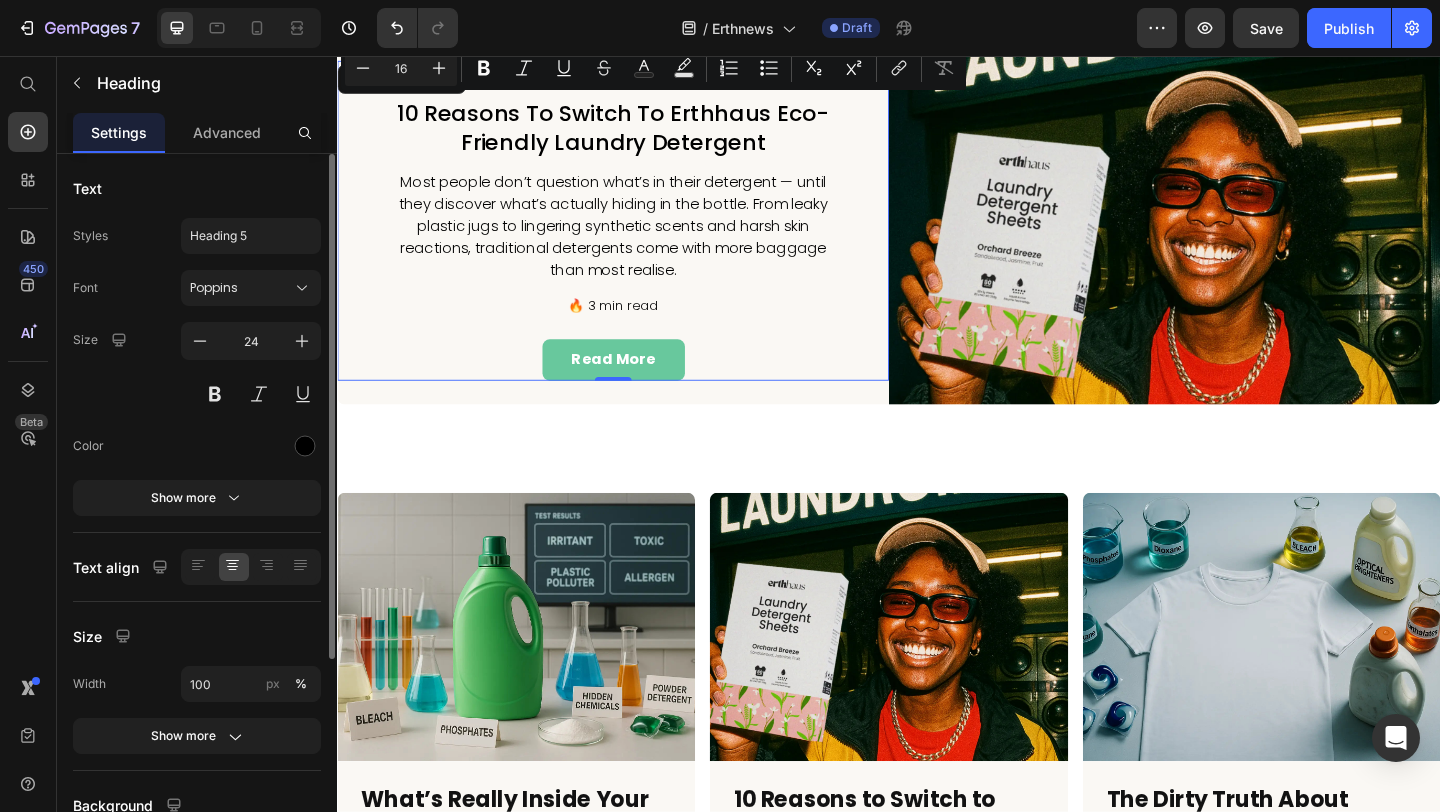 click on "New Text block Row Row 10 Reasons to Switch to Erthhaus Eco-Friendly Laundry Detergent Heading Most people don’t question what’s in their detergent — until they discover what’s actually hiding in the bottle. From leaky plastic jugs to lingering synthetic scents and harsh skin reactions, traditional detergents come with more baggage than most realise. Text block 🔥 3 min read Text block read more Button Row   0" at bounding box center [637, 234] 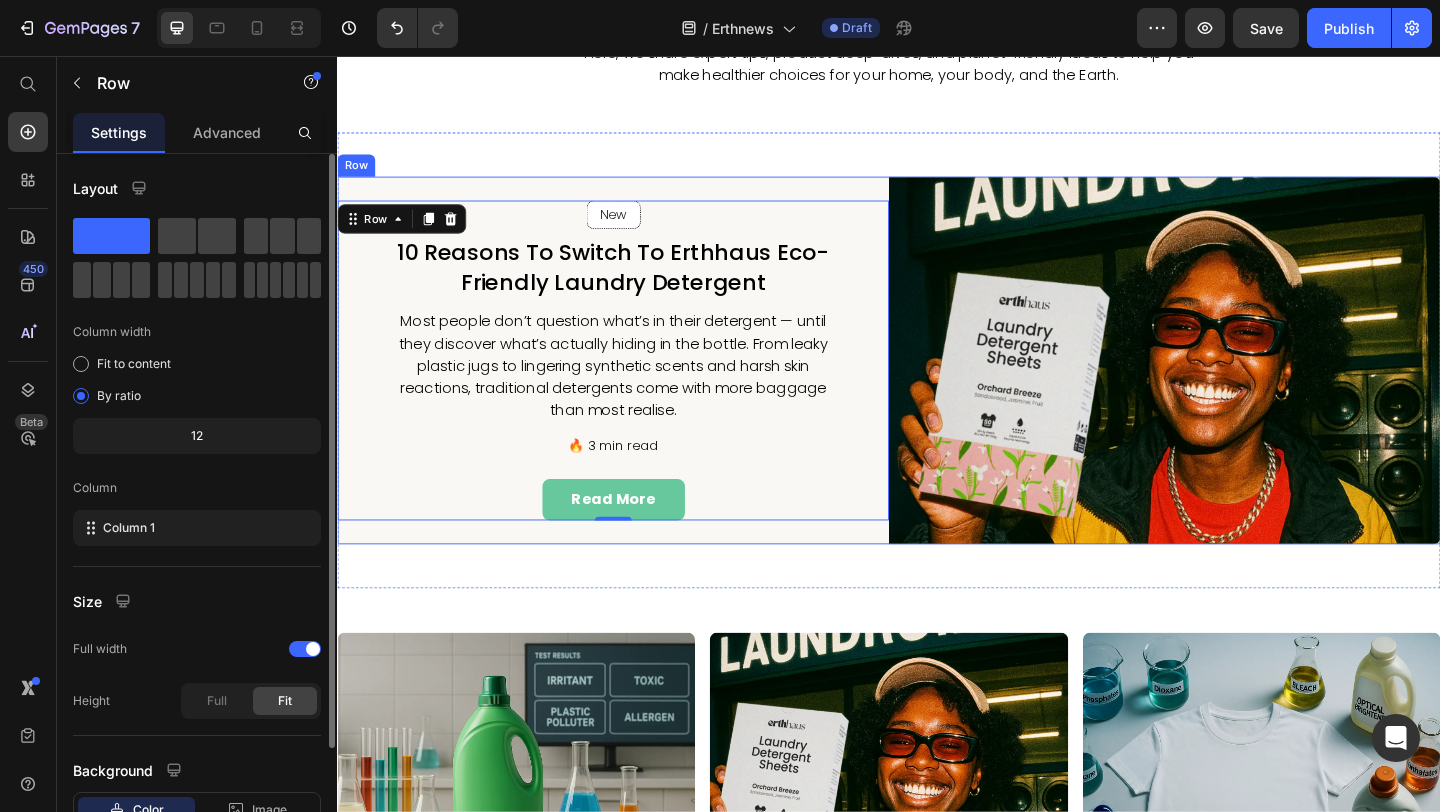 scroll, scrollTop: 254, scrollLeft: 0, axis: vertical 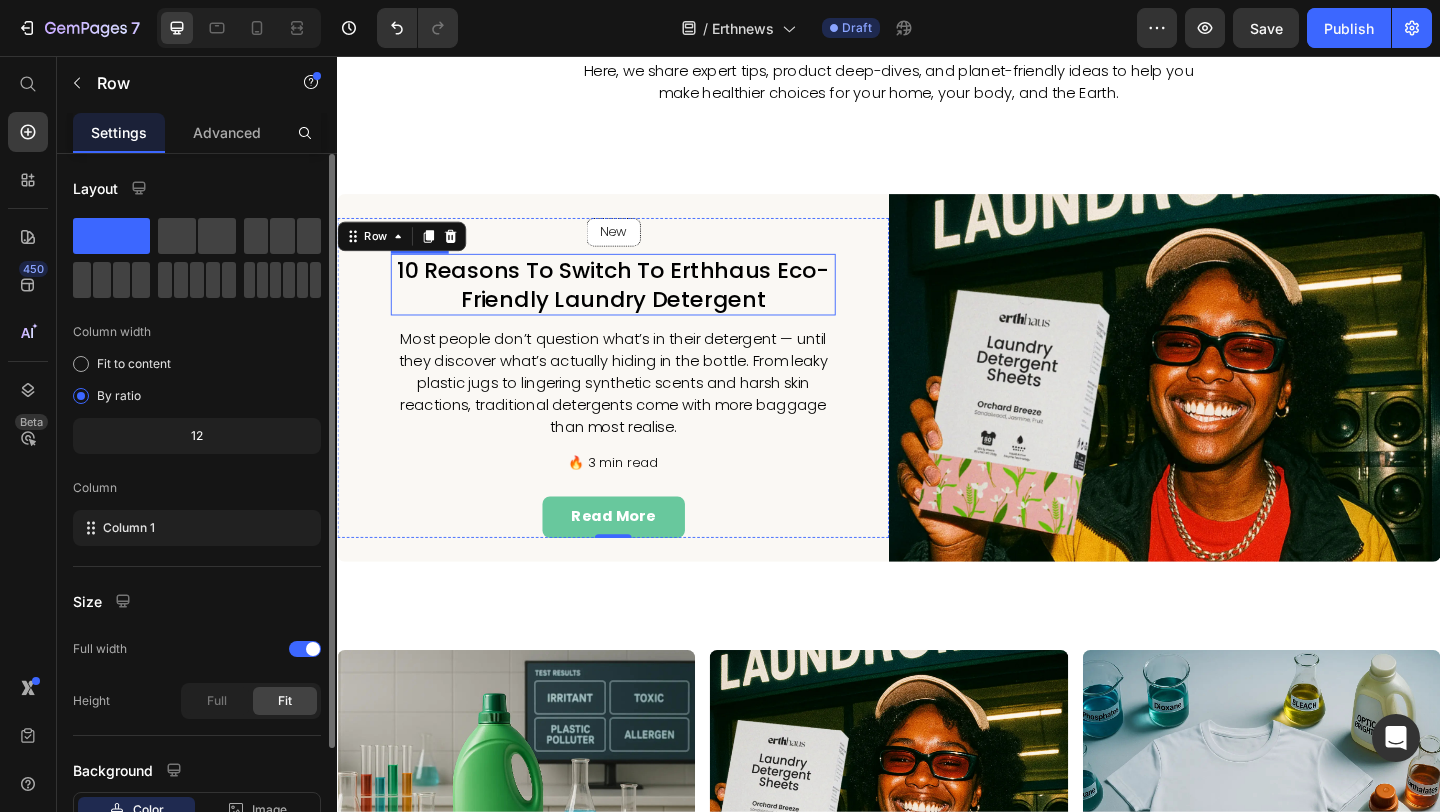 click on "10 Reasons to Switch to Erthhaus Eco-Friendly Laundry Detergent" at bounding box center [637, 304] 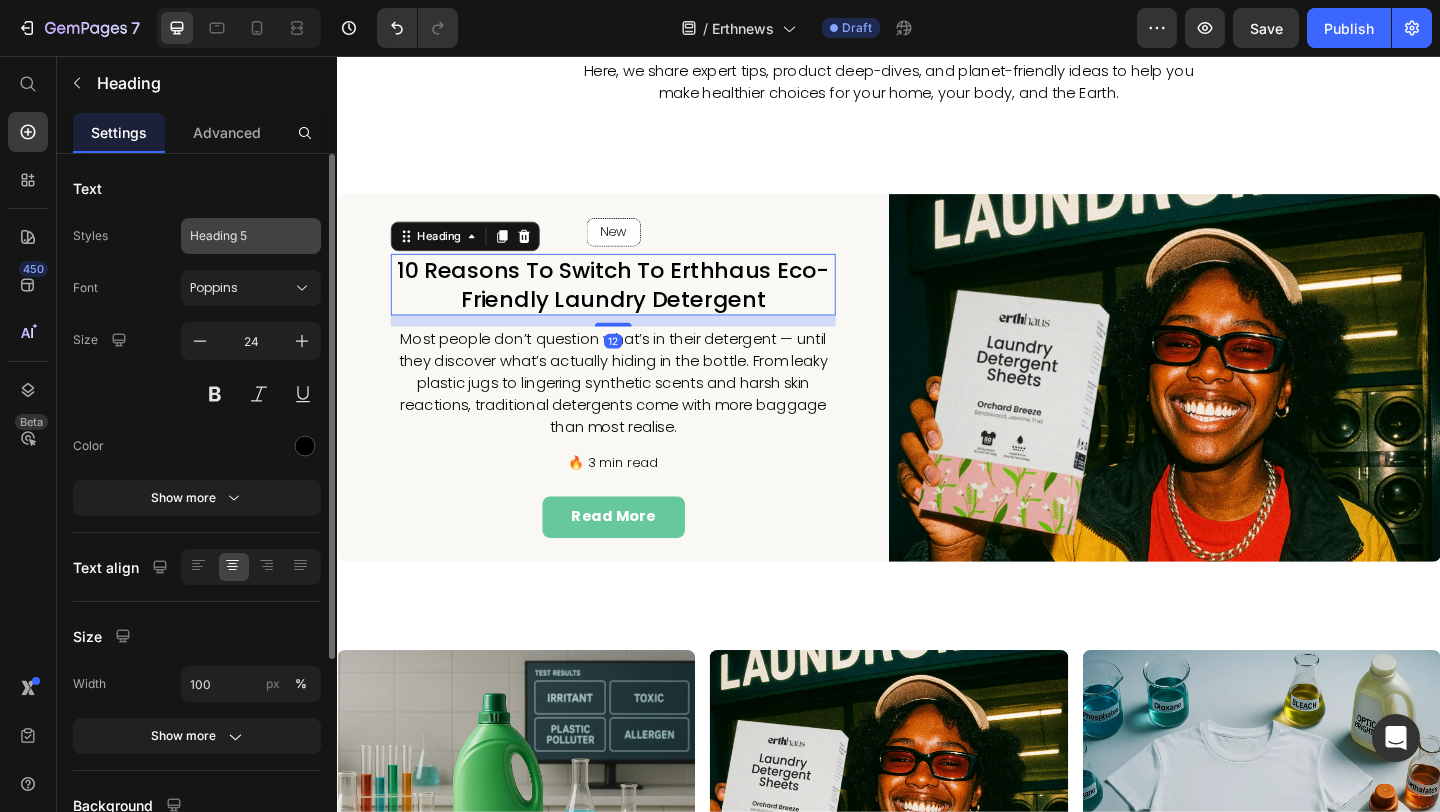 click on "Heading 5" 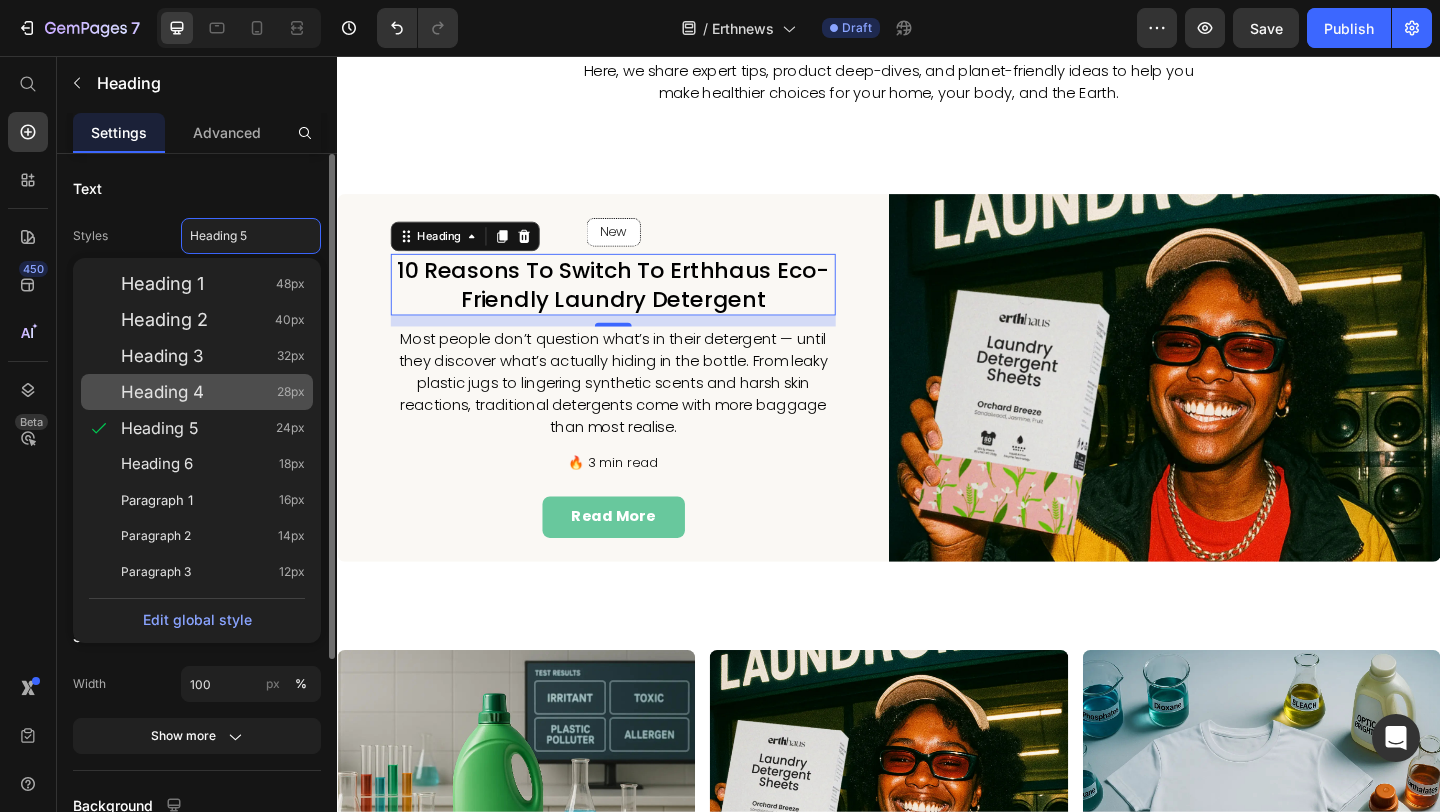 click on "Heading 4 28px" at bounding box center (213, 392) 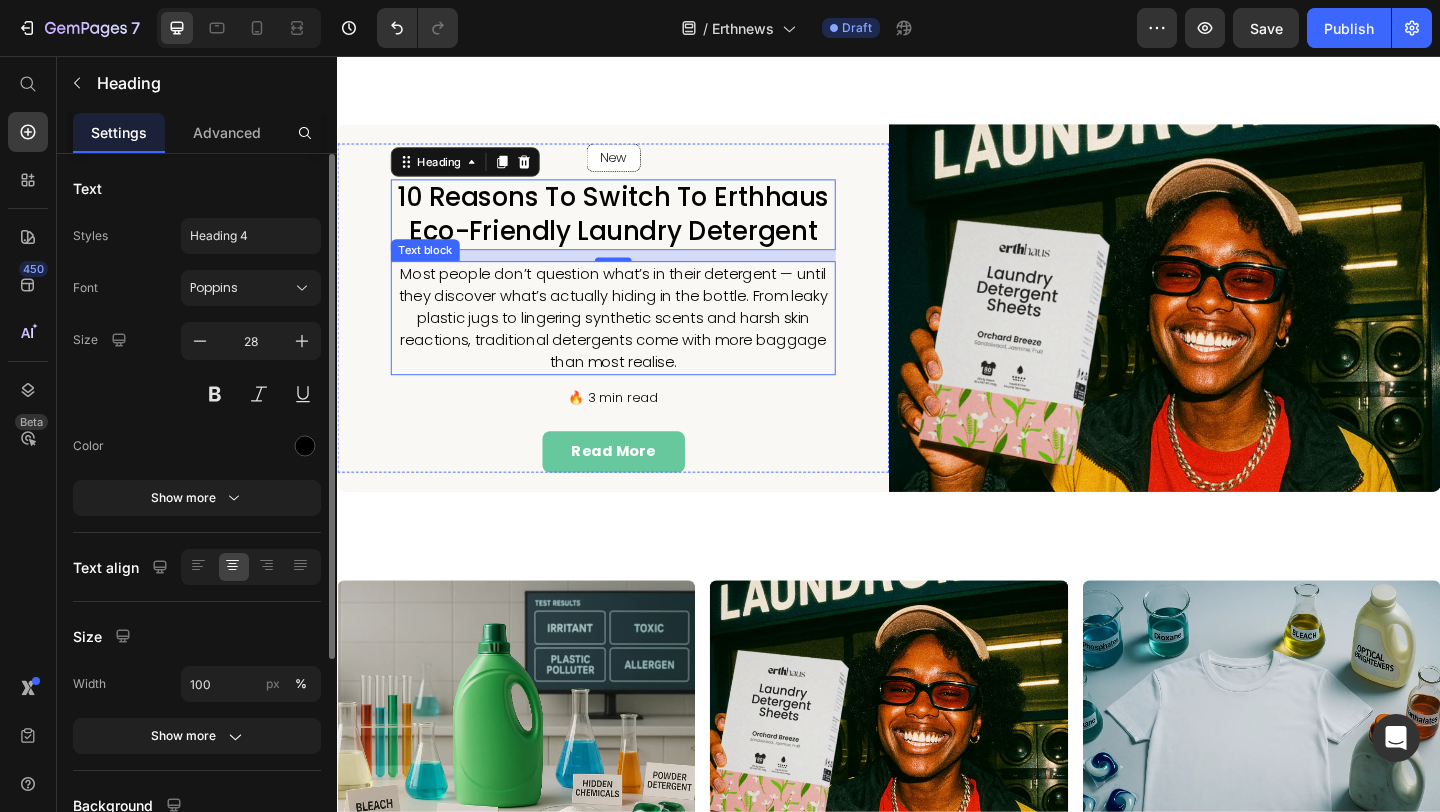 scroll, scrollTop: 583, scrollLeft: 0, axis: vertical 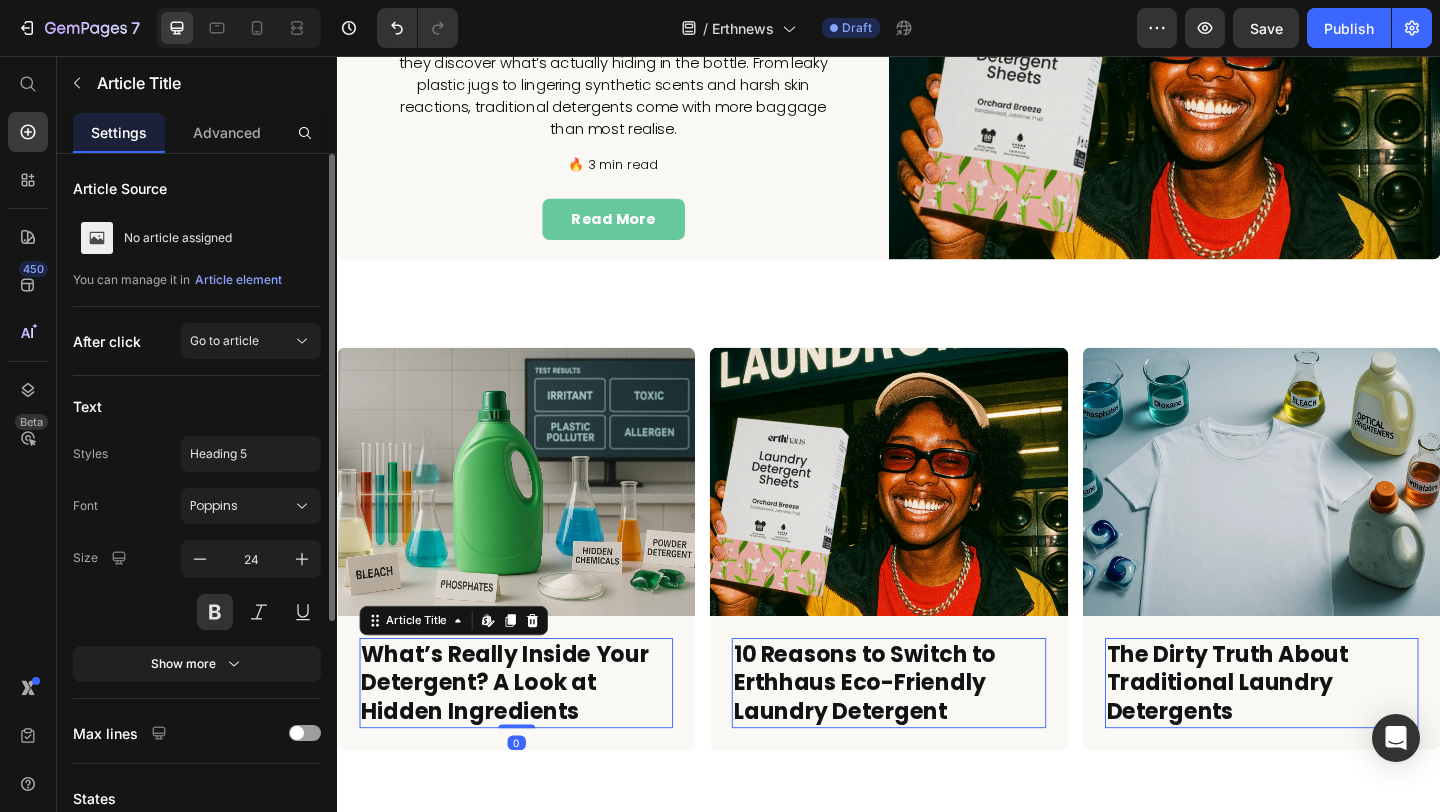 click on "What’s Really Inside Your Detergent? A Look at Hidden Ingredients" at bounding box center [531, 738] 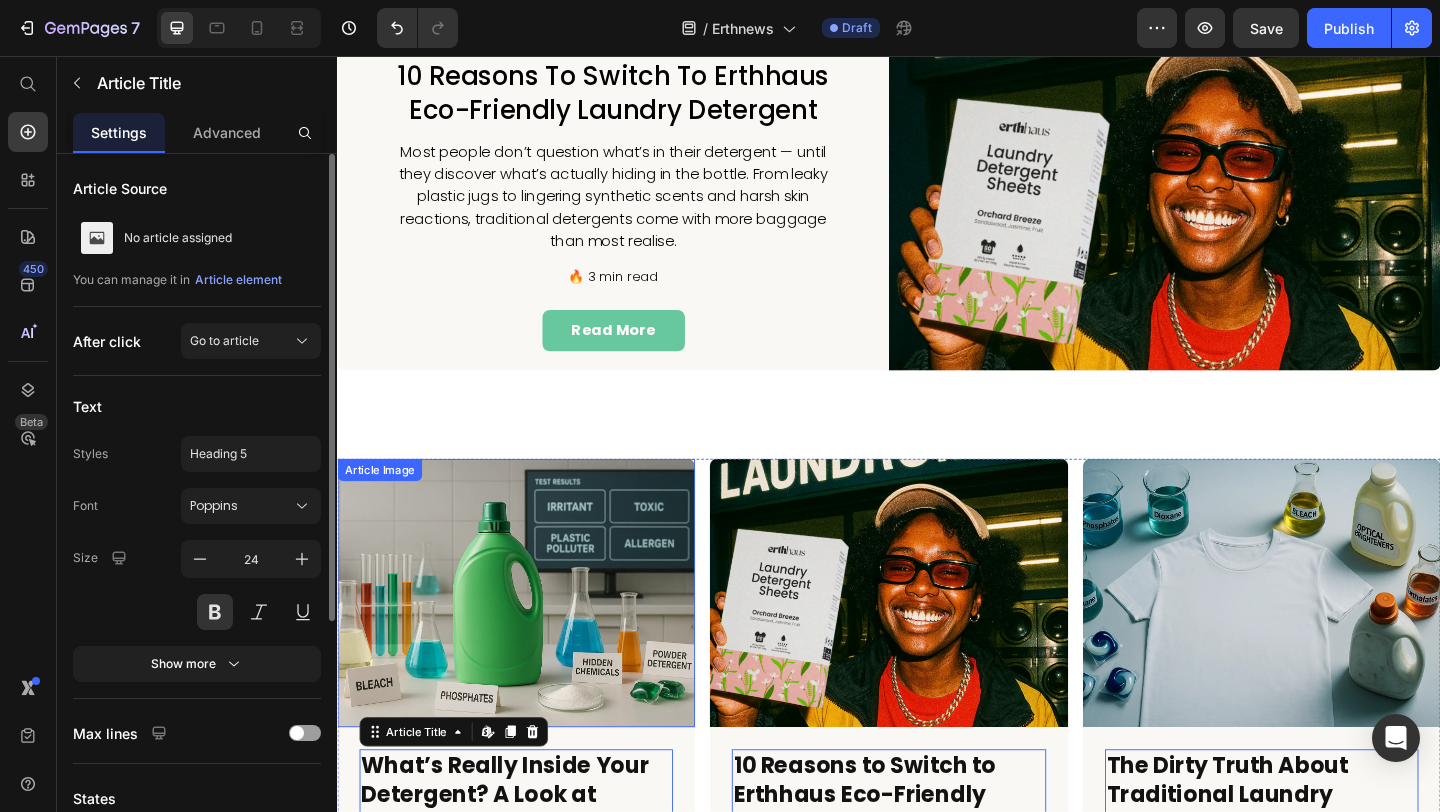 scroll, scrollTop: 262, scrollLeft: 0, axis: vertical 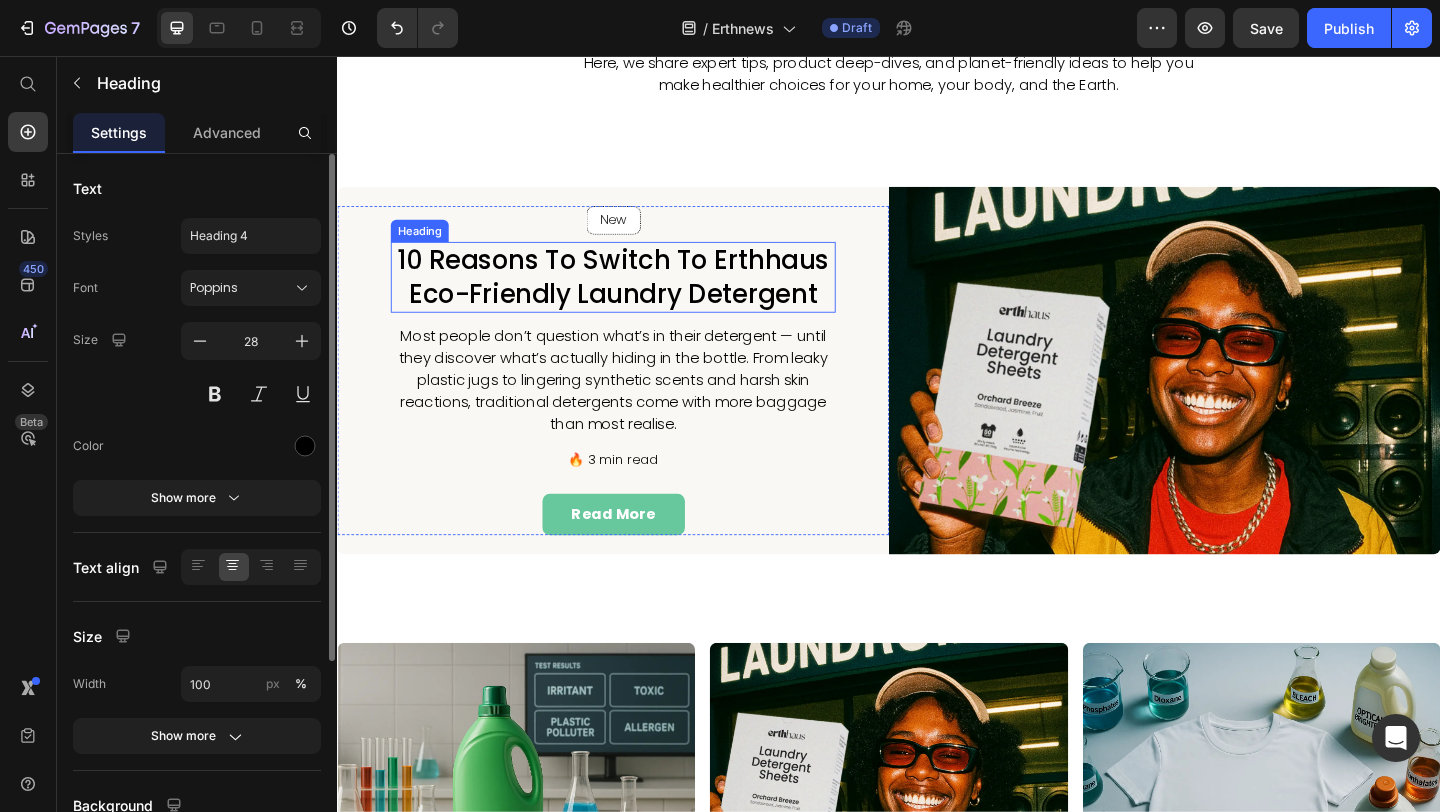 click on "10 Reasons to Switch to Erthhaus Eco-Friendly Laundry Detergent" at bounding box center (637, 296) 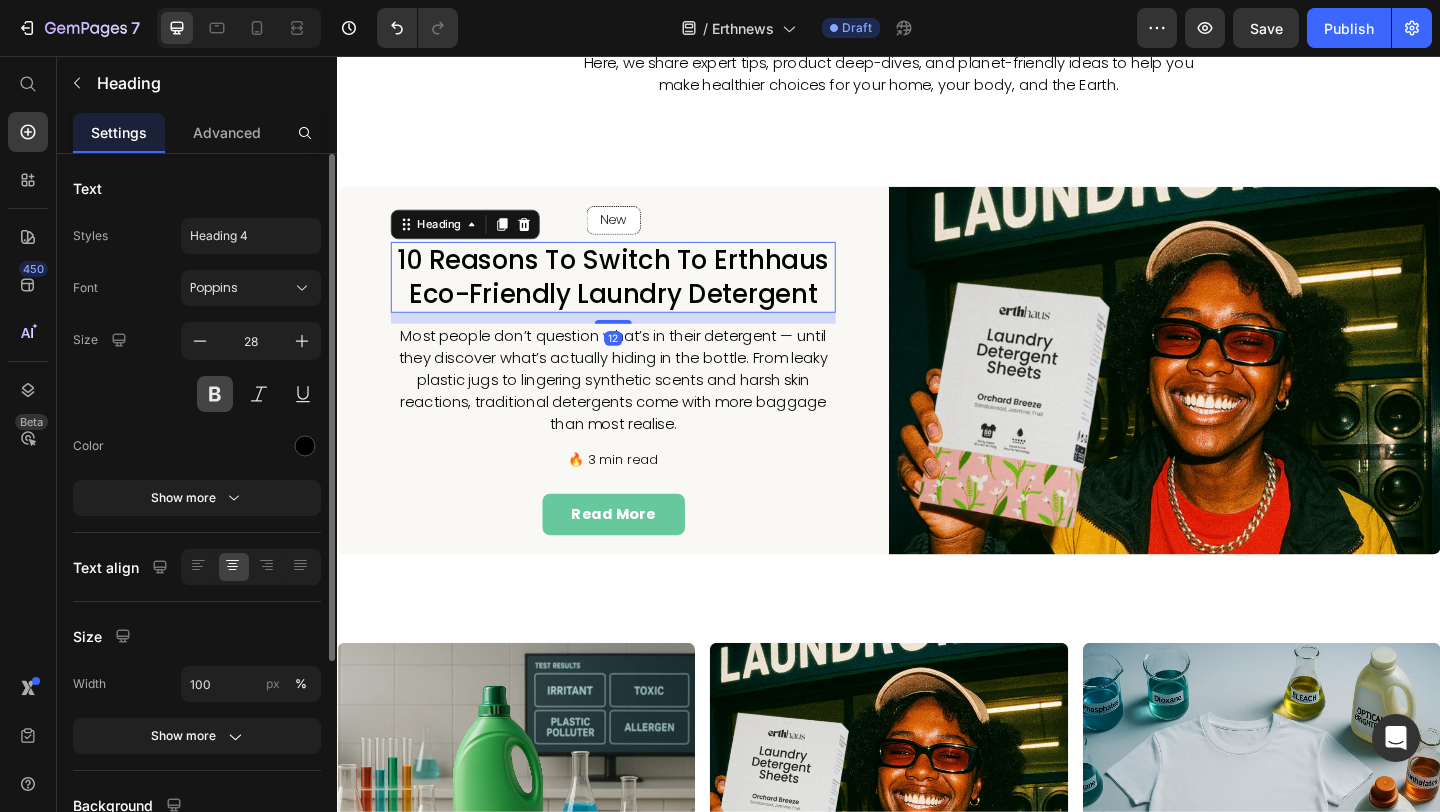 click at bounding box center (215, 394) 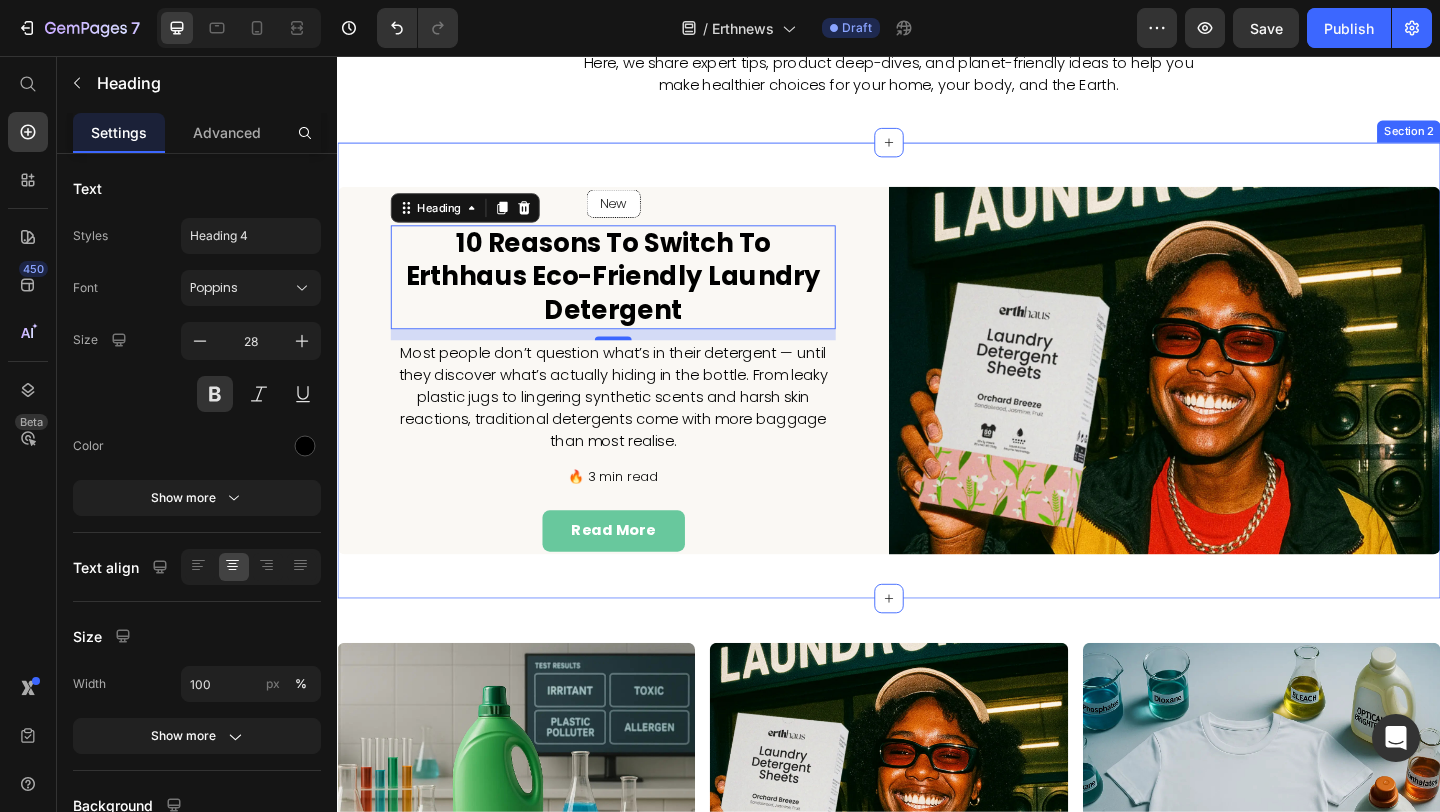 click on "New Text block Row Row 10 Reasons to Switch to Erthhaus Eco-Friendly Laundry Detergent Heading   12 Most people don’t question what’s in their detergent — until they discover what’s actually hiding in the bottle. From leaky plastic jugs to lingering synthetic scents and harsh skin reactions, traditional detergents come with more baggage than most realise. Text block 🔥 3 min read Text block read more Button Row Image Row Section 2" at bounding box center [937, 398] 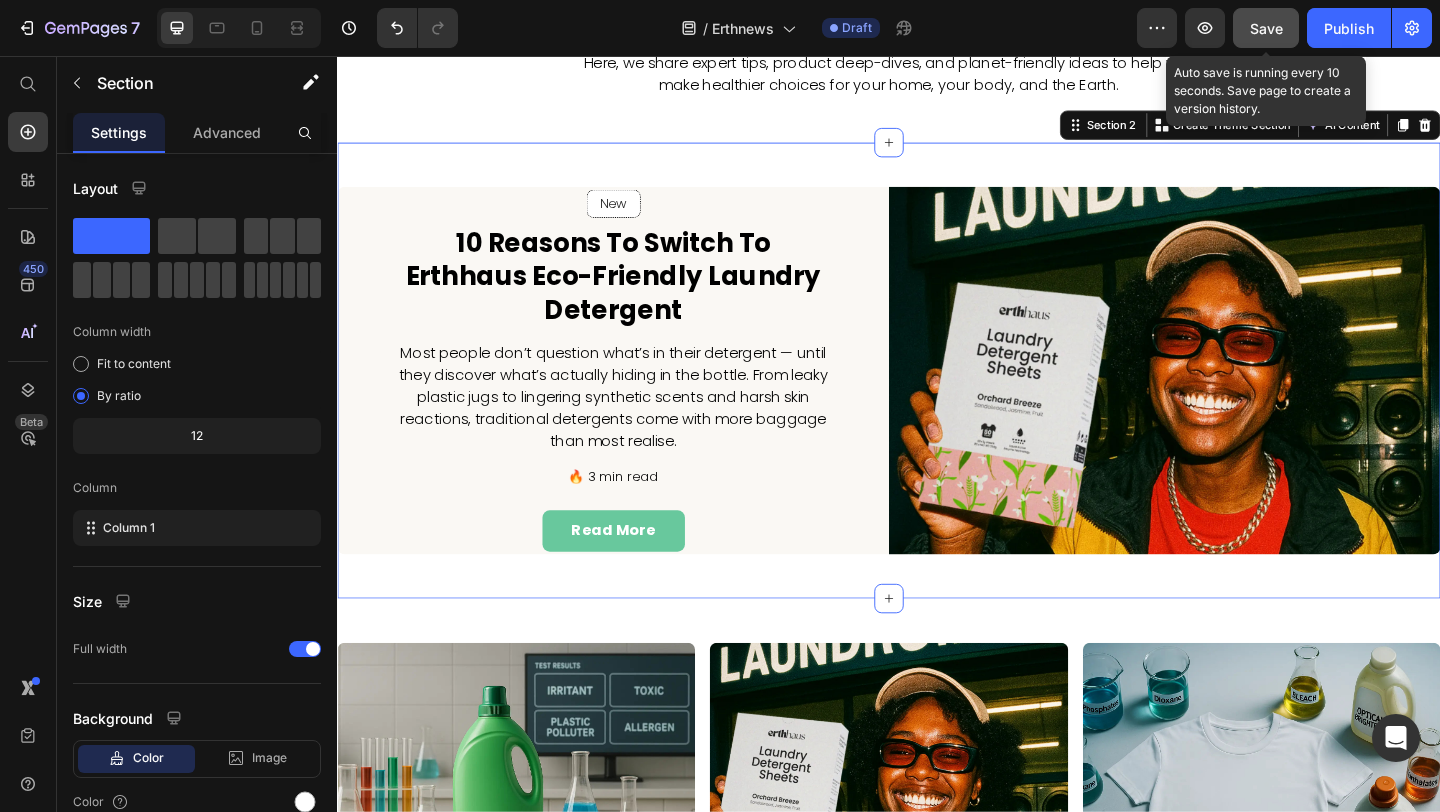 click on "Save" at bounding box center (1266, 28) 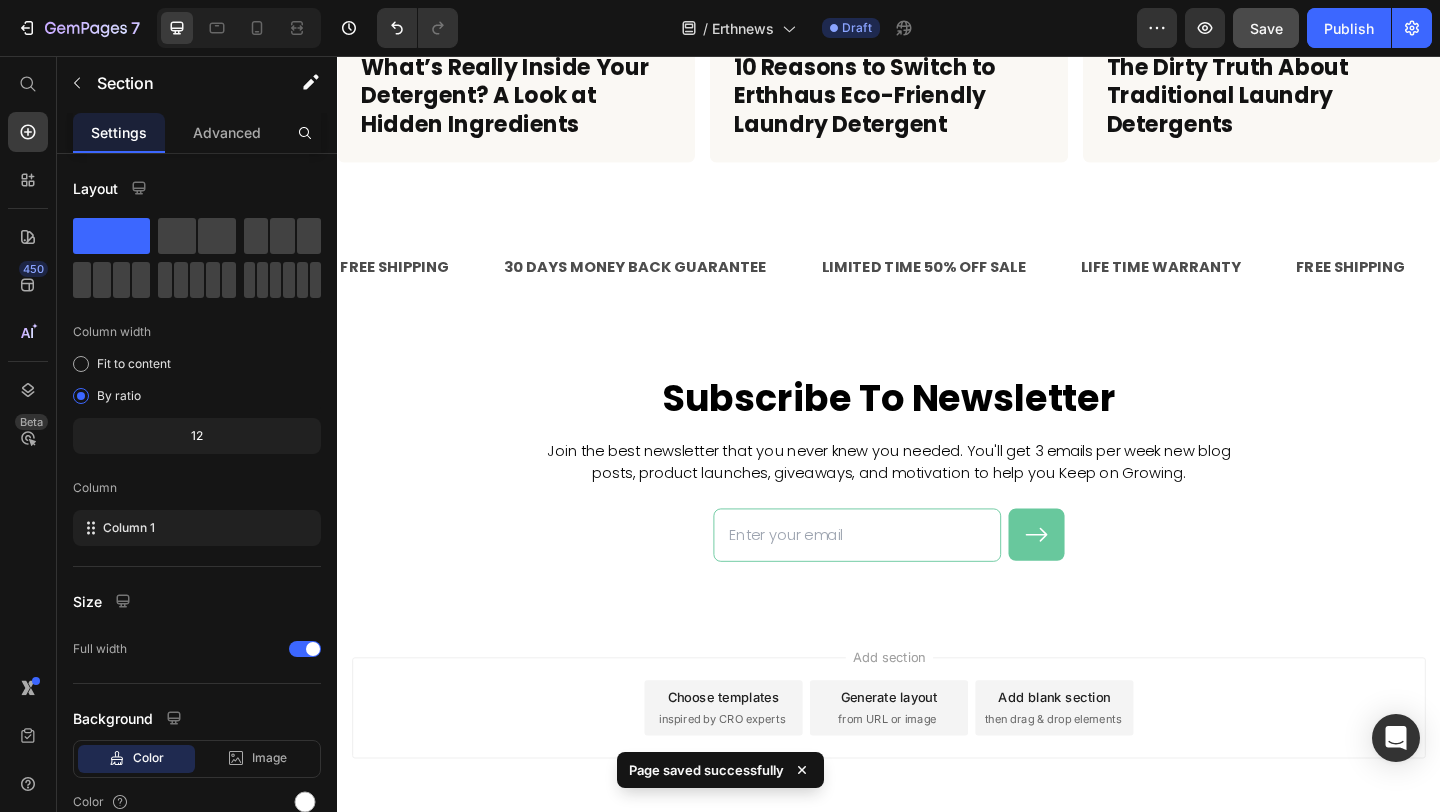 scroll, scrollTop: 1290, scrollLeft: 0, axis: vertical 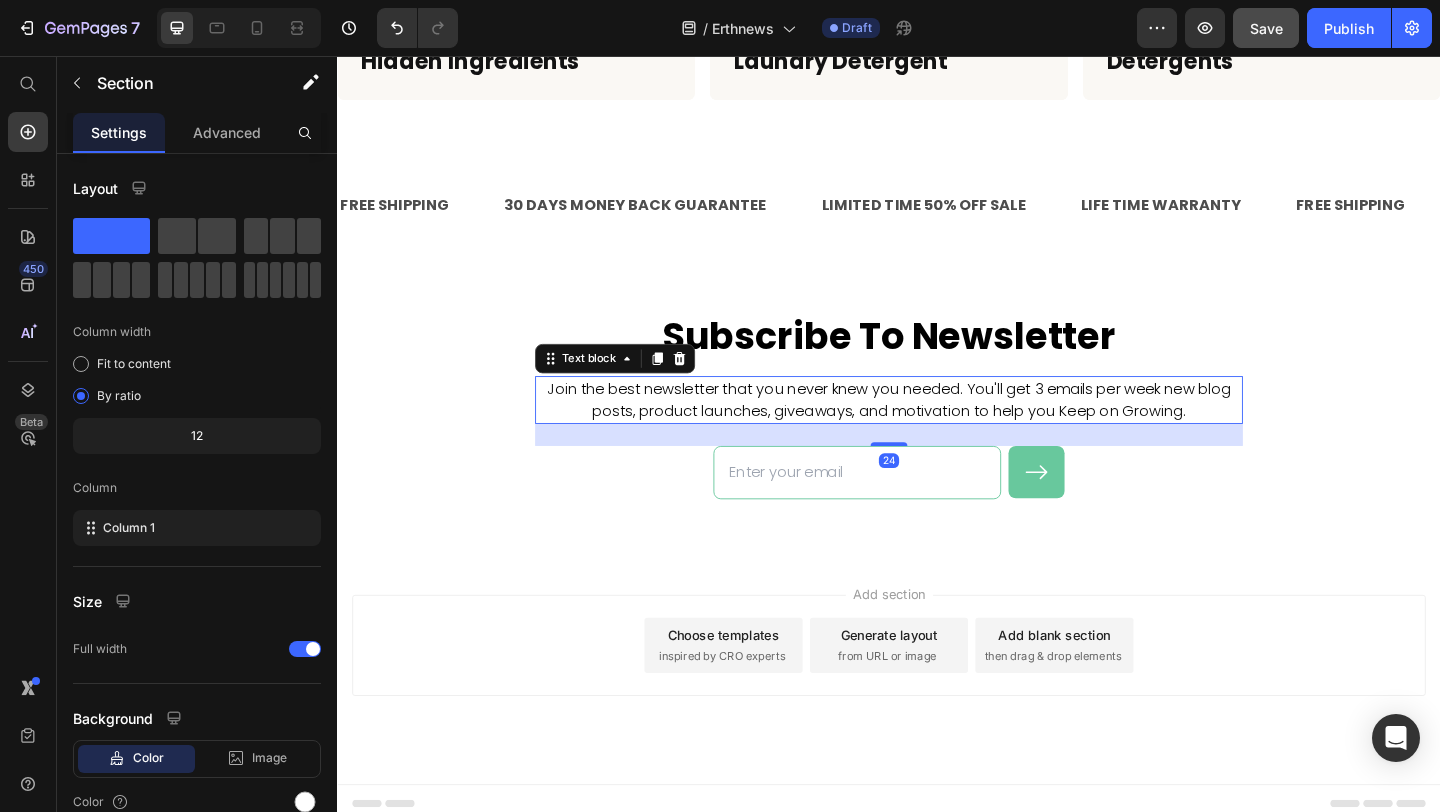 click on "Join the best newsletter that you never knew you needed. You'll get 3 emails per week new blog posts, product launches, giveaways, and motivation to help you Keep on Growing." at bounding box center [937, 430] 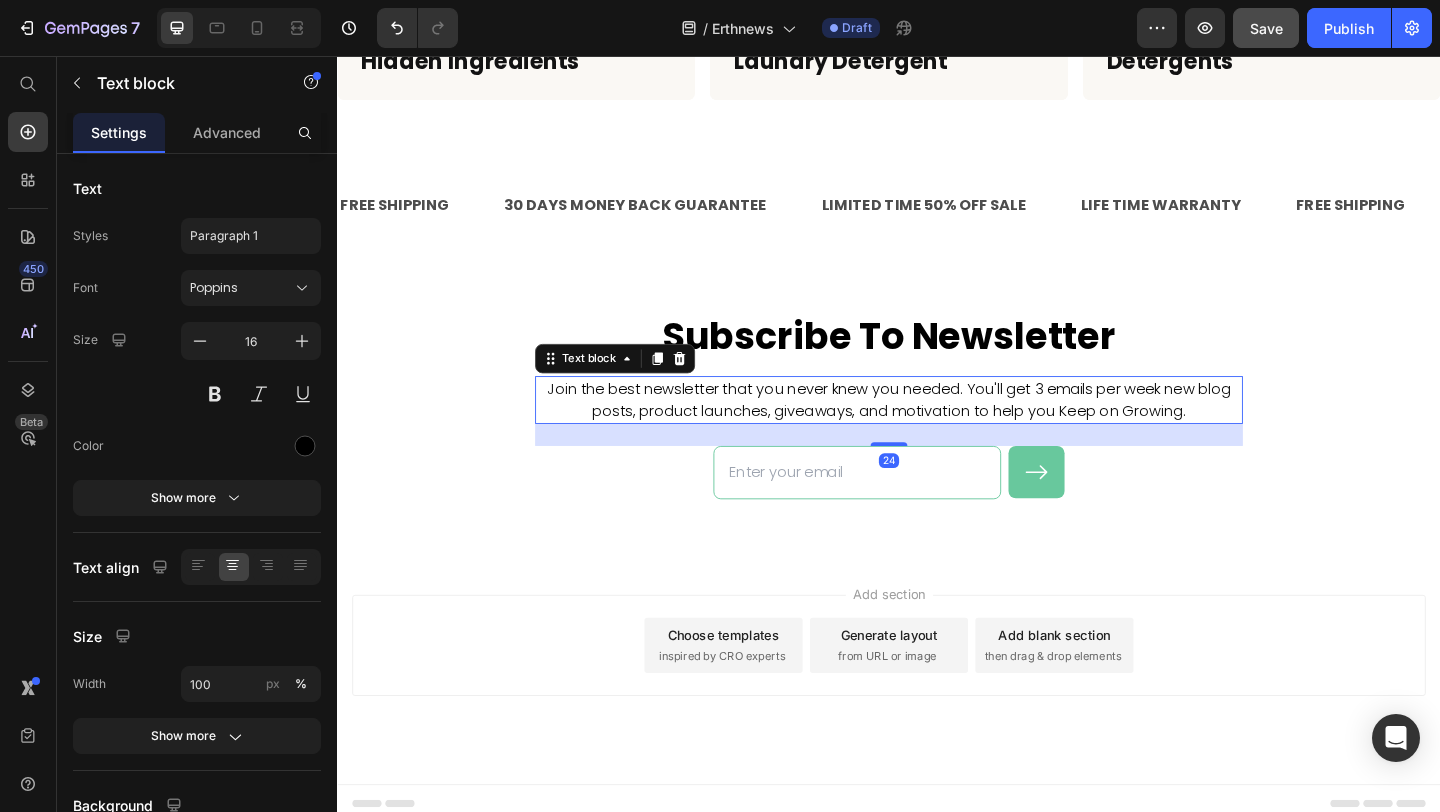 click on "Join the best newsletter that you never knew you needed. You'll get 3 emails per week new blog posts, product launches, giveaways, and motivation to help you Keep on Growing." at bounding box center (937, 430) 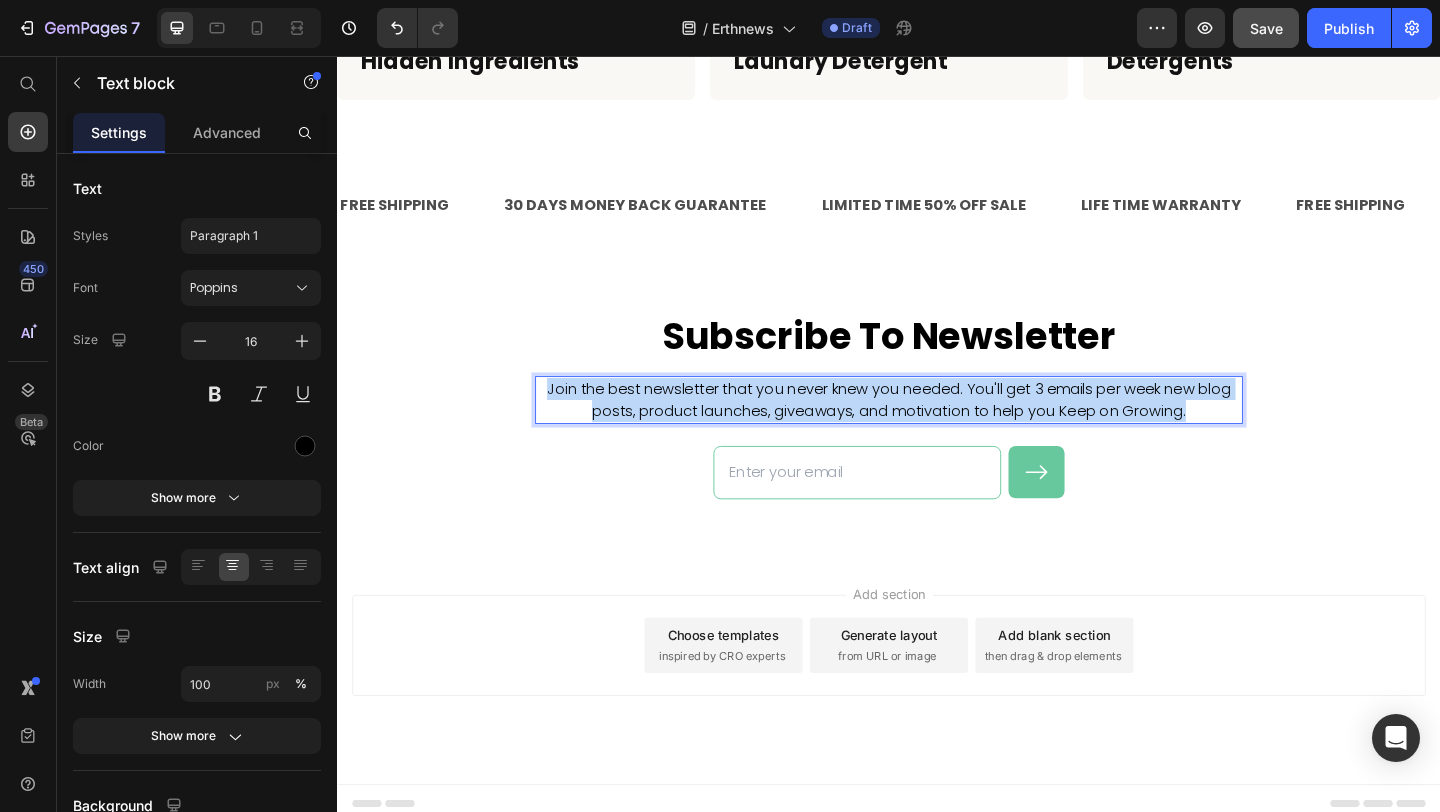 click on "Join the best newsletter that you never knew you needed. You'll get 3 emails per week new blog posts, product launches, giveaways, and motivation to help you Keep on Growing." at bounding box center (937, 430) 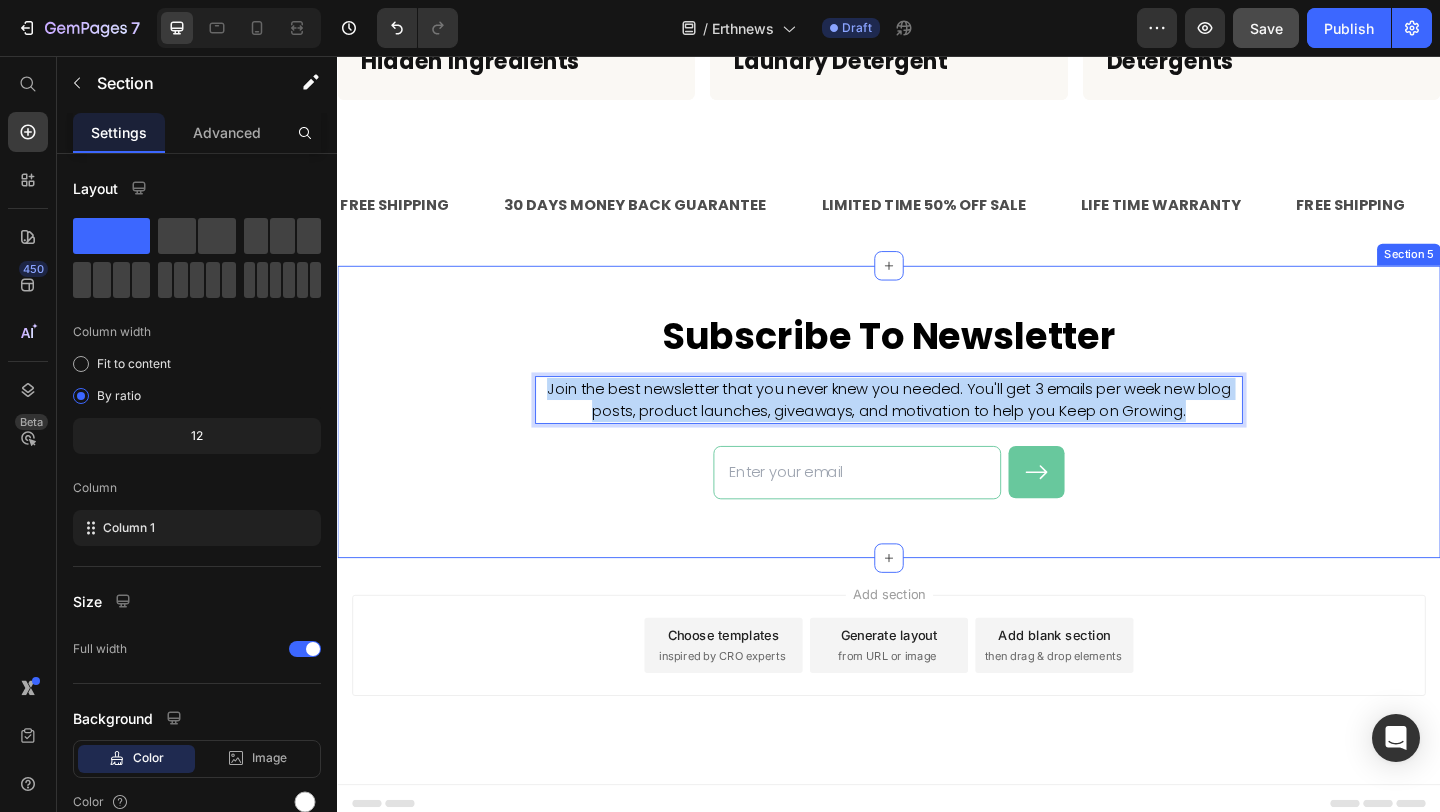 click on "Subscribe To Newsletter Heading Join the best newsletter that you never knew you needed. You'll get 3 emails per week new blog posts, product launches, giveaways, and motivation to help you Keep on Growing. Text block   24 Email Field
Submit Button Row Newsletter Row" at bounding box center (937, 443) 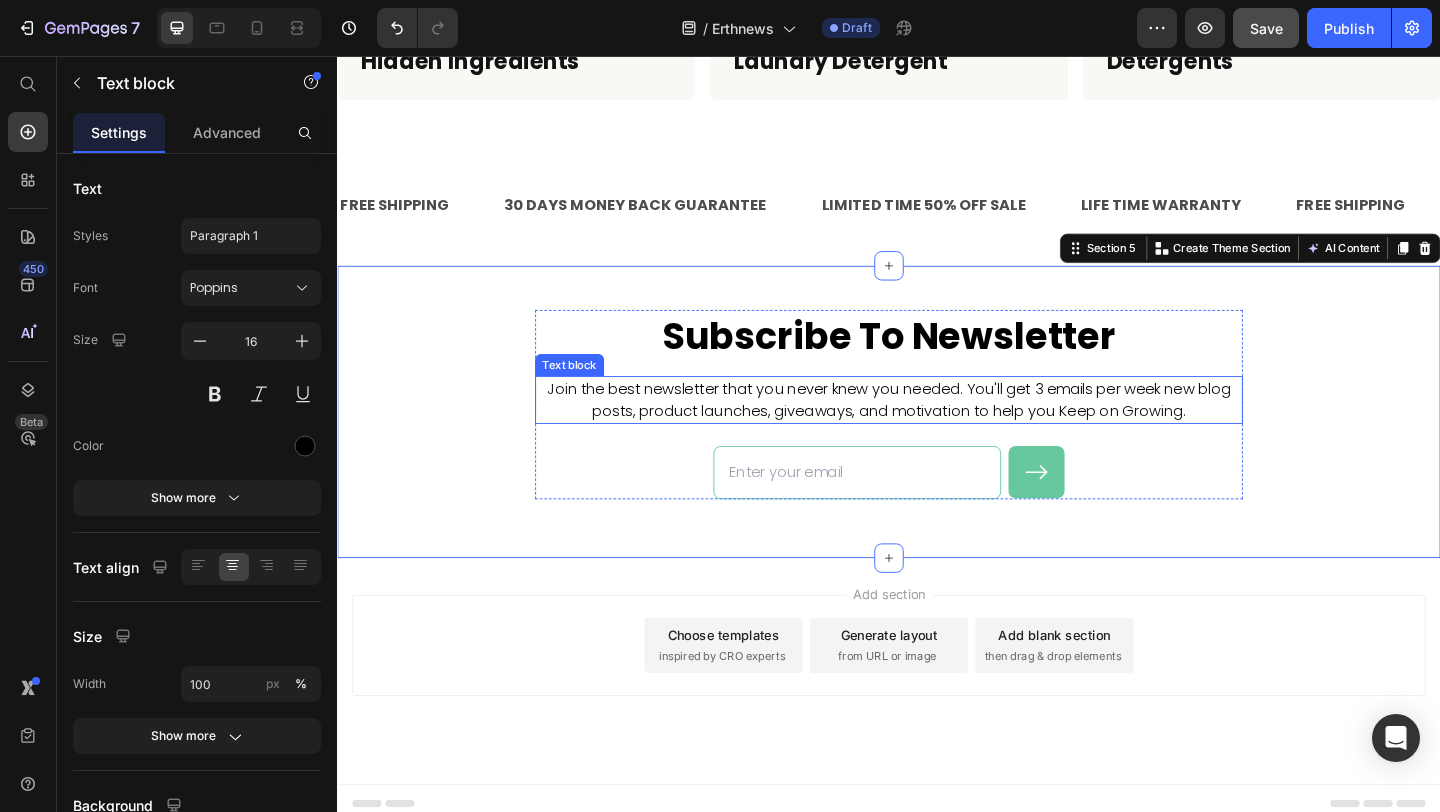 click on "Join the best newsletter that you never knew you needed. You'll get 3 emails per week new blog posts, product launches, giveaways, and motivation to help you Keep on Growing." at bounding box center (937, 430) 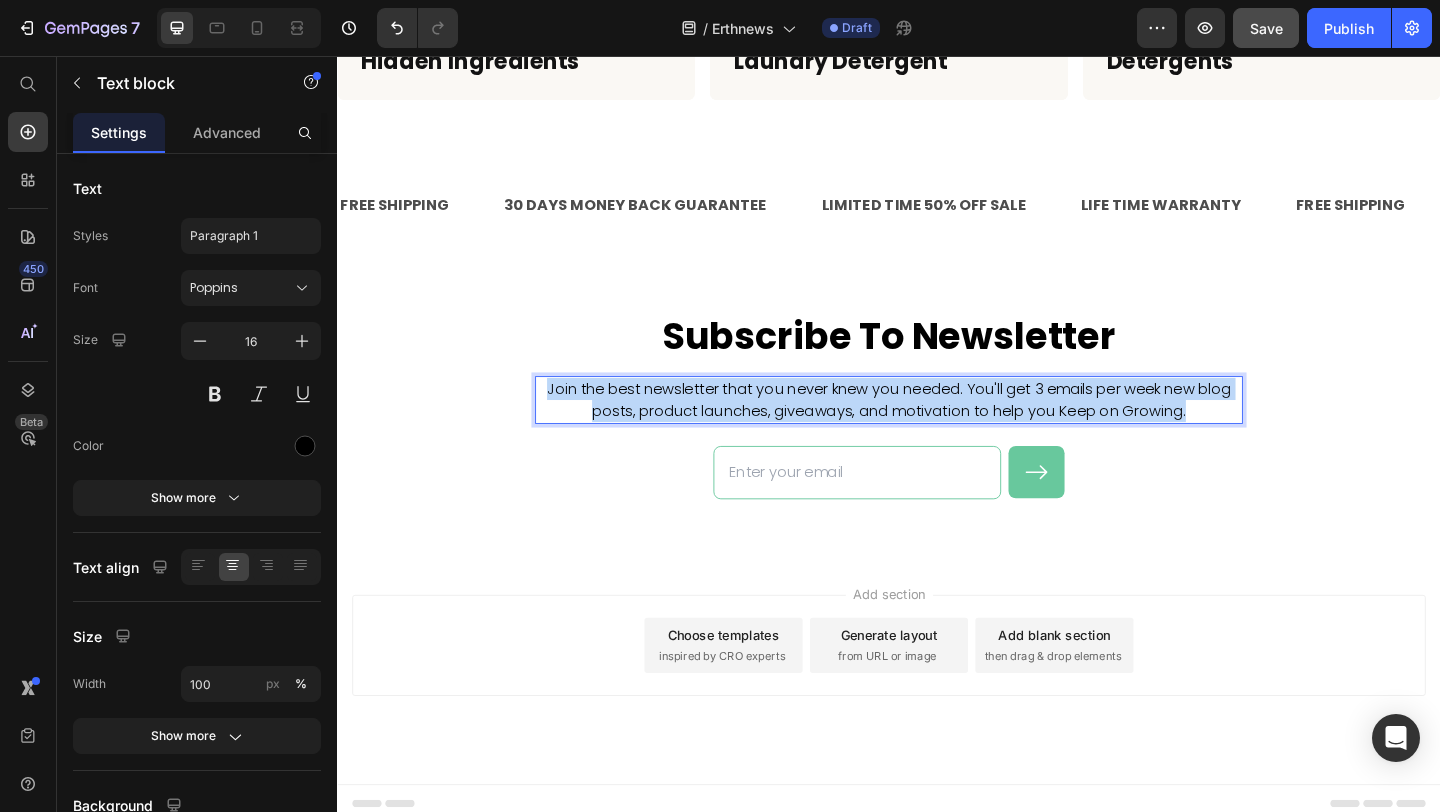 click on "Join the best newsletter that you never knew you needed. You'll get 3 emails per week new blog posts, product launches, giveaways, and motivation to help you Keep on Growing." at bounding box center [937, 430] 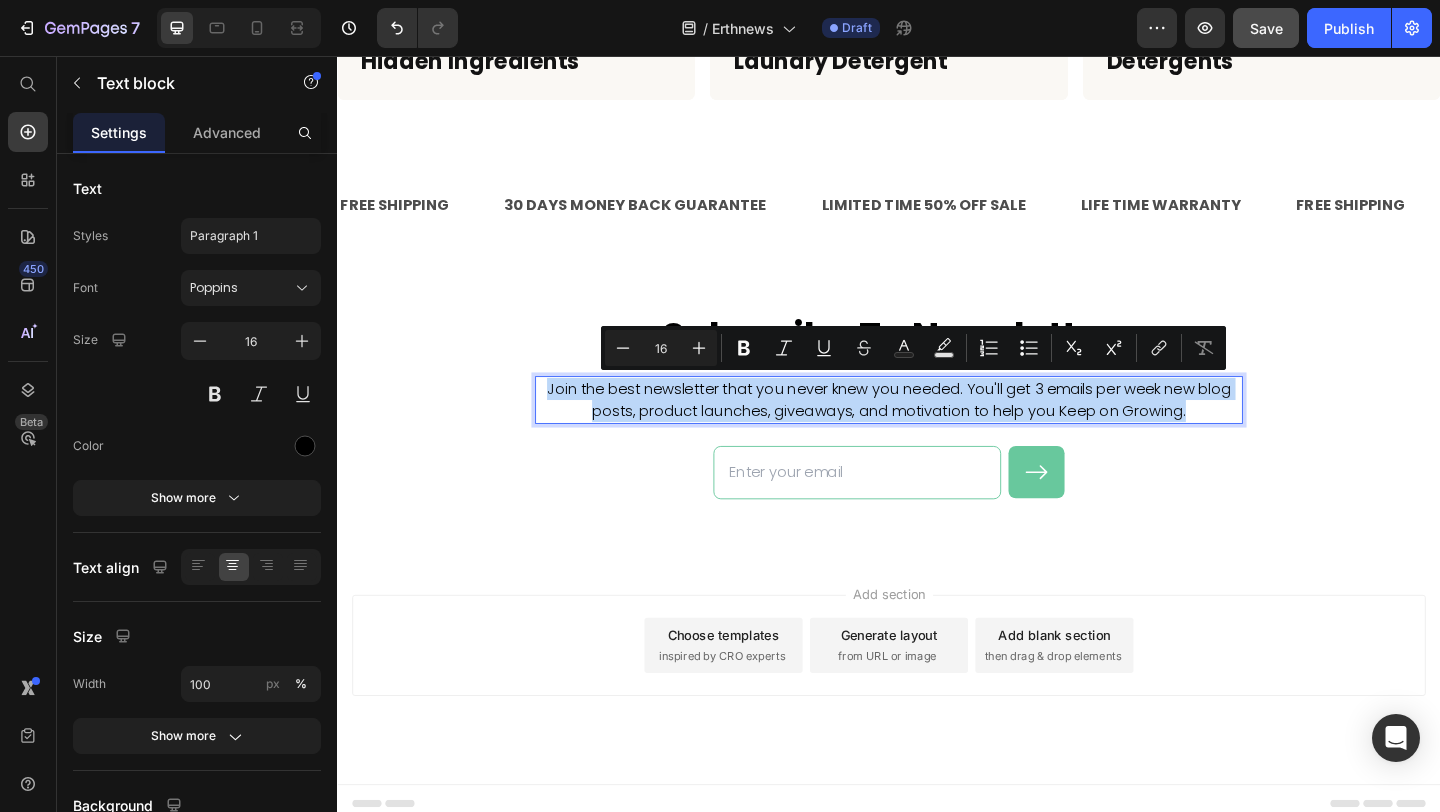 copy on "Join the best newsletter that you never knew you needed. You'll get 3 emails per week new blog posts, product launches, giveaways, and motivation to help you Keep on Growing." 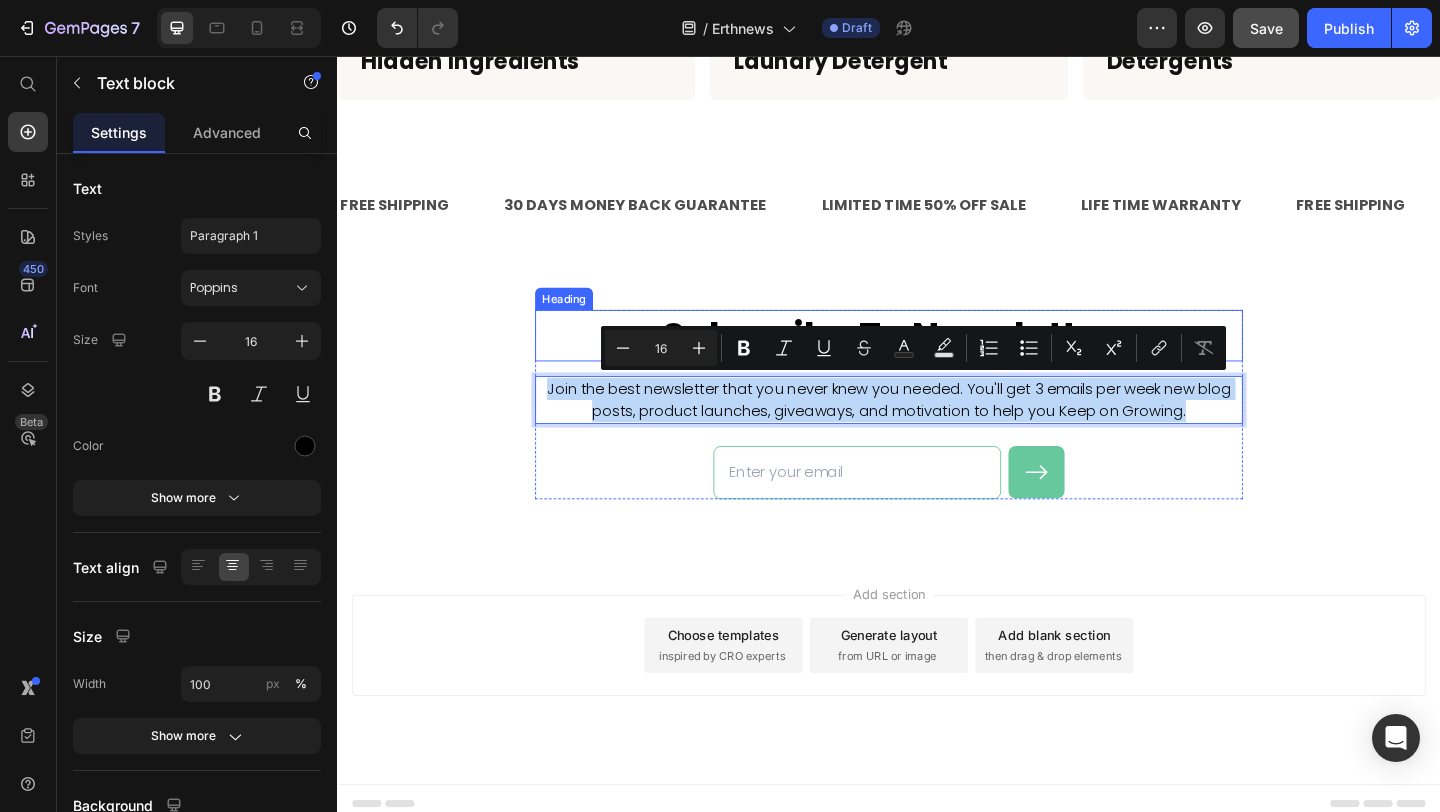 click on "Subscribe To Newsletter" at bounding box center (937, 360) 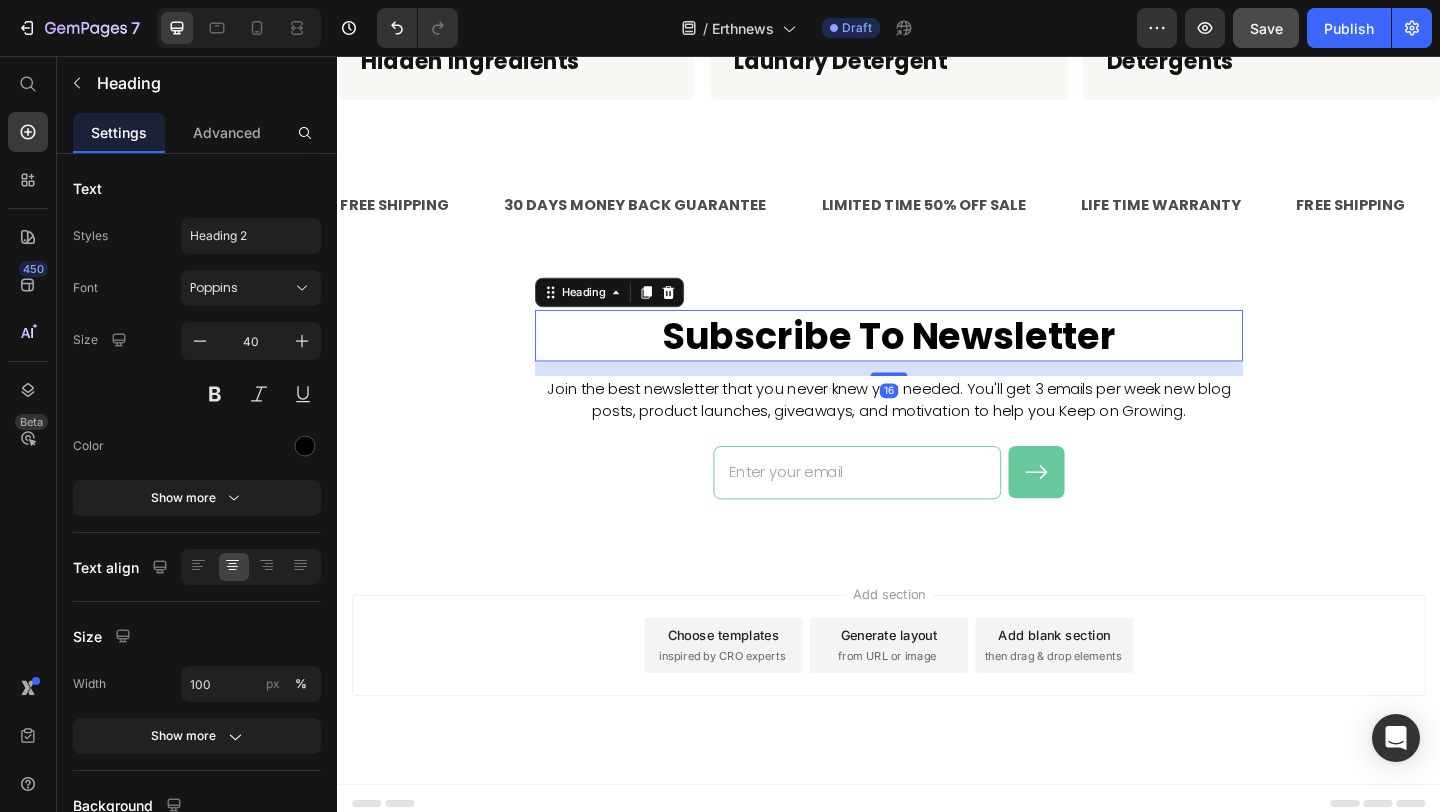 click on "Subscribe To Newsletter" at bounding box center [937, 360] 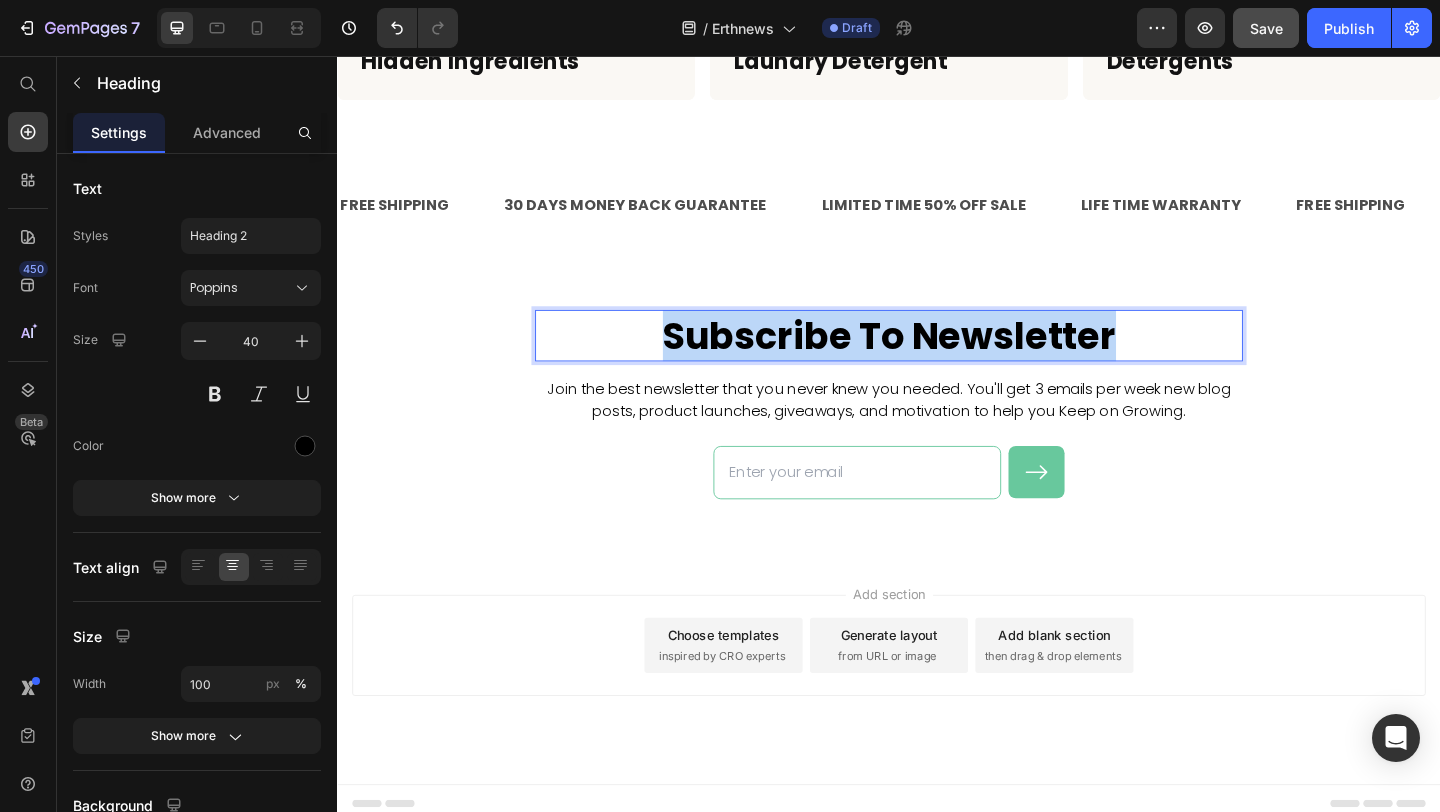 click on "Subscribe To Newsletter" at bounding box center (937, 360) 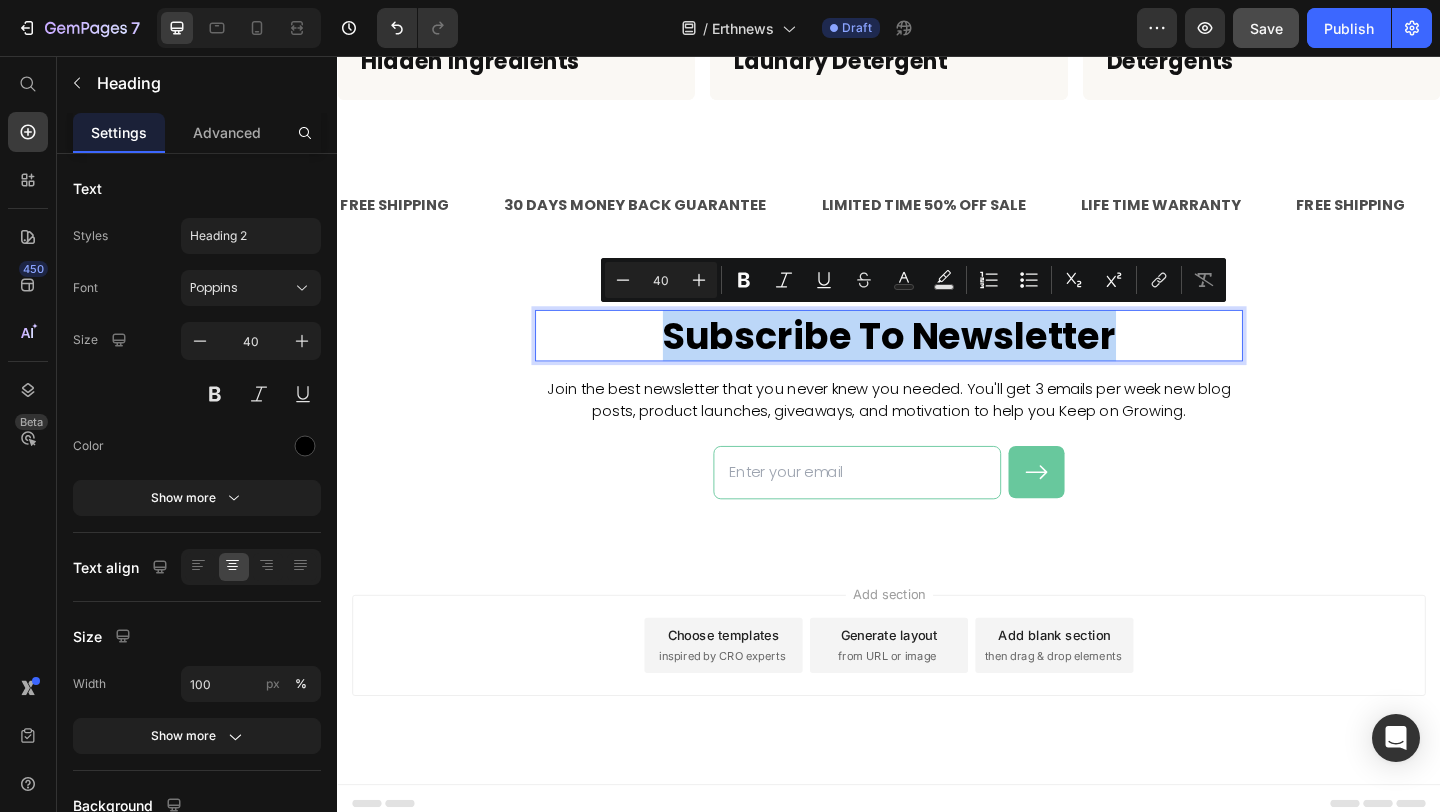 copy on "Subscribe To Newsletter" 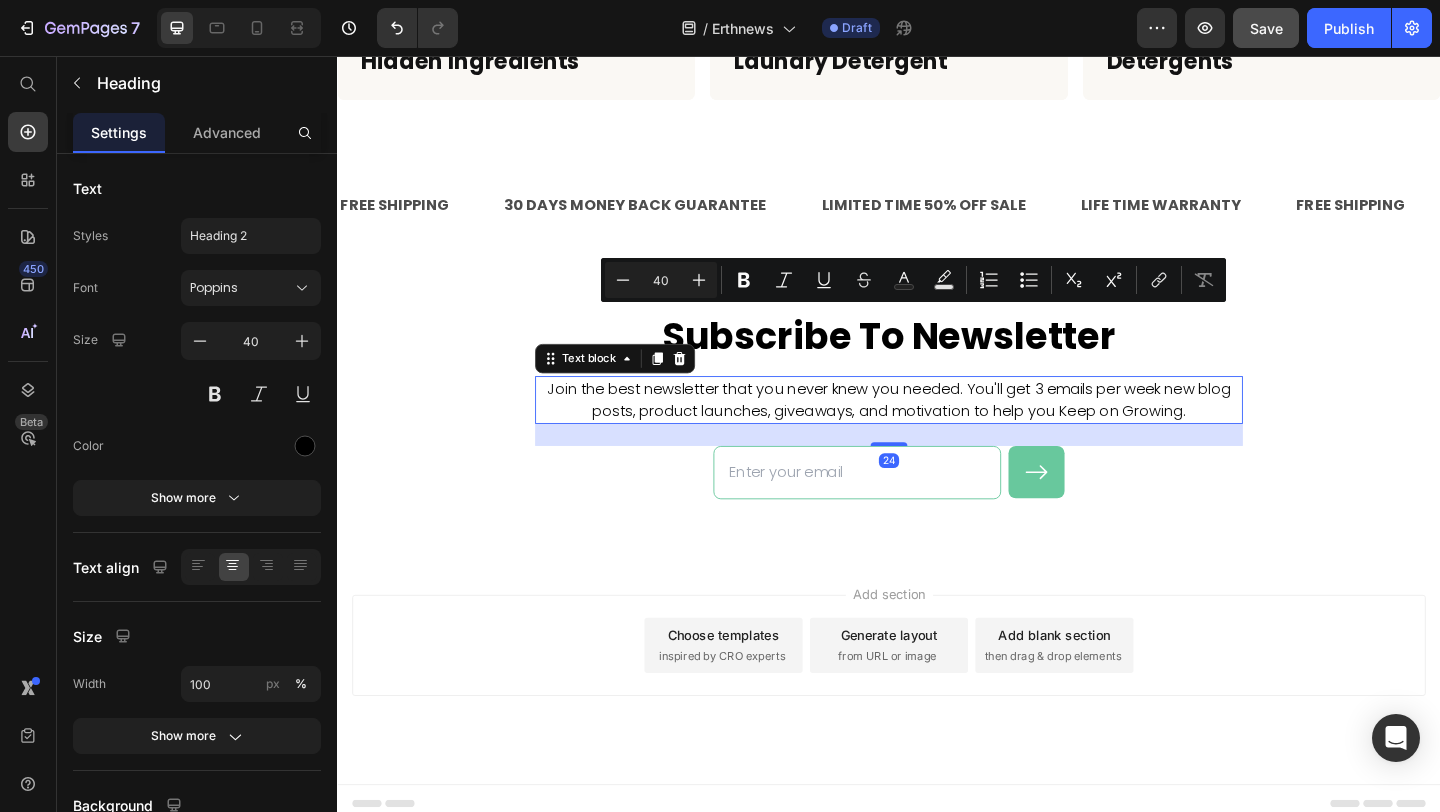 click on "Join the best newsletter that you never knew you needed. You'll get 3 emails per week new blog posts, product launches, giveaways, and motivation to help you Keep on Growing." at bounding box center (937, 430) 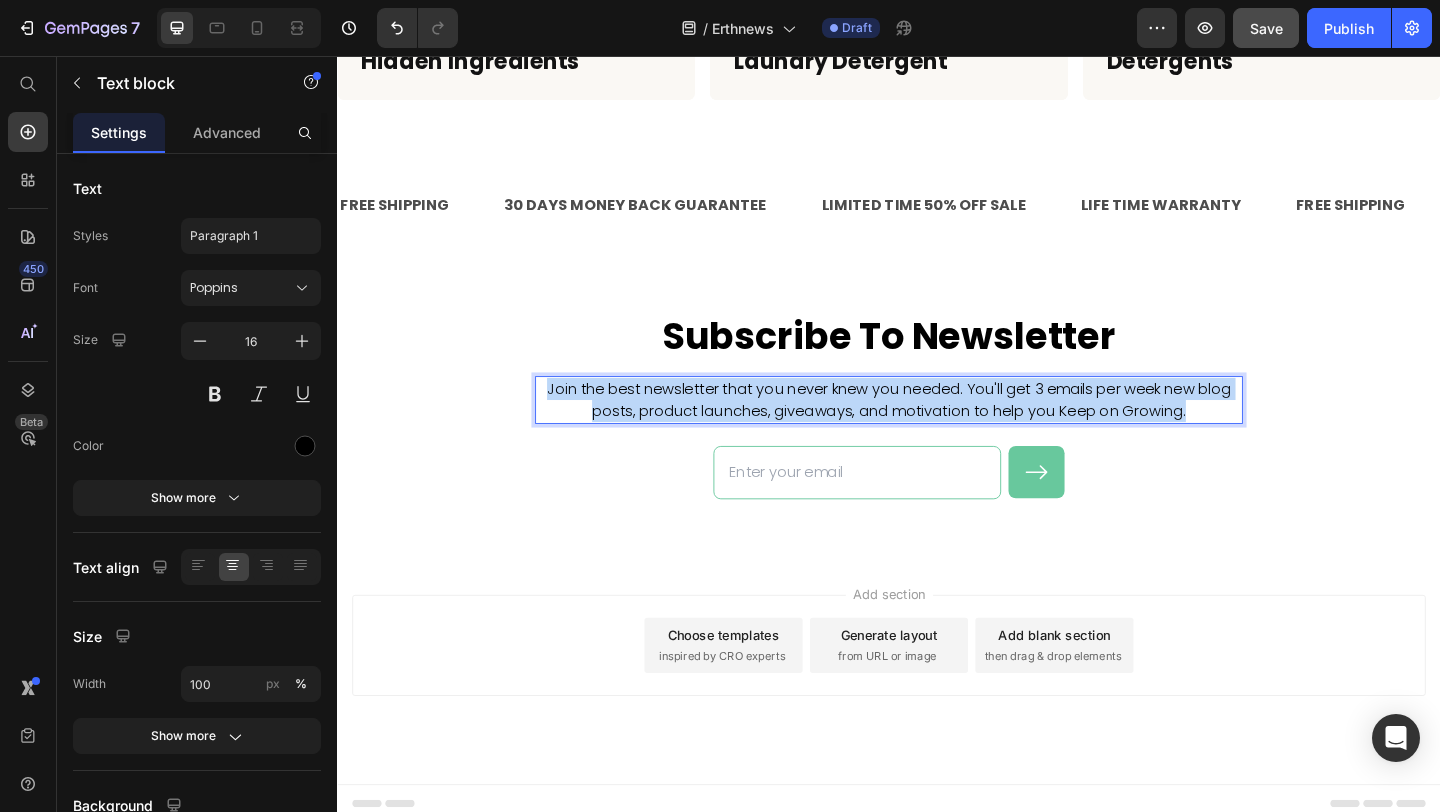 click on "Join the best newsletter that you never knew you needed. You'll get 3 emails per week new blog posts, product launches, giveaways, and motivation to help you Keep on Growing." at bounding box center (937, 430) 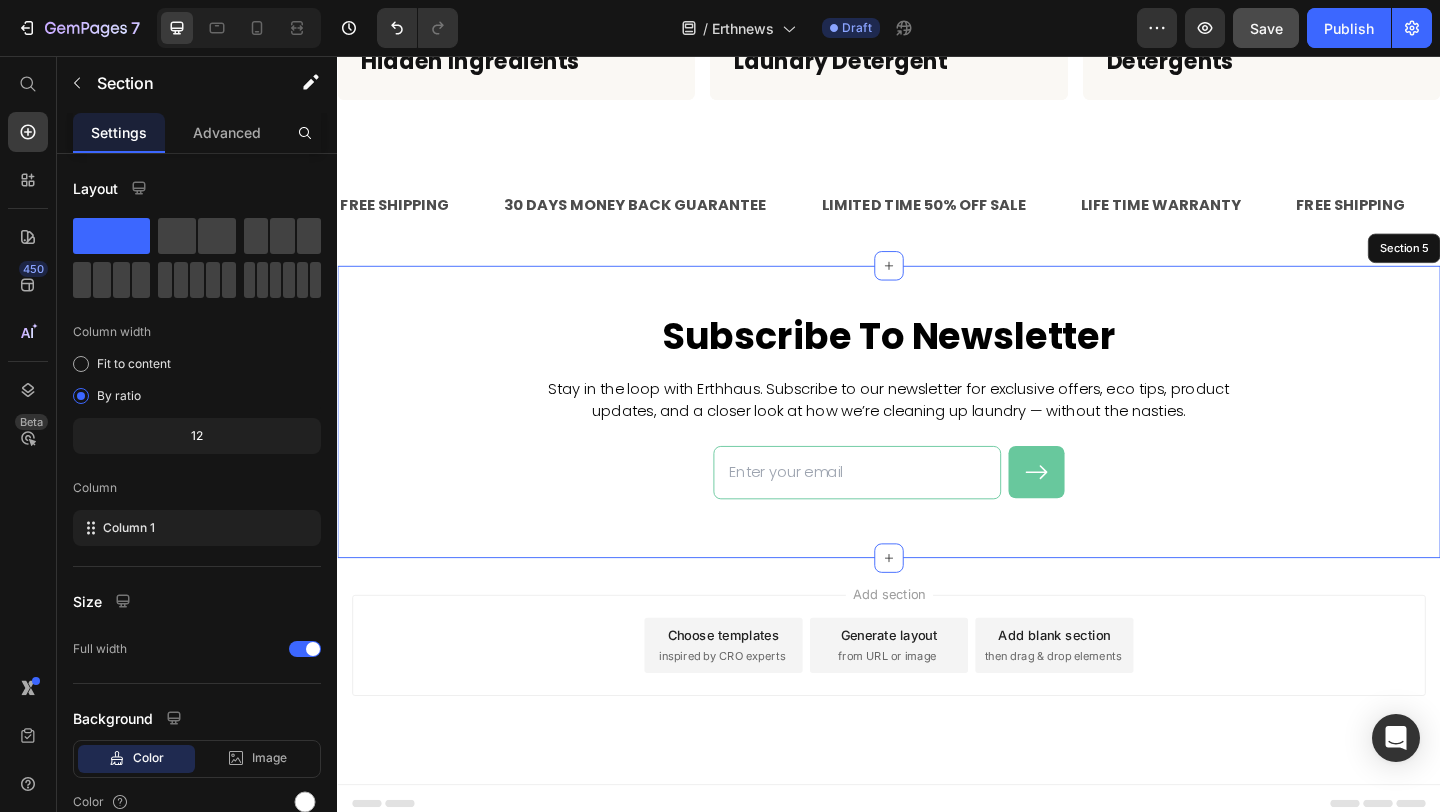 click on "Subscribe To Newsletter Heading Stay in the loop with Erthhaus. Subscribe to our newsletter for exclusive offers, eco tips, product updates, and a closer look at how we’re cleaning up laundry — without the nasties. Text block   24 Email Field
Submit Button Row Newsletter Row" at bounding box center (937, 443) 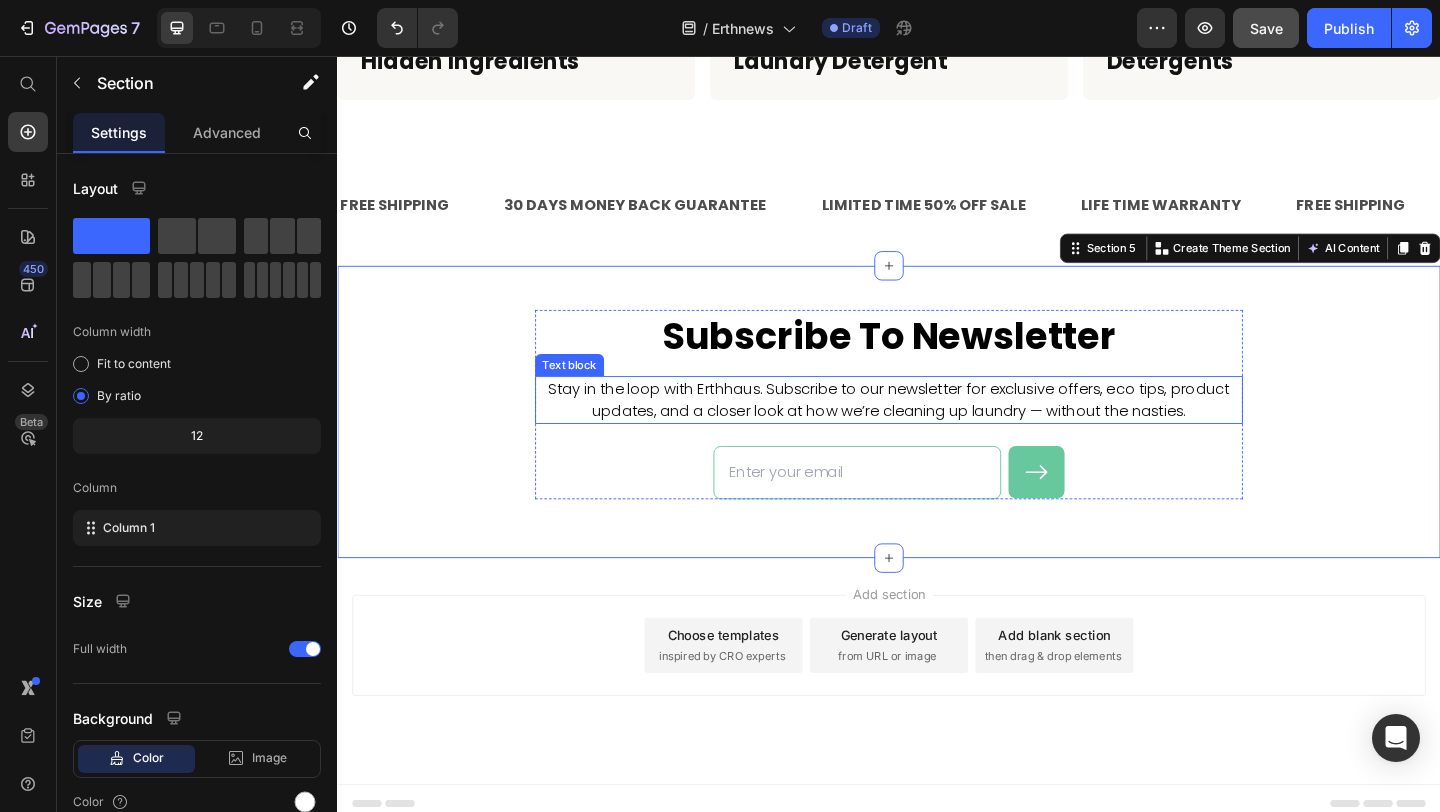 click on "Stay in the loop with Erthhaus. Subscribe to our newsletter for exclusive offers, eco tips, product updates, and a closer look at how we’re cleaning up laundry — without the nasties." at bounding box center (937, 430) 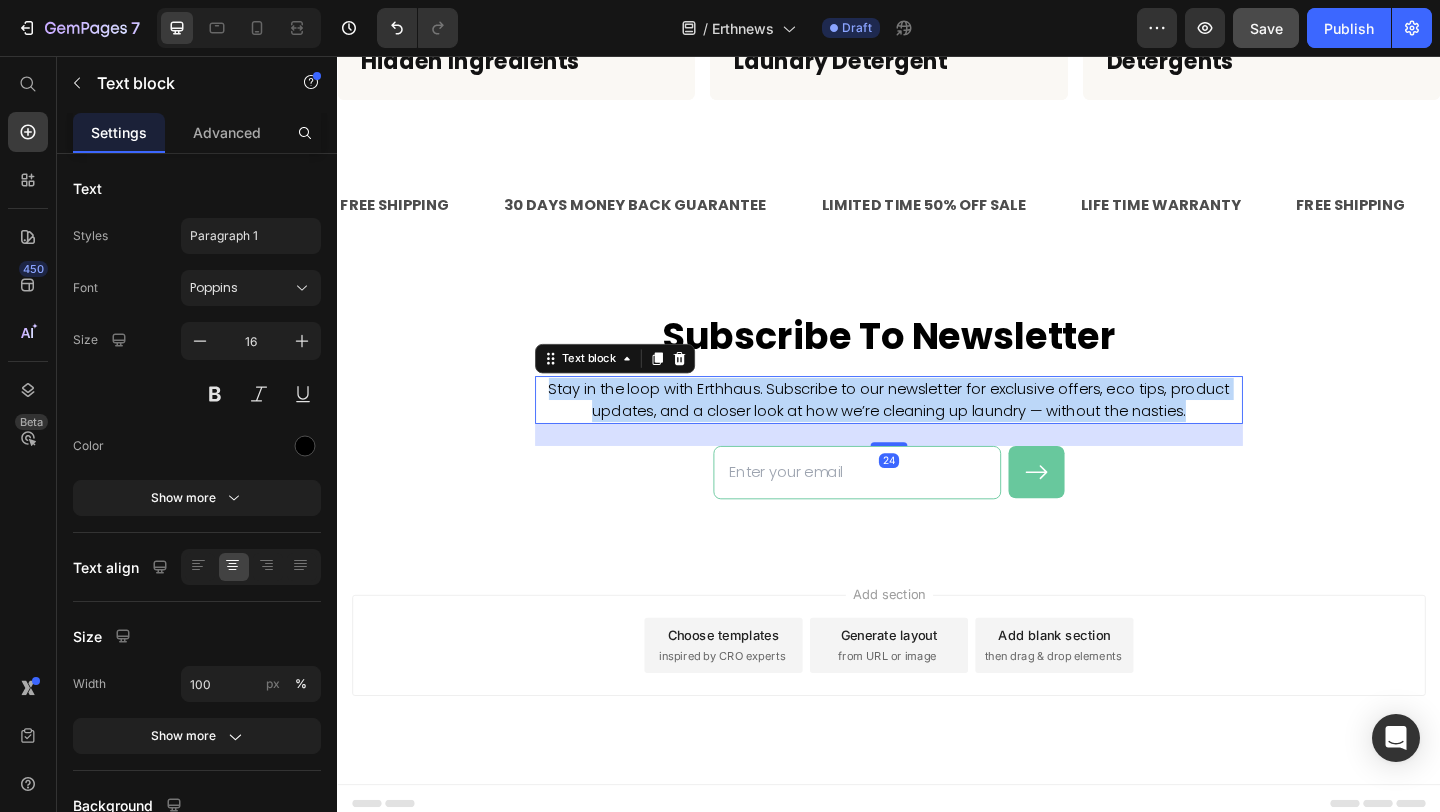 click on "Stay in the loop with Erthhaus. Subscribe to our newsletter for exclusive offers, eco tips, product updates, and a closer look at how we’re cleaning up laundry — without the nasties." at bounding box center [937, 430] 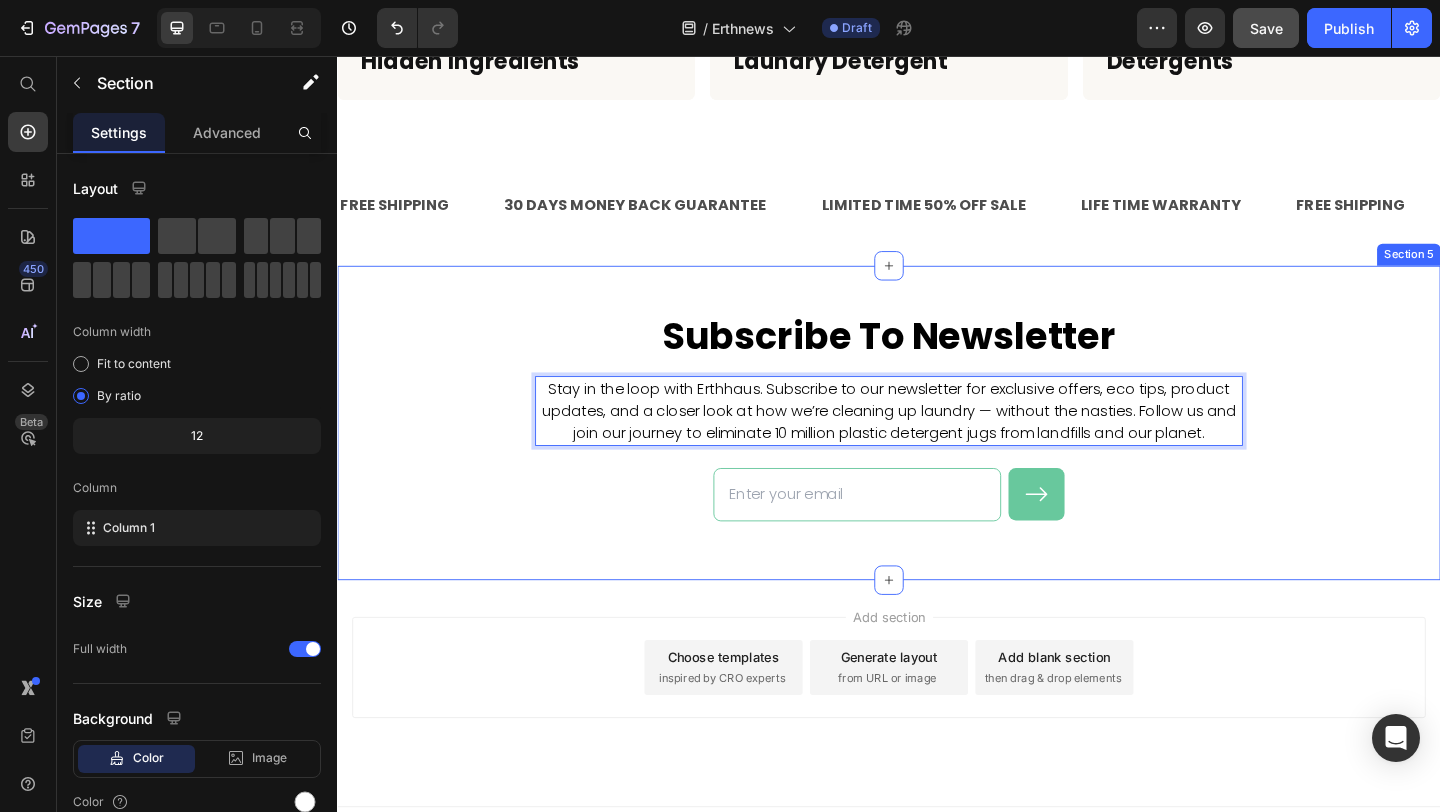 click on "Subscribe To Newsletter Heading Stay in the loop with Erthhaus. Subscribe to our newsletter for exclusive offers, eco tips, product updates, and a closer look at how we’re cleaning up laundry — without the nasties. Follow us and join our journey to eliminate 10 million plastic detergent jugs from landfills and our planet. Text block   24 Email Field
Submit Button Row Newsletter Row" at bounding box center [937, 455] 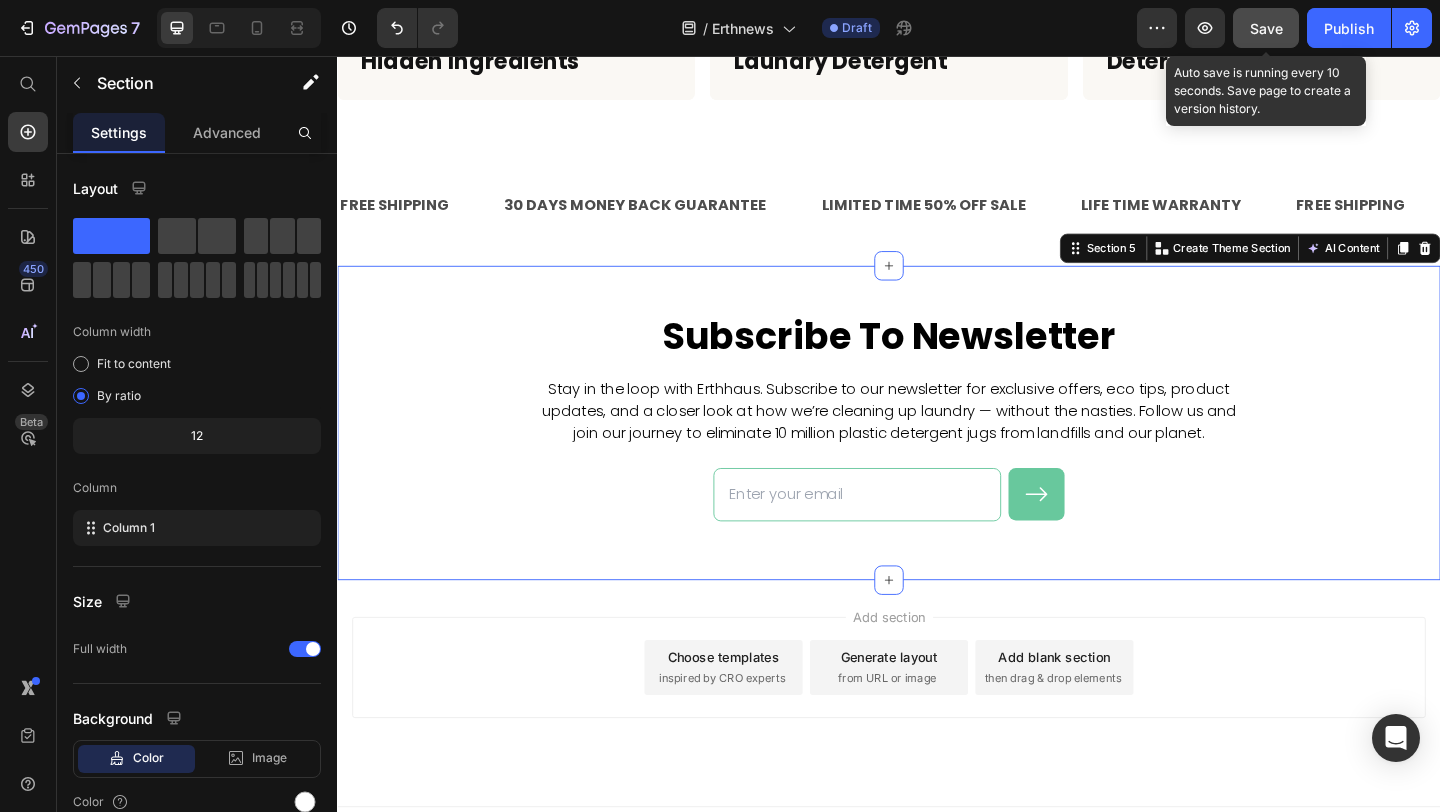 click on "Save" at bounding box center [1266, 28] 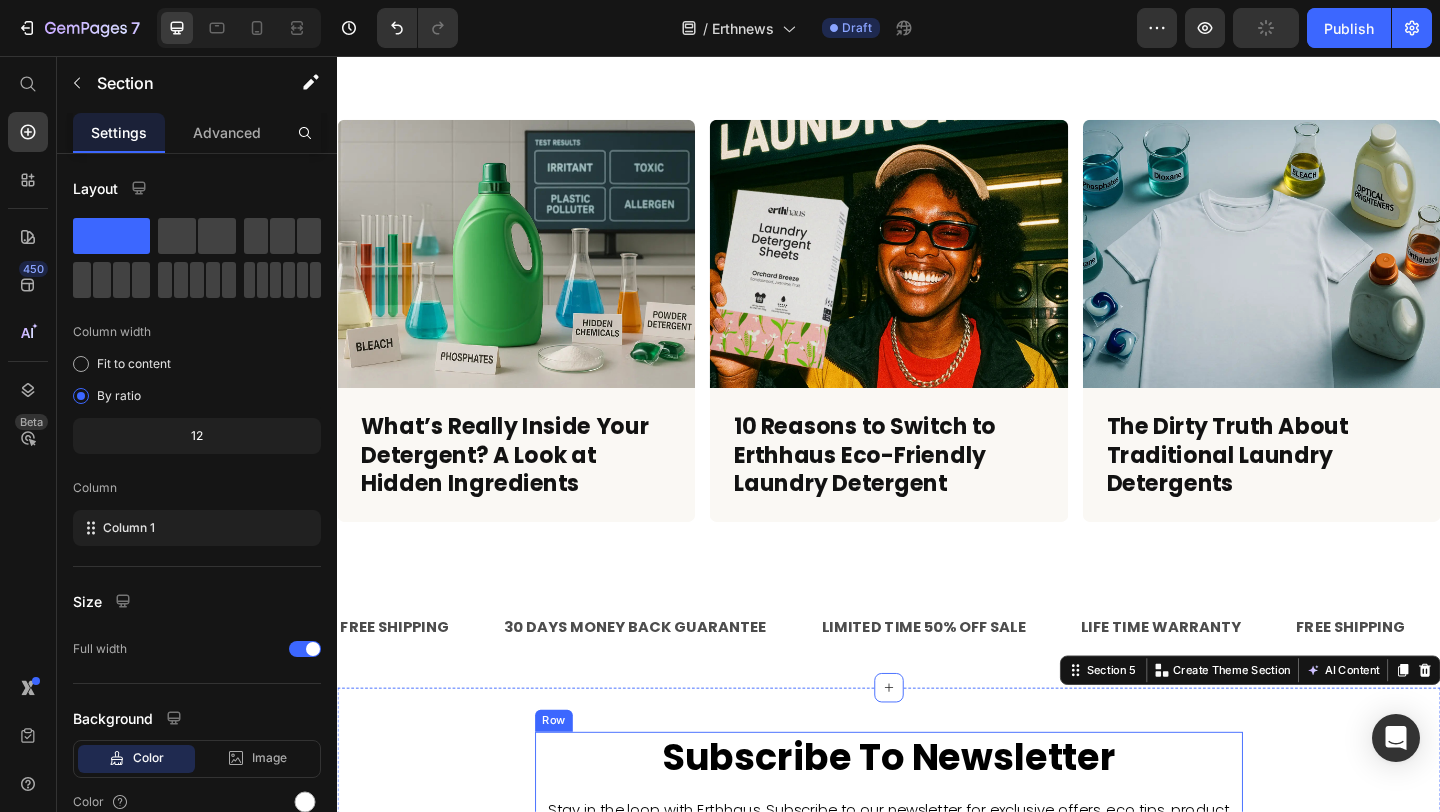 scroll, scrollTop: 729, scrollLeft: 0, axis: vertical 